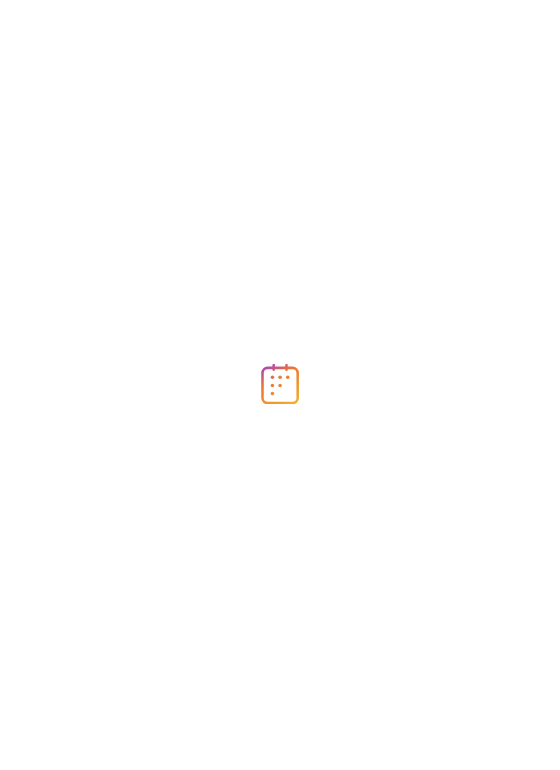 scroll, scrollTop: 0, scrollLeft: 0, axis: both 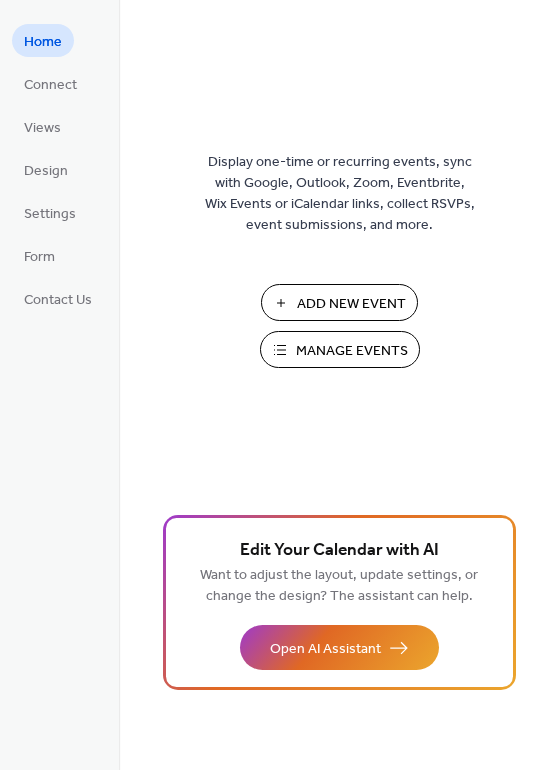 click on "Manage Events" at bounding box center [352, 351] 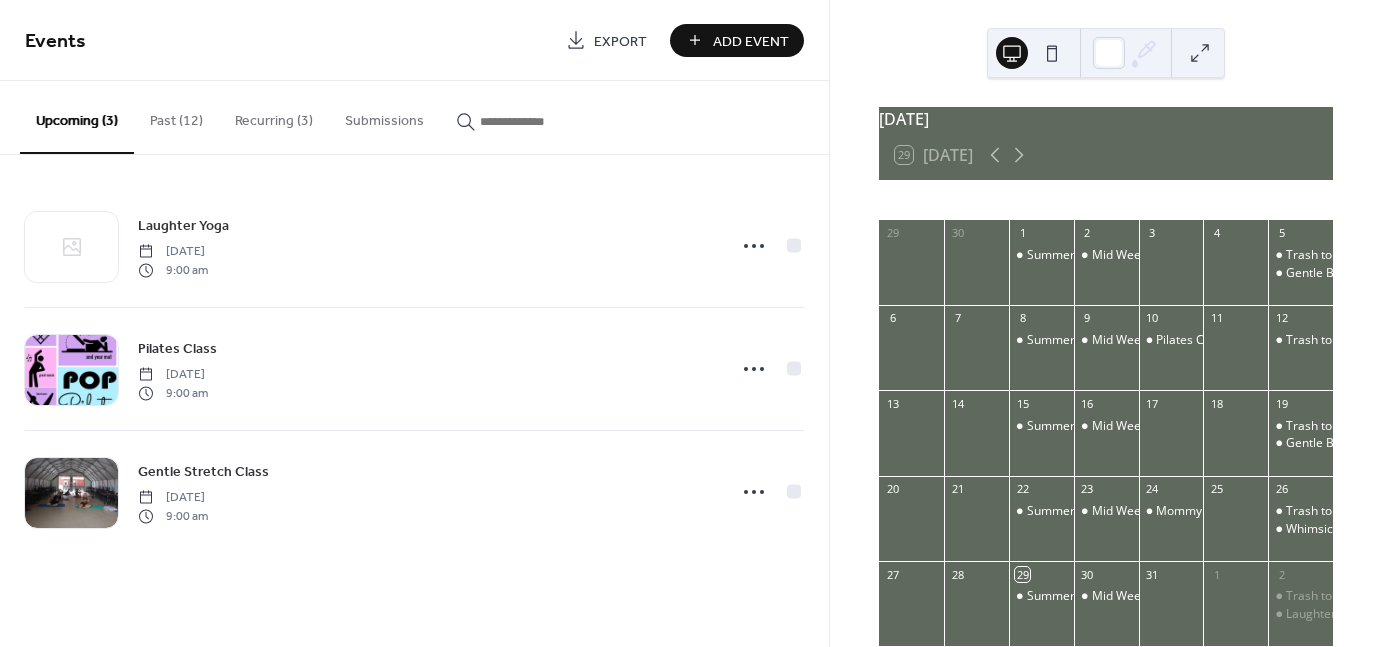 scroll, scrollTop: 0, scrollLeft: 0, axis: both 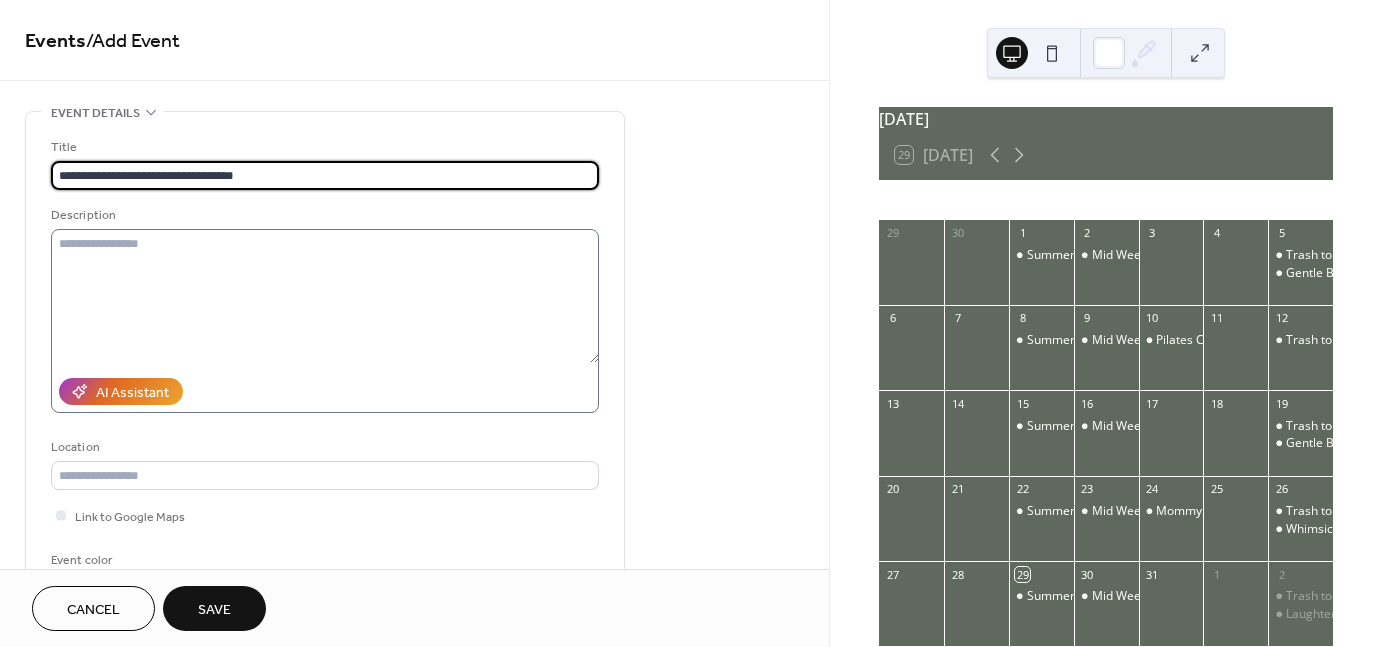 type on "**********" 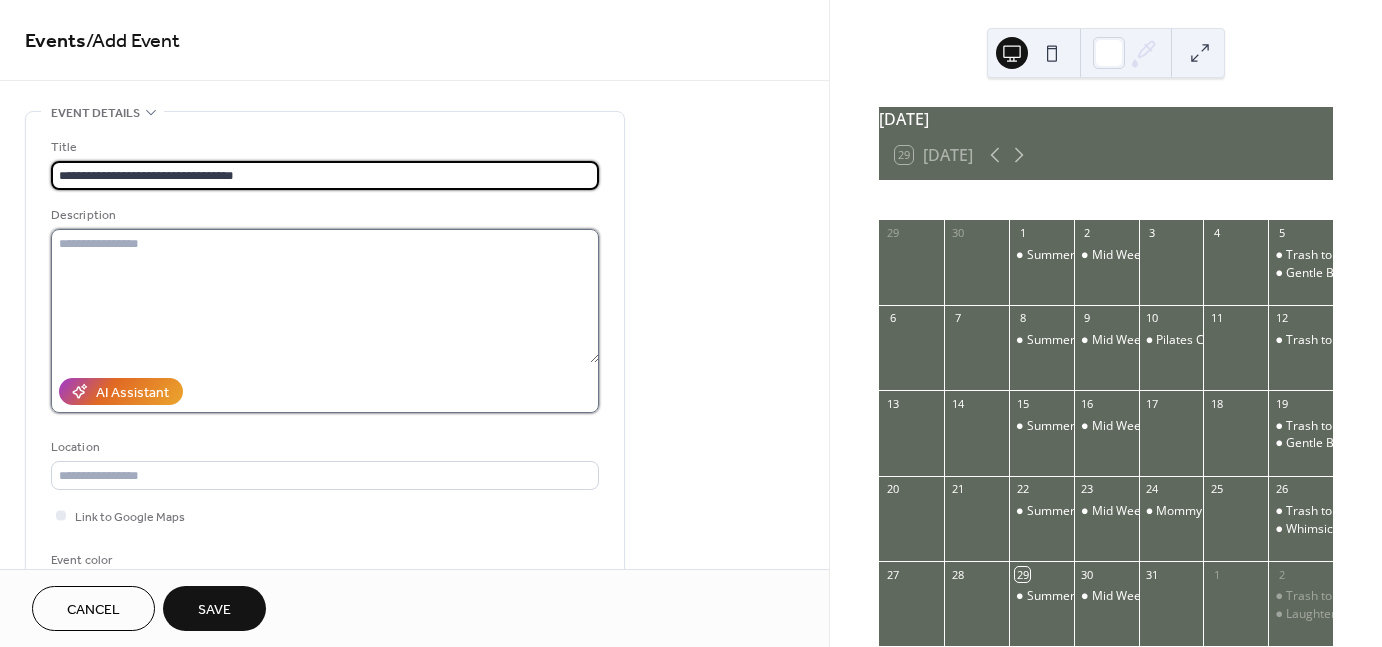 click at bounding box center [325, 296] 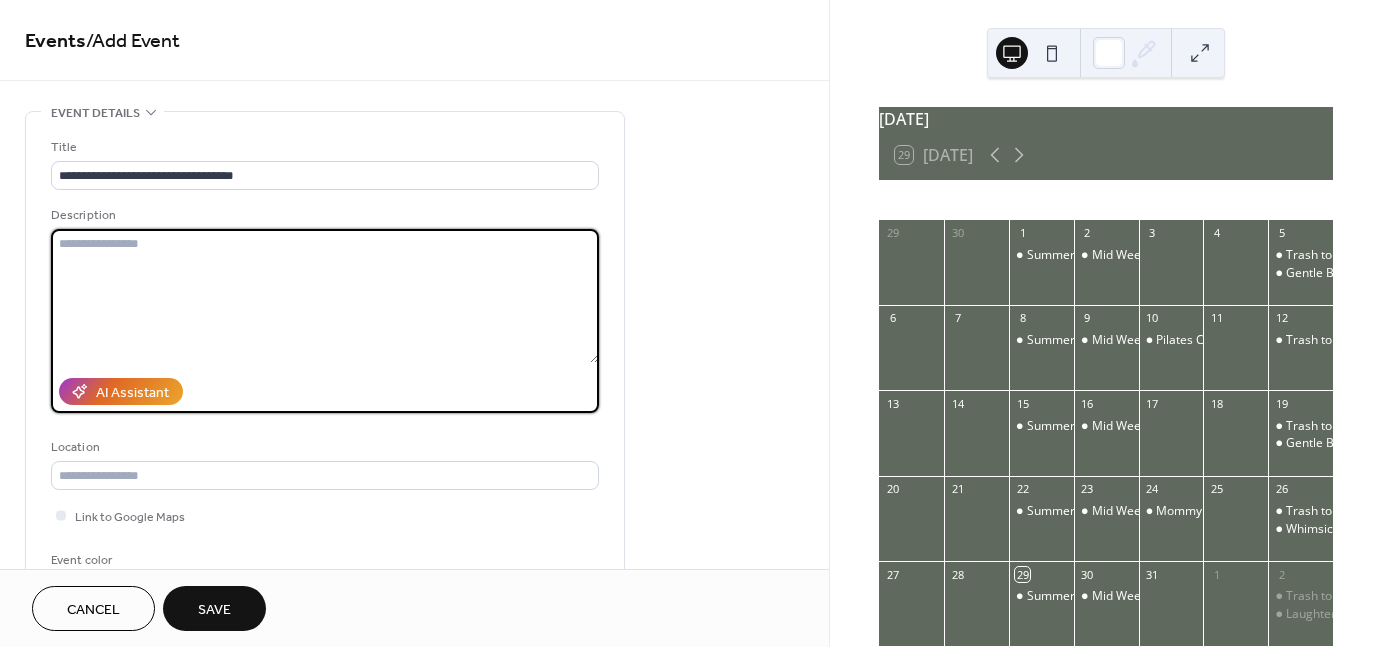 paste on "**********" 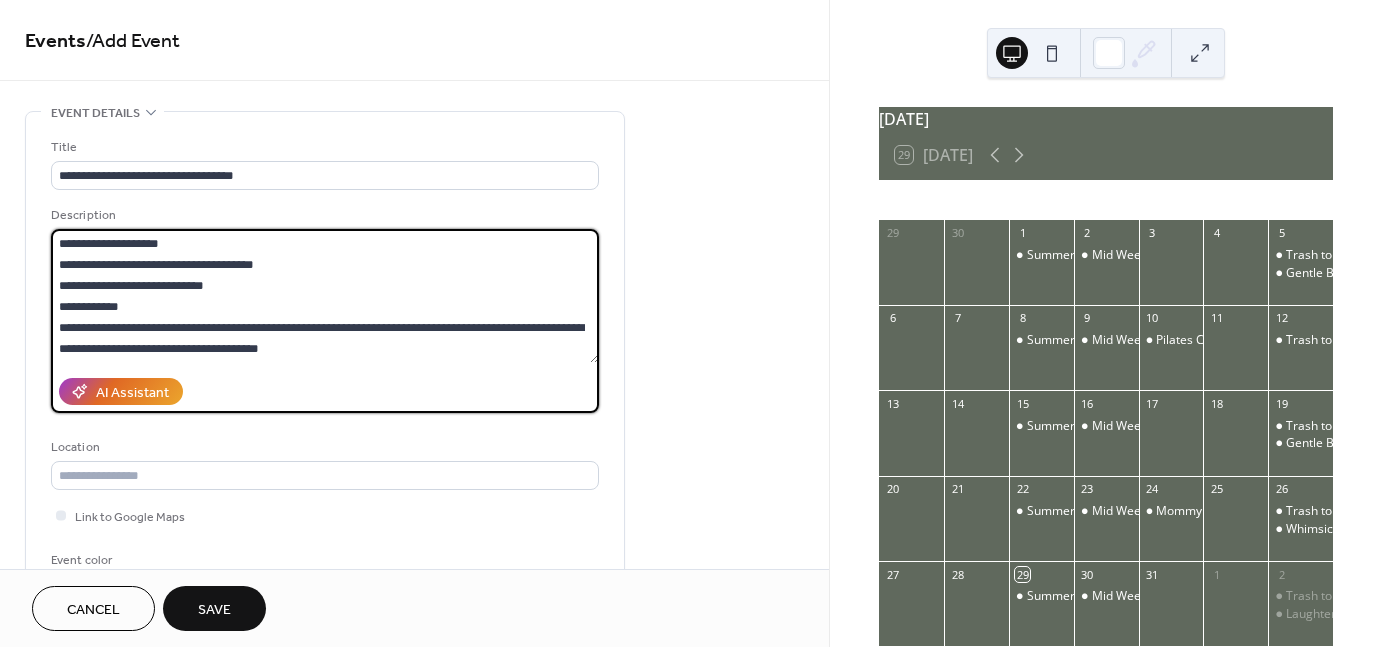 scroll, scrollTop: 40, scrollLeft: 0, axis: vertical 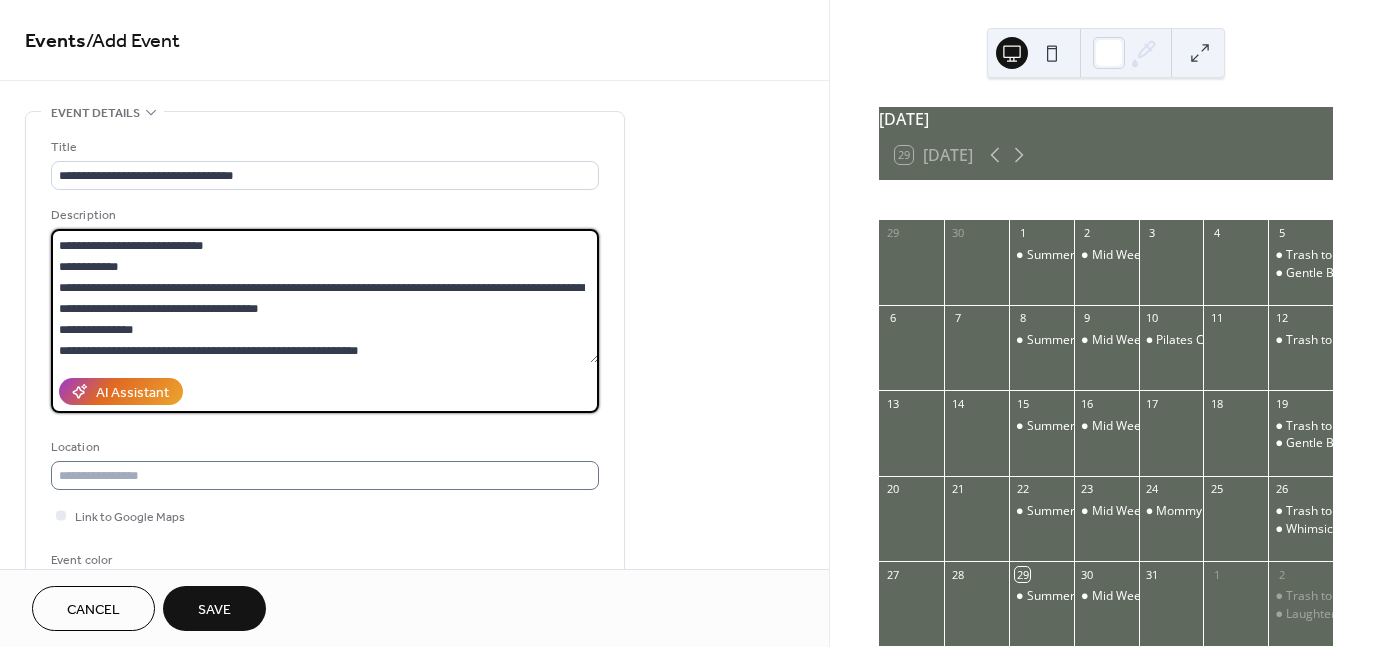 type on "**********" 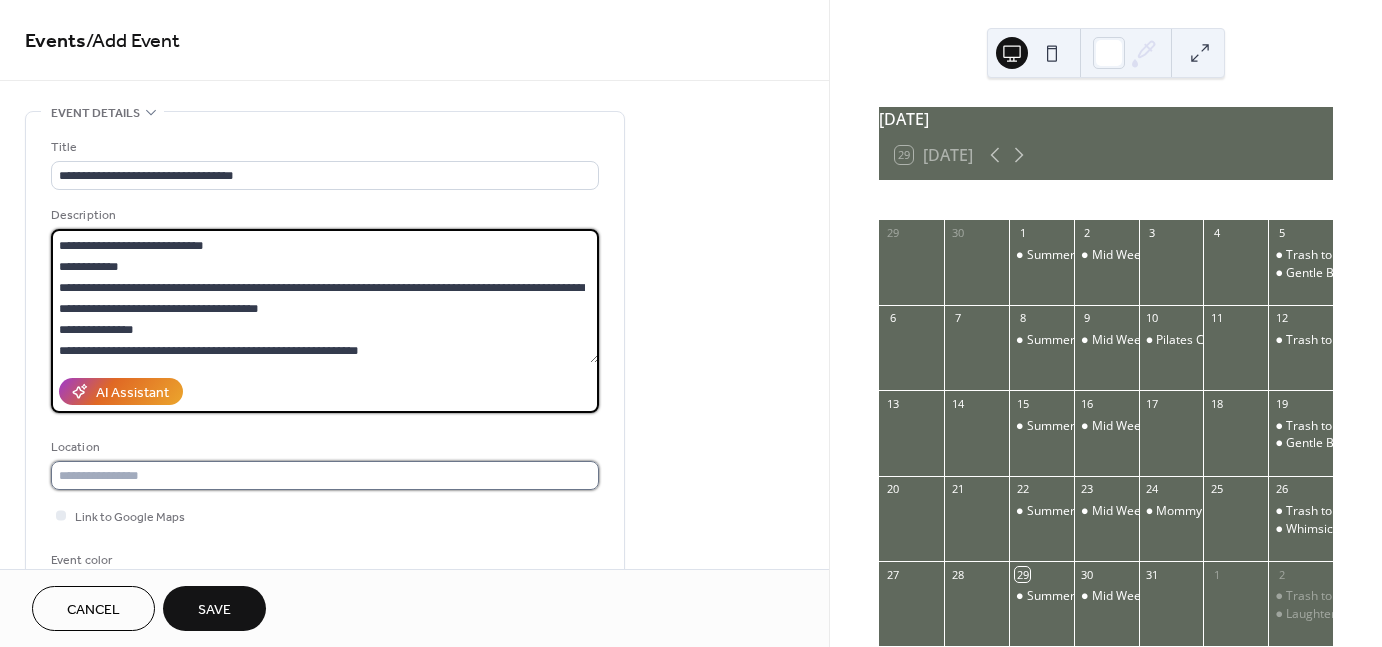 click at bounding box center (325, 475) 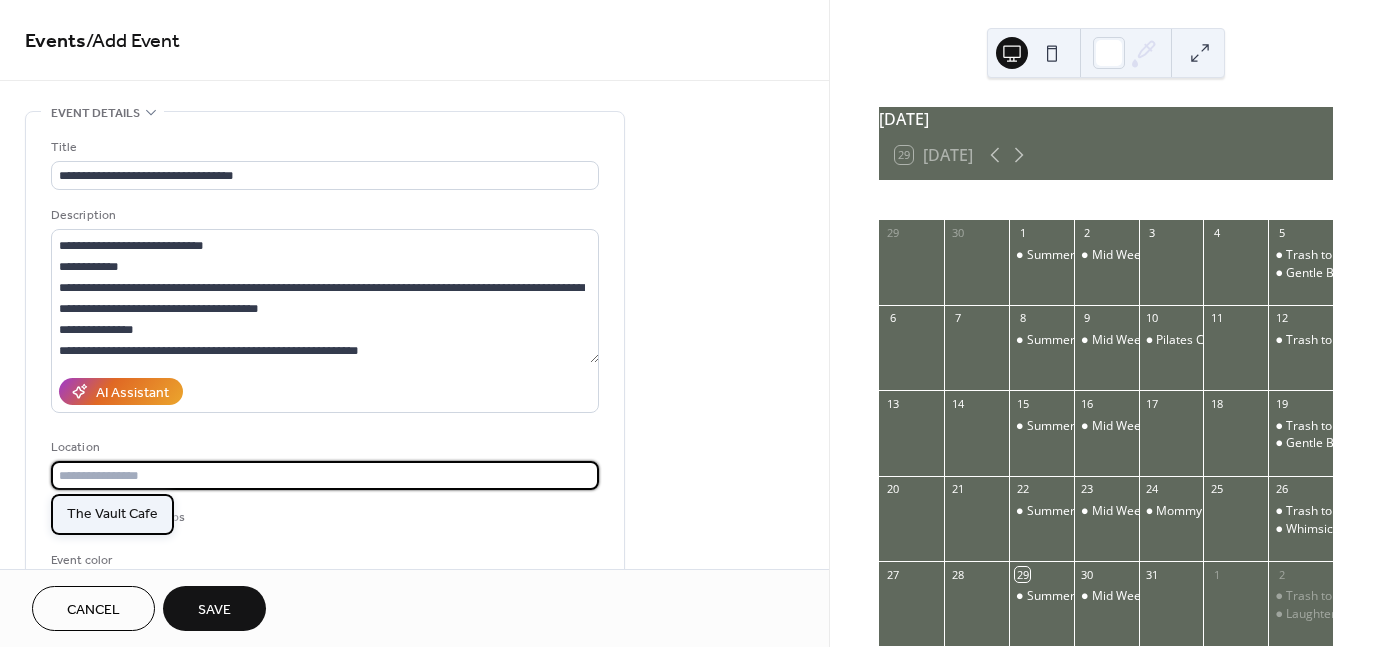 click on "The Vault Cafe" at bounding box center (112, 513) 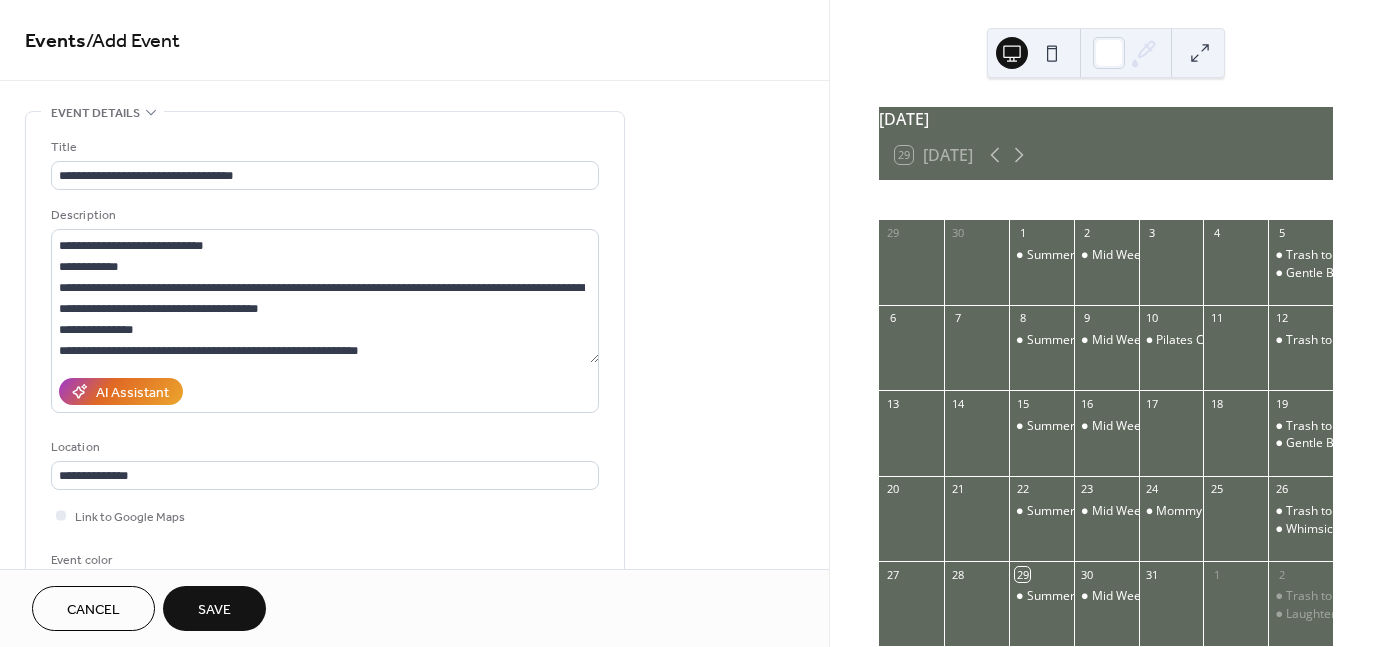 type on "**********" 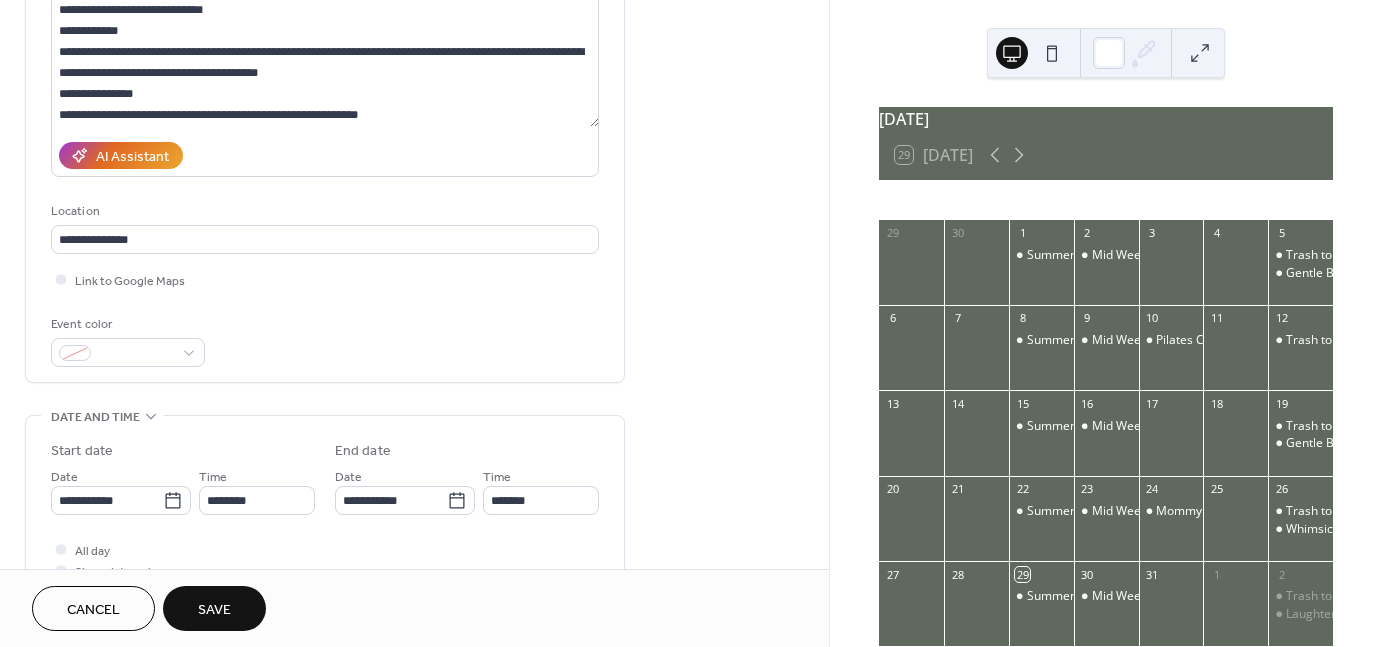 scroll, scrollTop: 238, scrollLeft: 0, axis: vertical 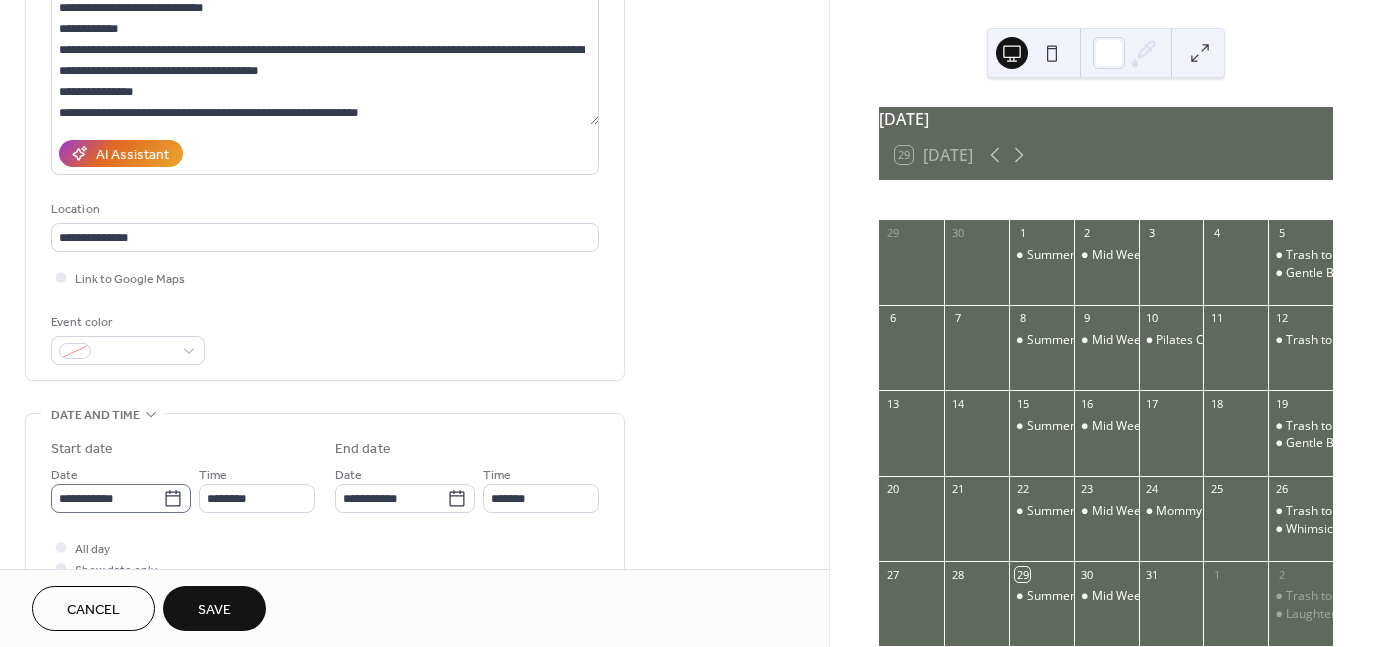 click 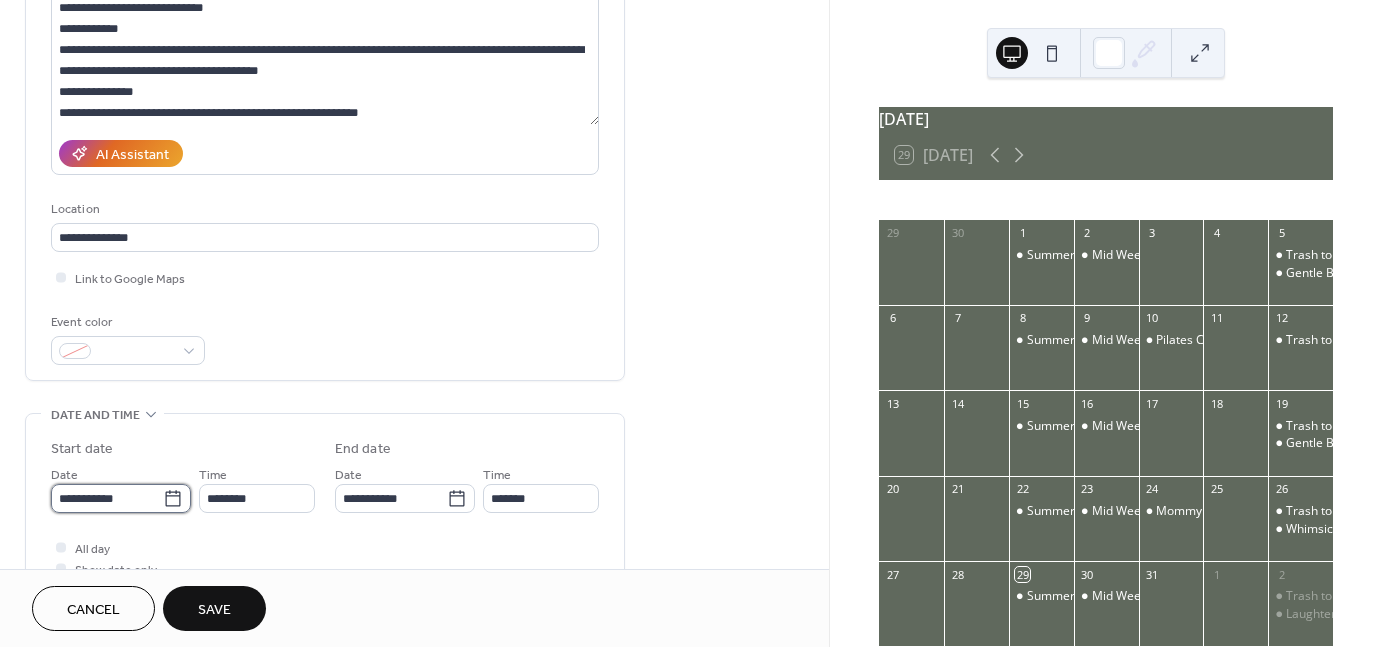 click on "**********" at bounding box center [107, 498] 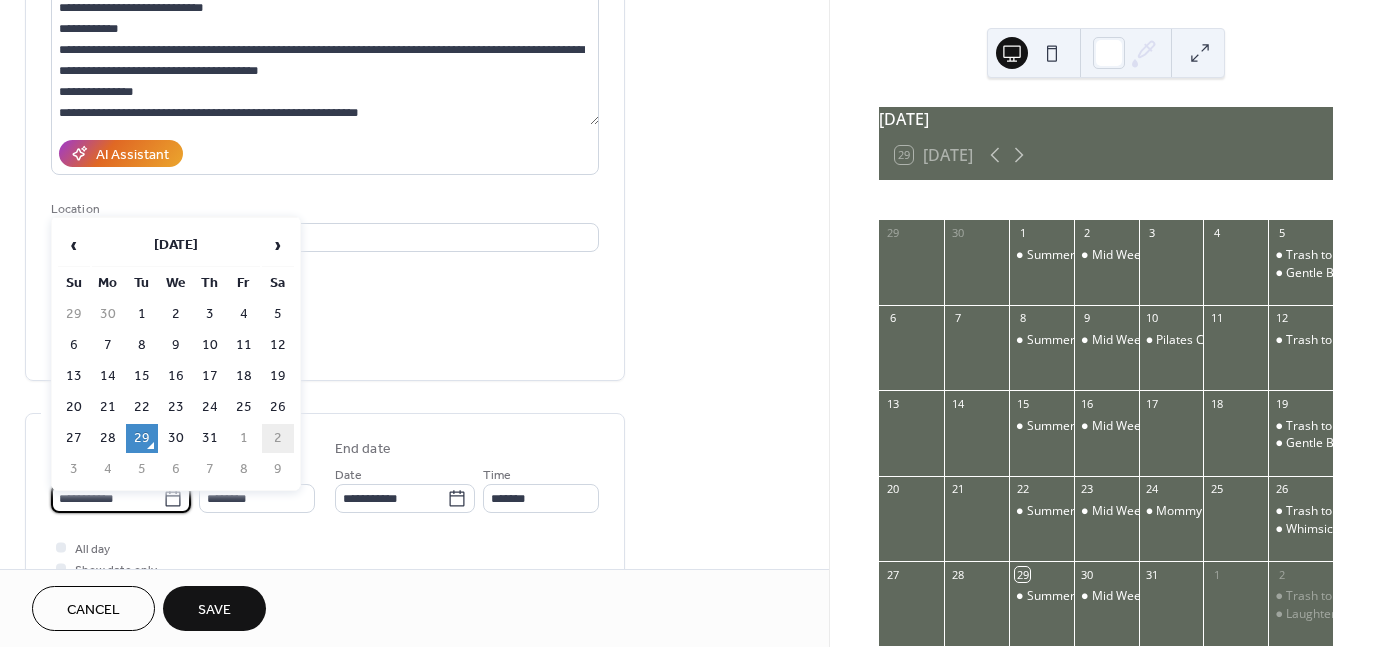 click on "2" at bounding box center (278, 438) 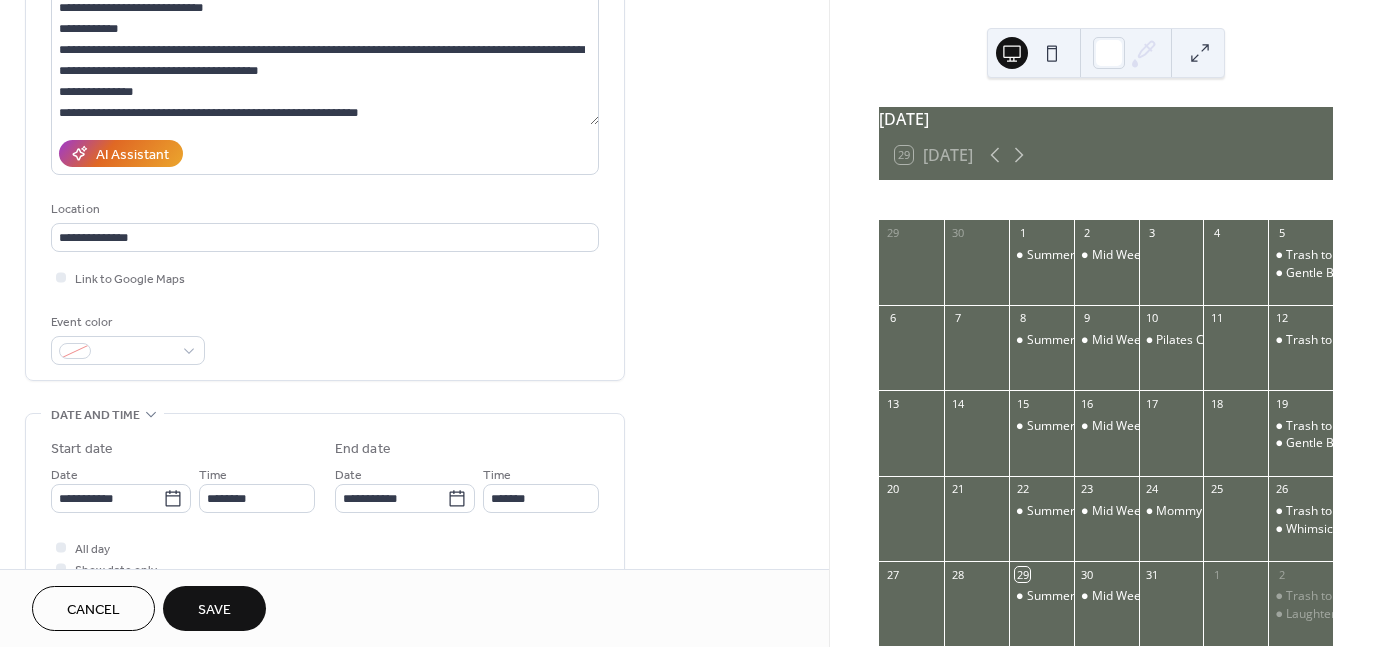 type on "**********" 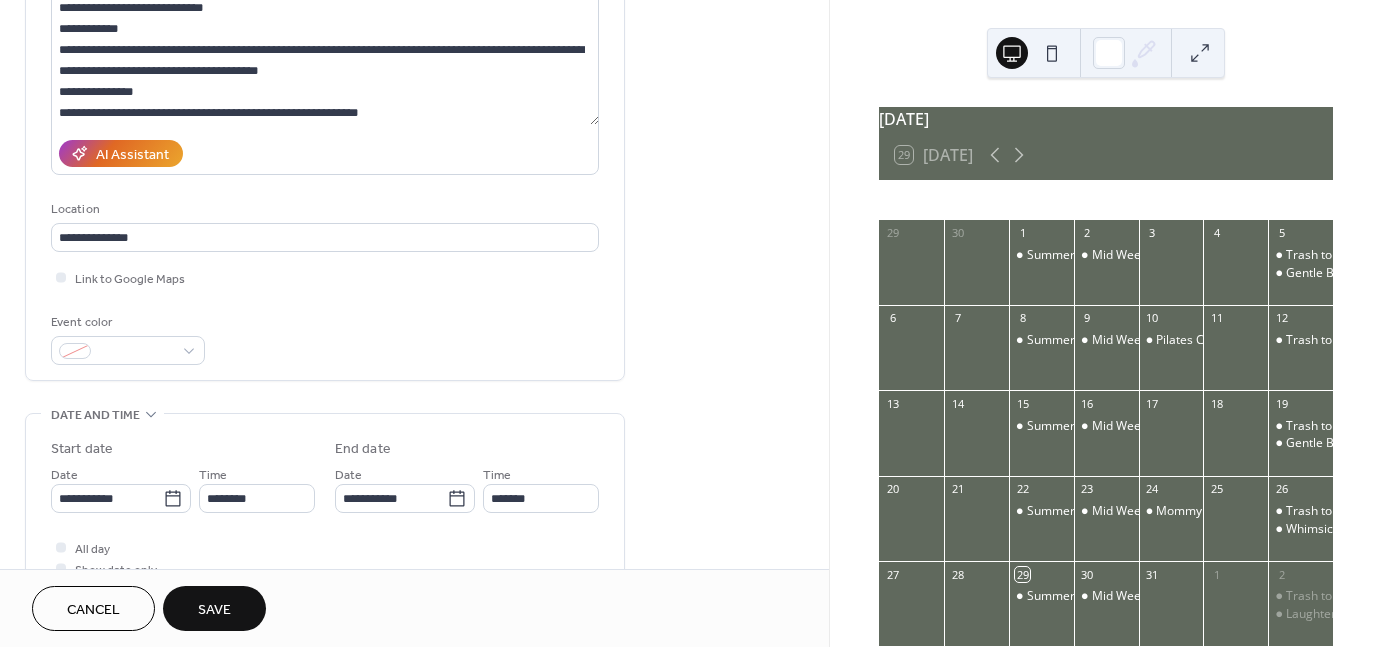 type on "**********" 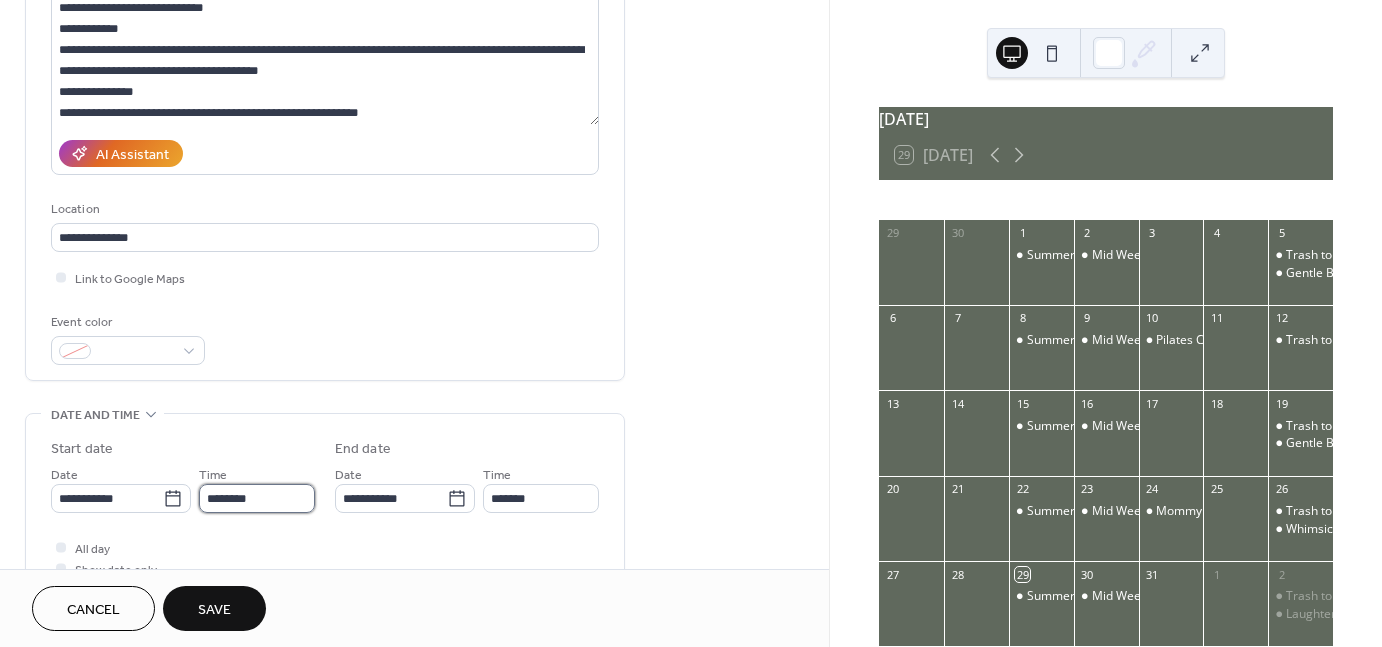 click on "********" at bounding box center [257, 498] 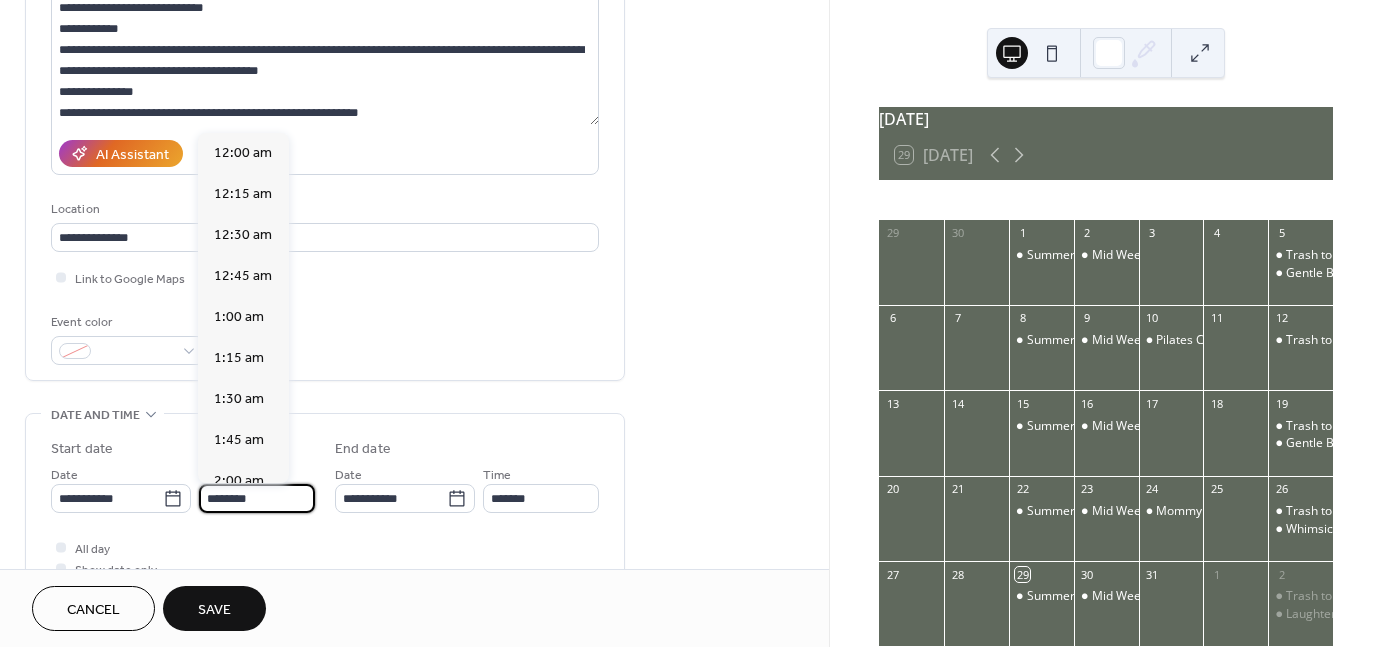scroll, scrollTop: 1968, scrollLeft: 0, axis: vertical 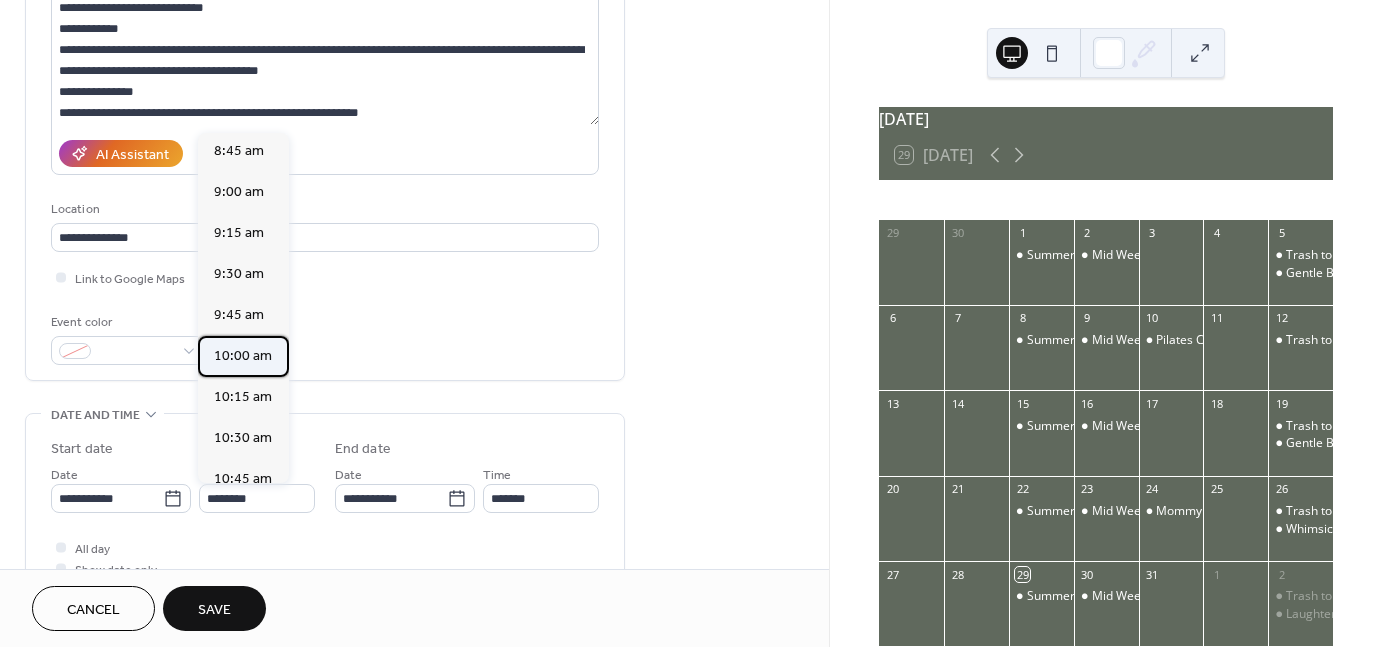click on "10:00 am" at bounding box center [243, 355] 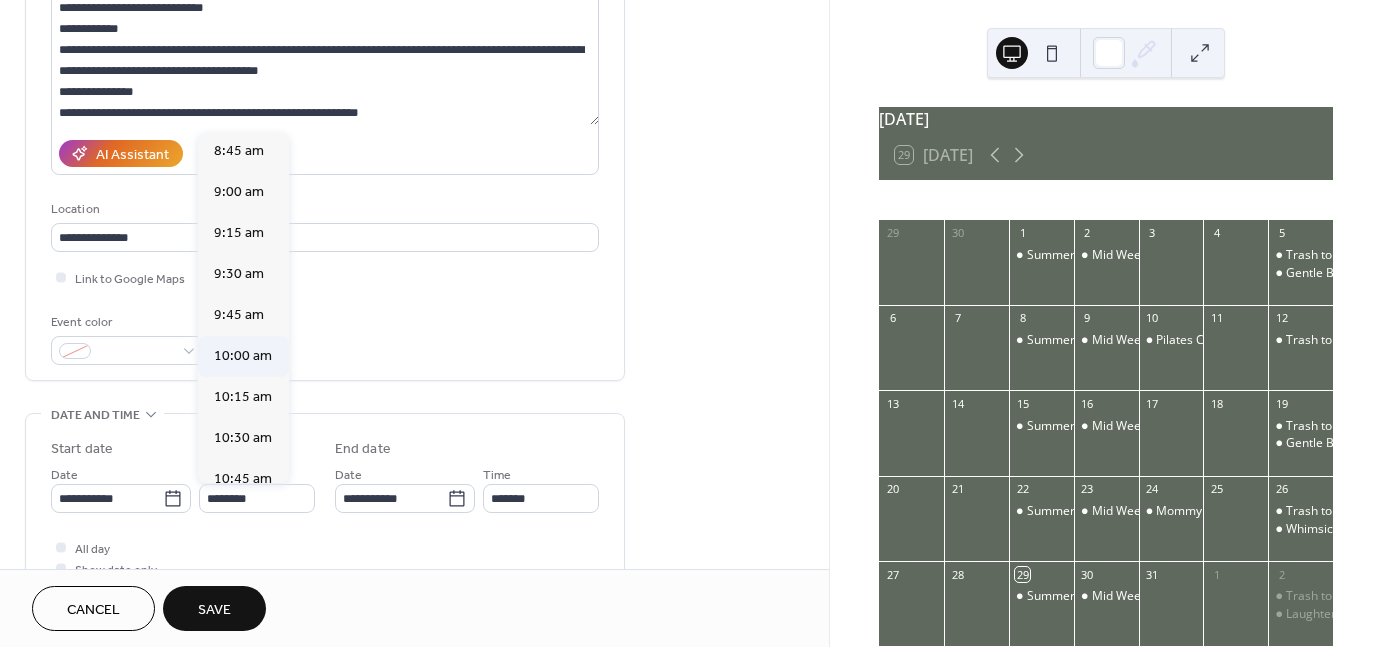 type on "********" 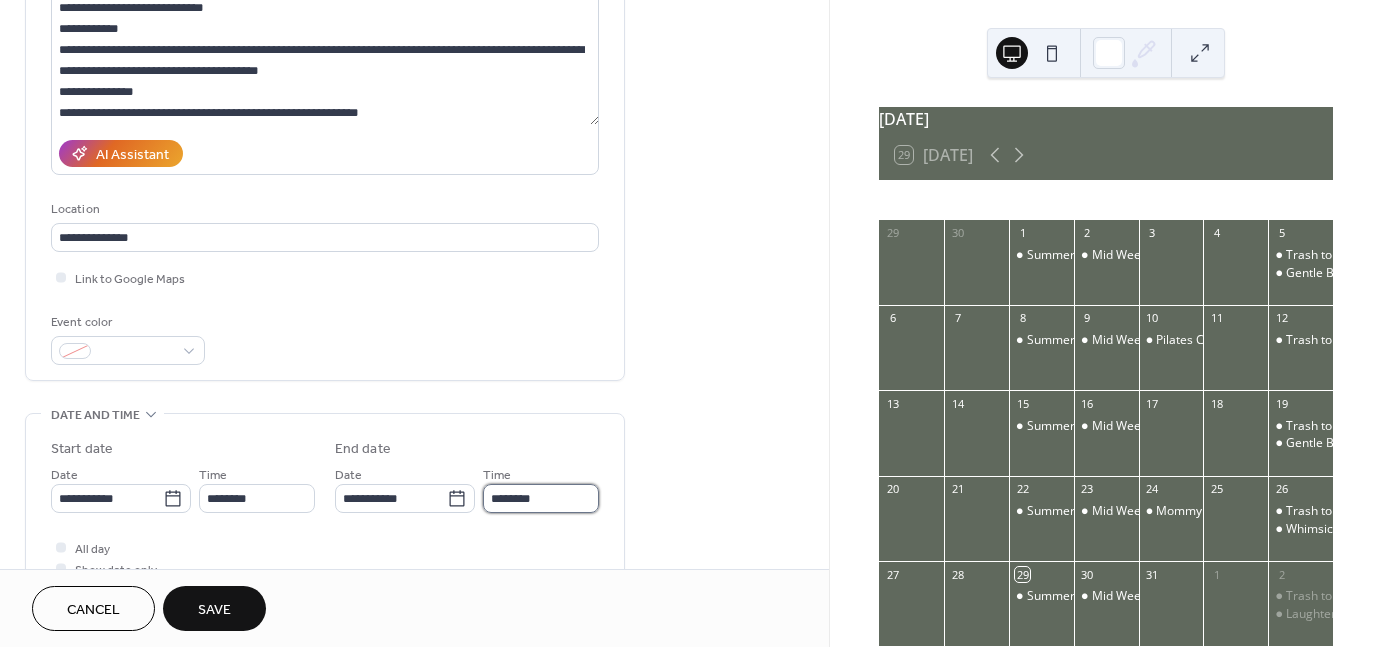 click on "********" at bounding box center [541, 498] 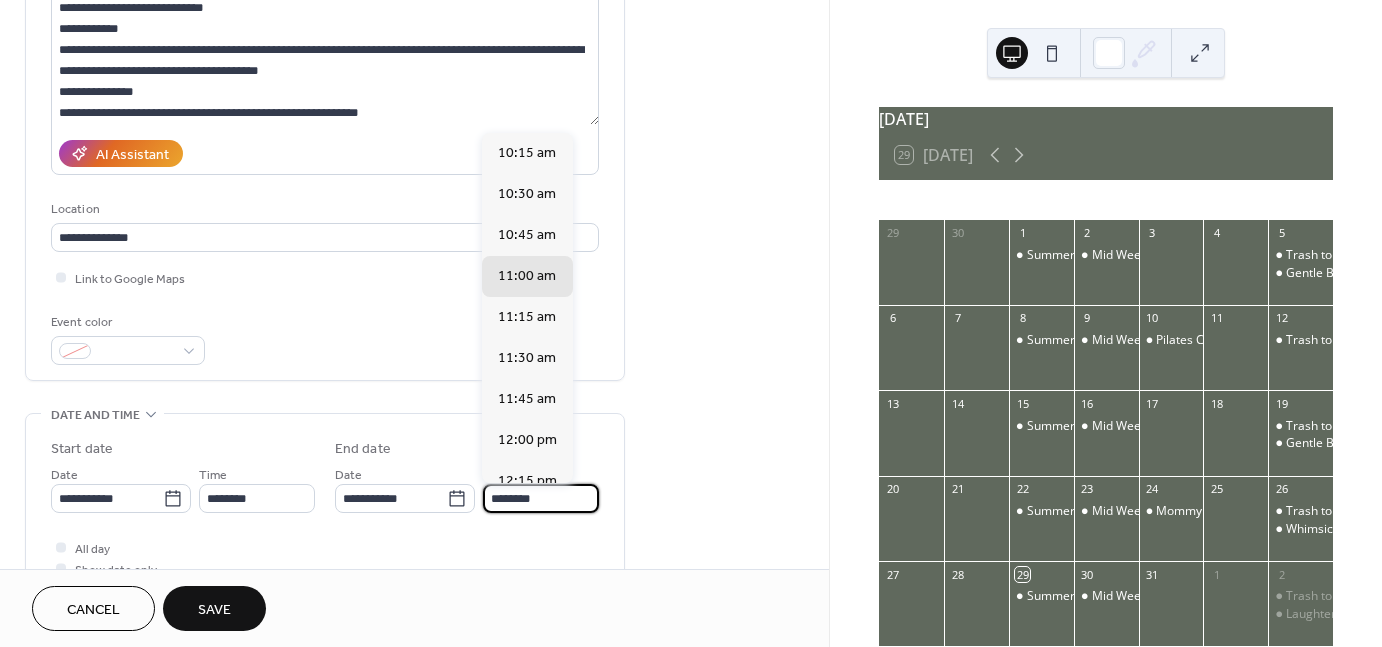 click on "**********" at bounding box center (414, 560) 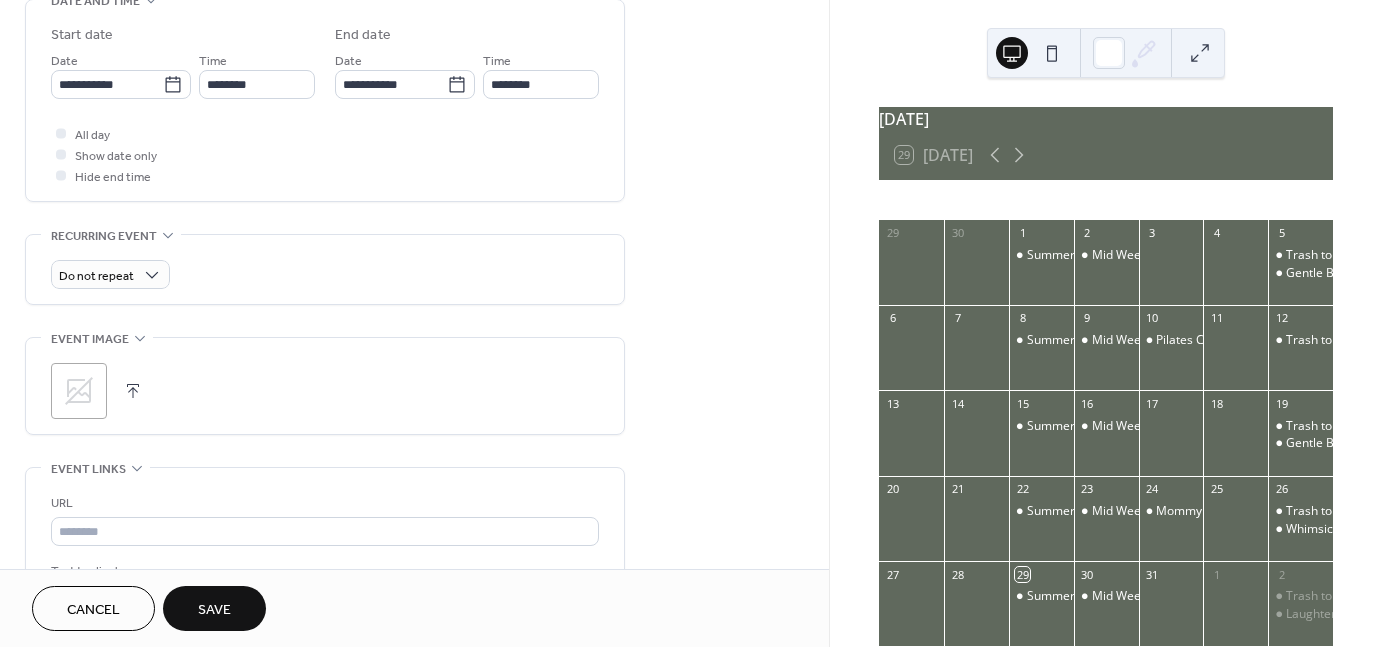scroll, scrollTop: 666, scrollLeft: 0, axis: vertical 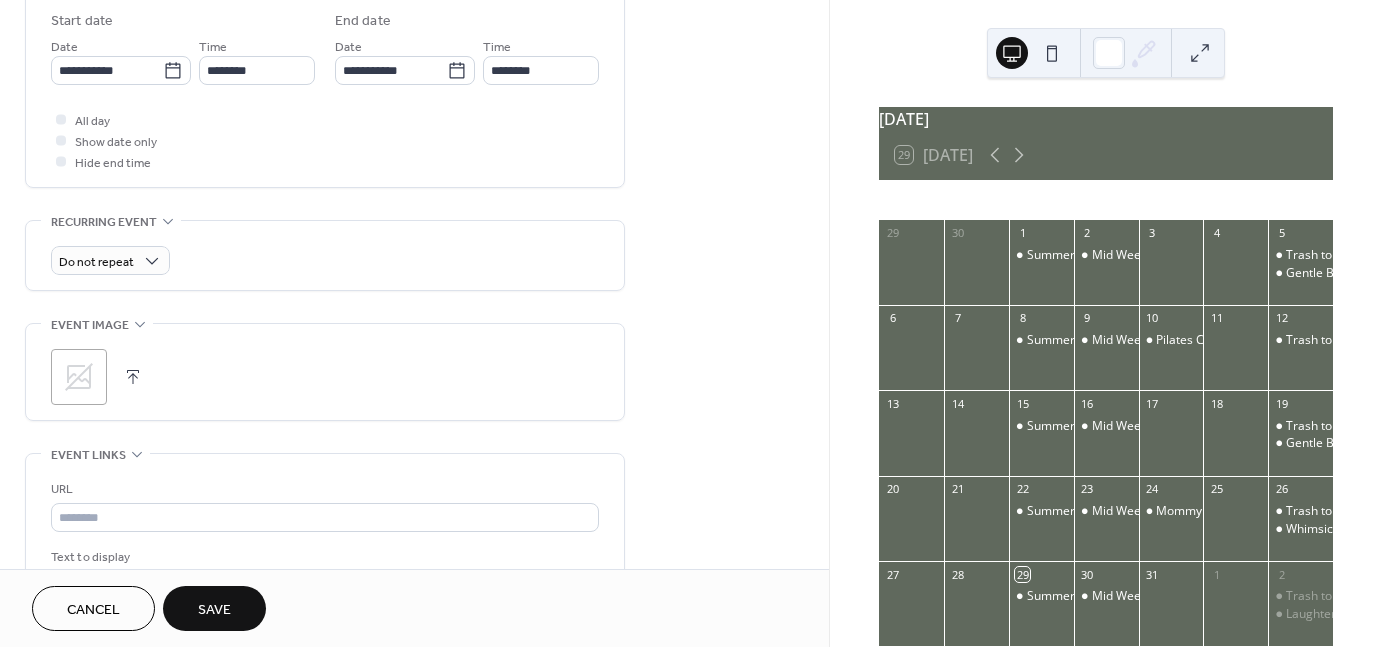 click on ";" at bounding box center [79, 377] 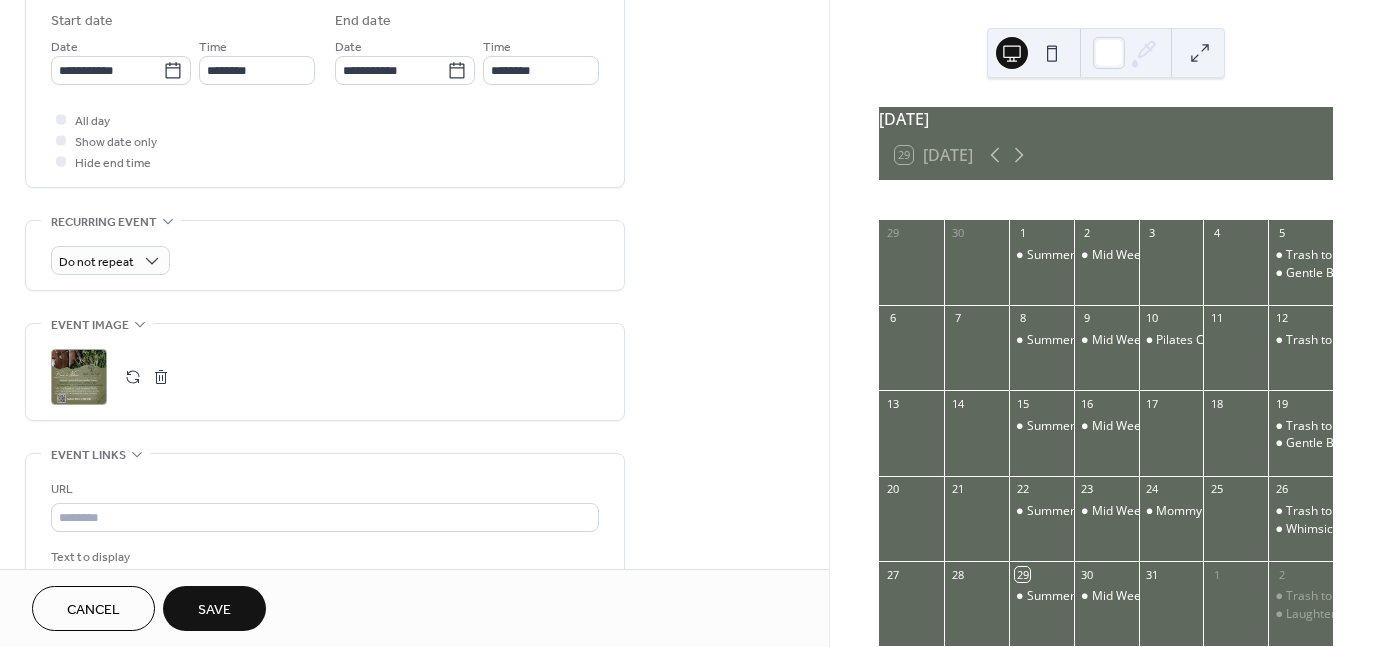 click on "**********" at bounding box center [414, 132] 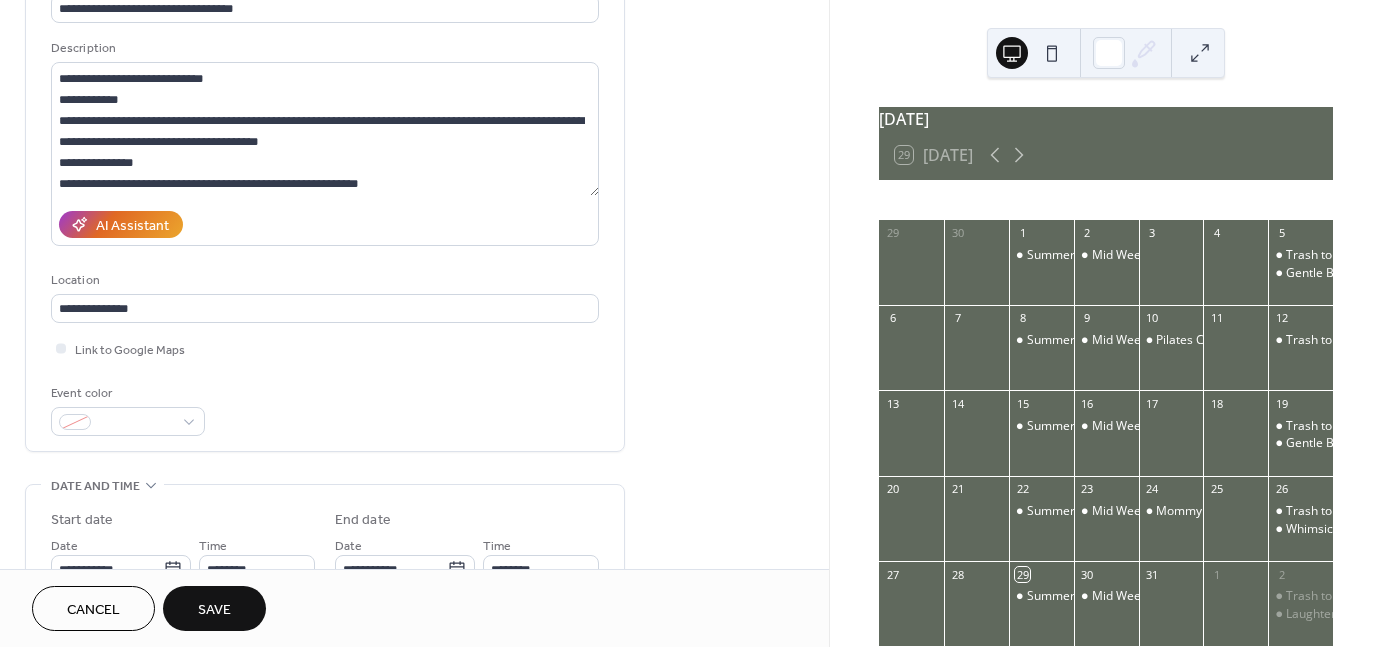 scroll, scrollTop: 100, scrollLeft: 0, axis: vertical 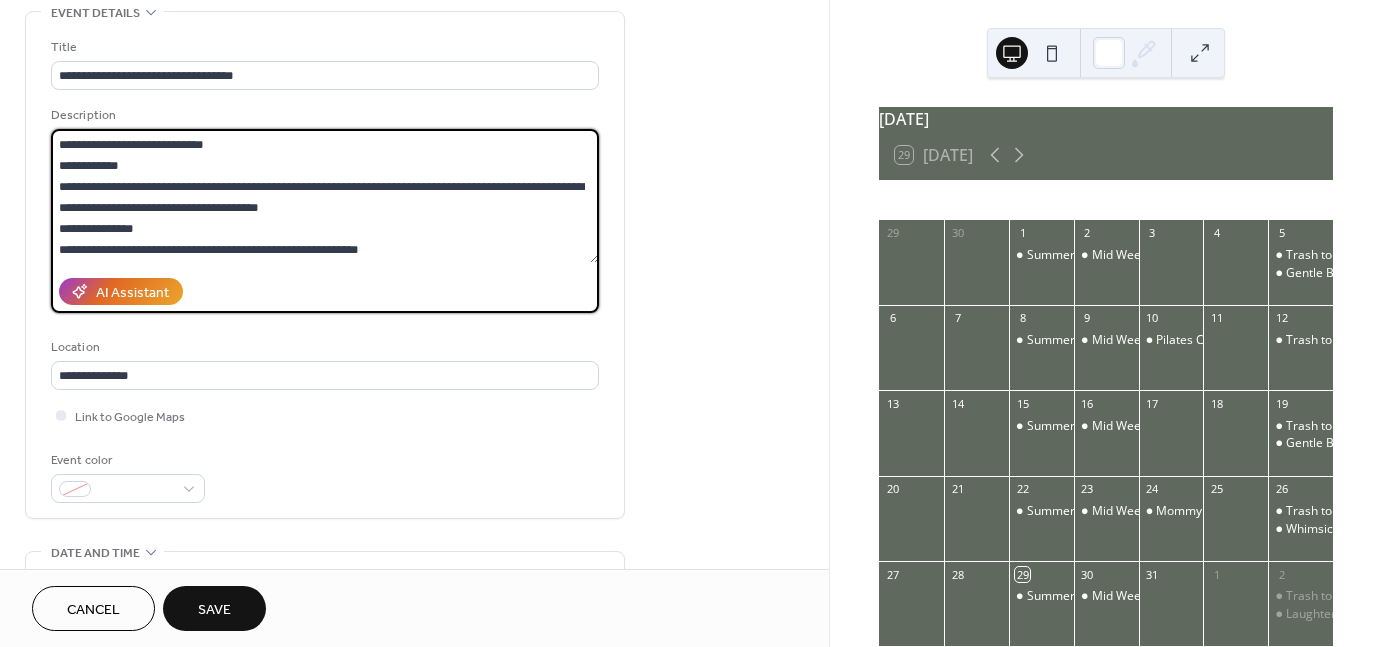drag, startPoint x: 402, startPoint y: 246, endPoint x: 43, endPoint y: 246, distance: 359 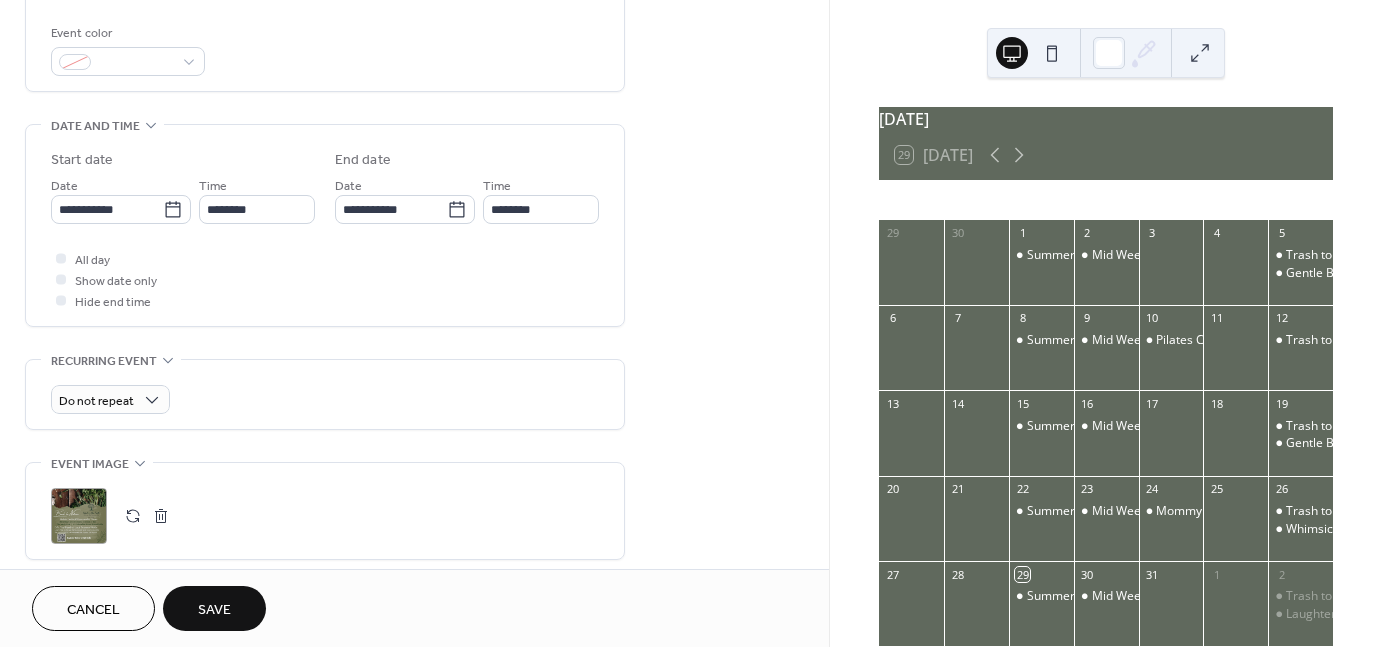 scroll, scrollTop: 535, scrollLeft: 0, axis: vertical 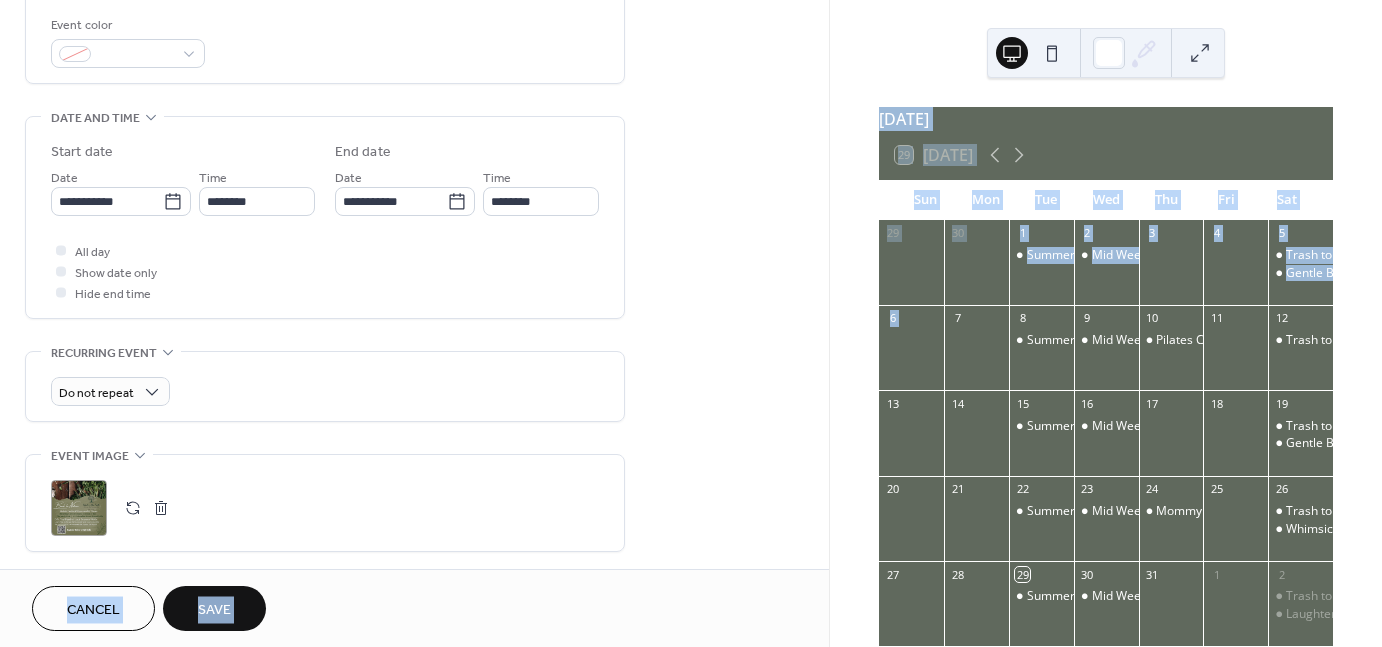 drag, startPoint x: 829, startPoint y: 375, endPoint x: 828, endPoint y: 466, distance: 91.00549 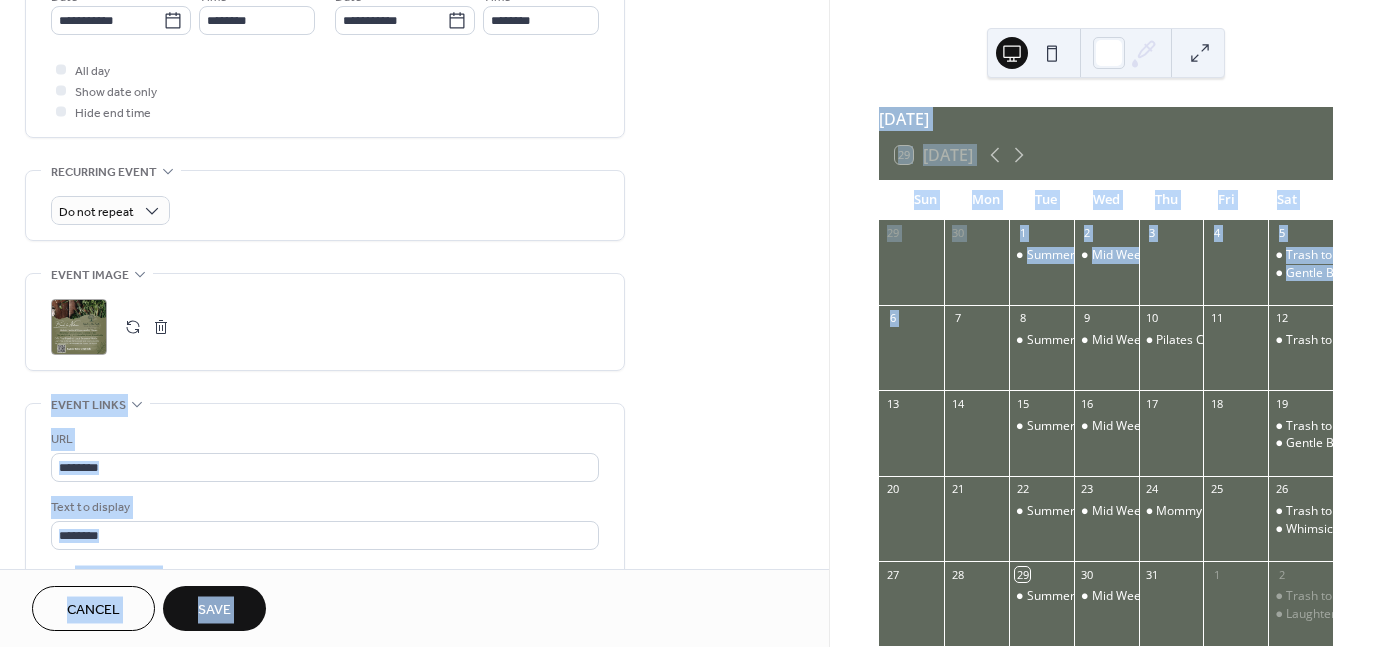 scroll, scrollTop: 752, scrollLeft: 0, axis: vertical 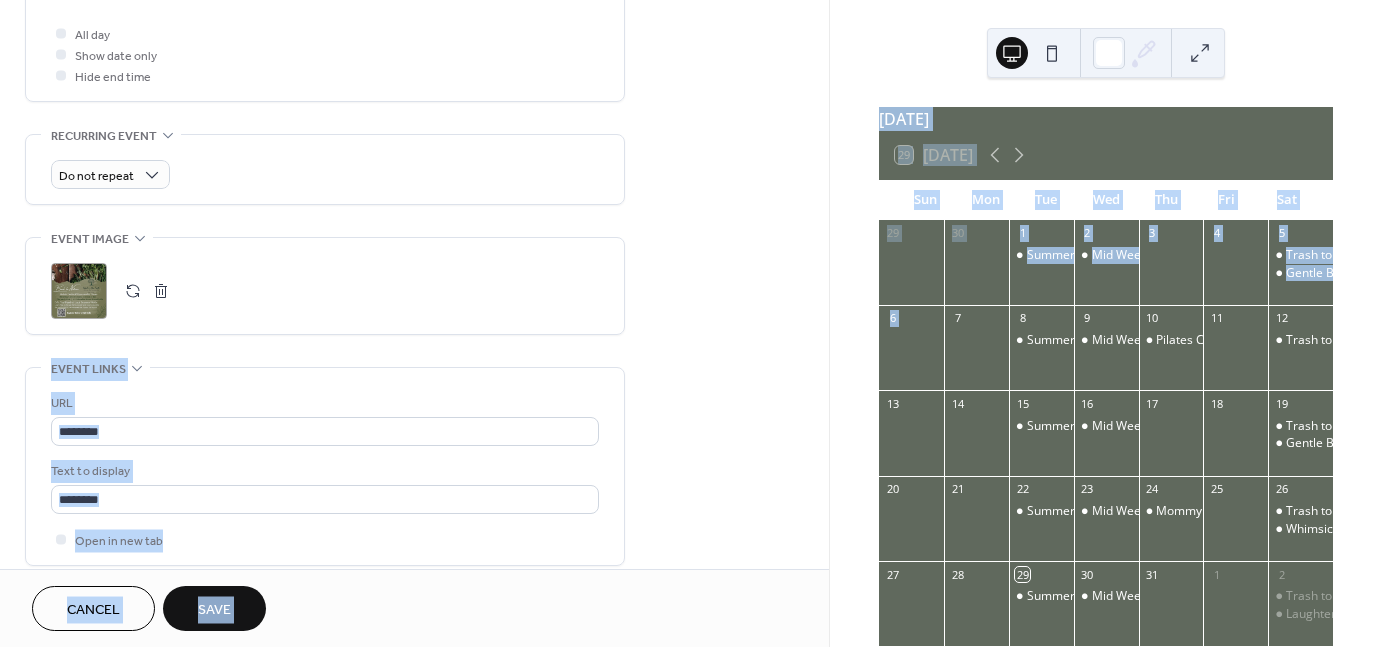 click on "**********" at bounding box center (414, 46) 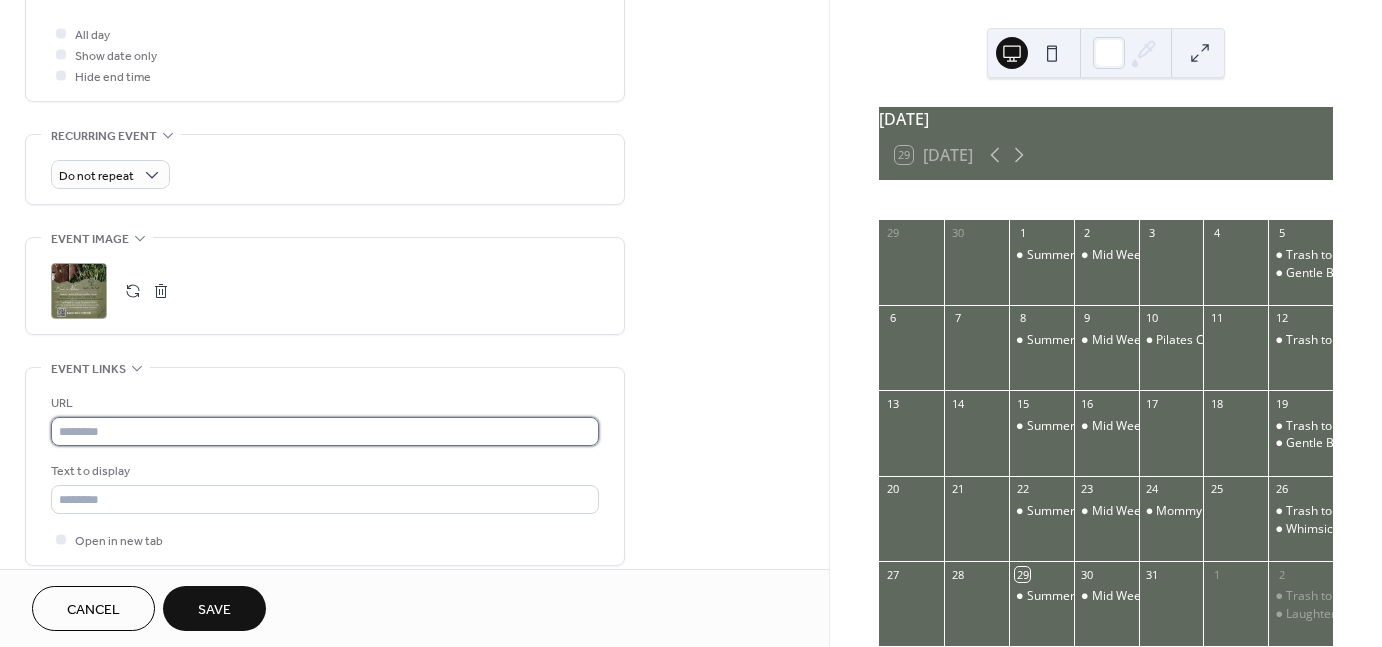 click at bounding box center (325, 431) 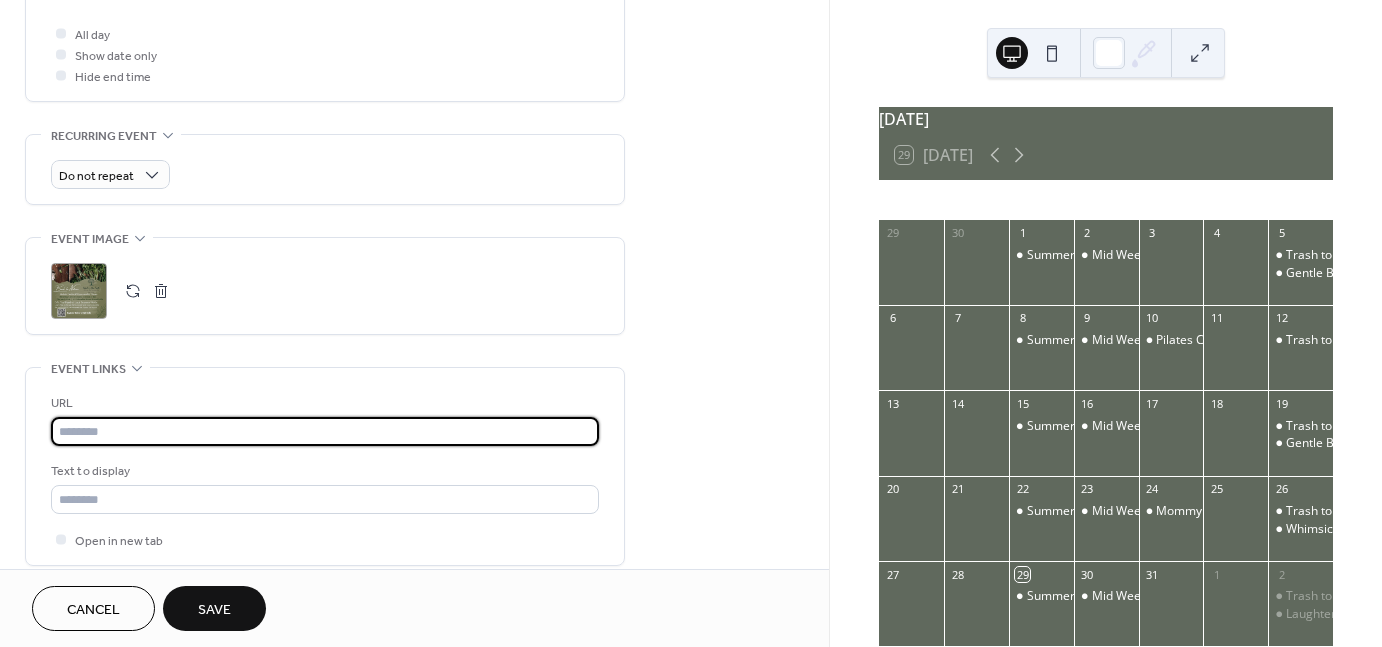 paste on "**********" 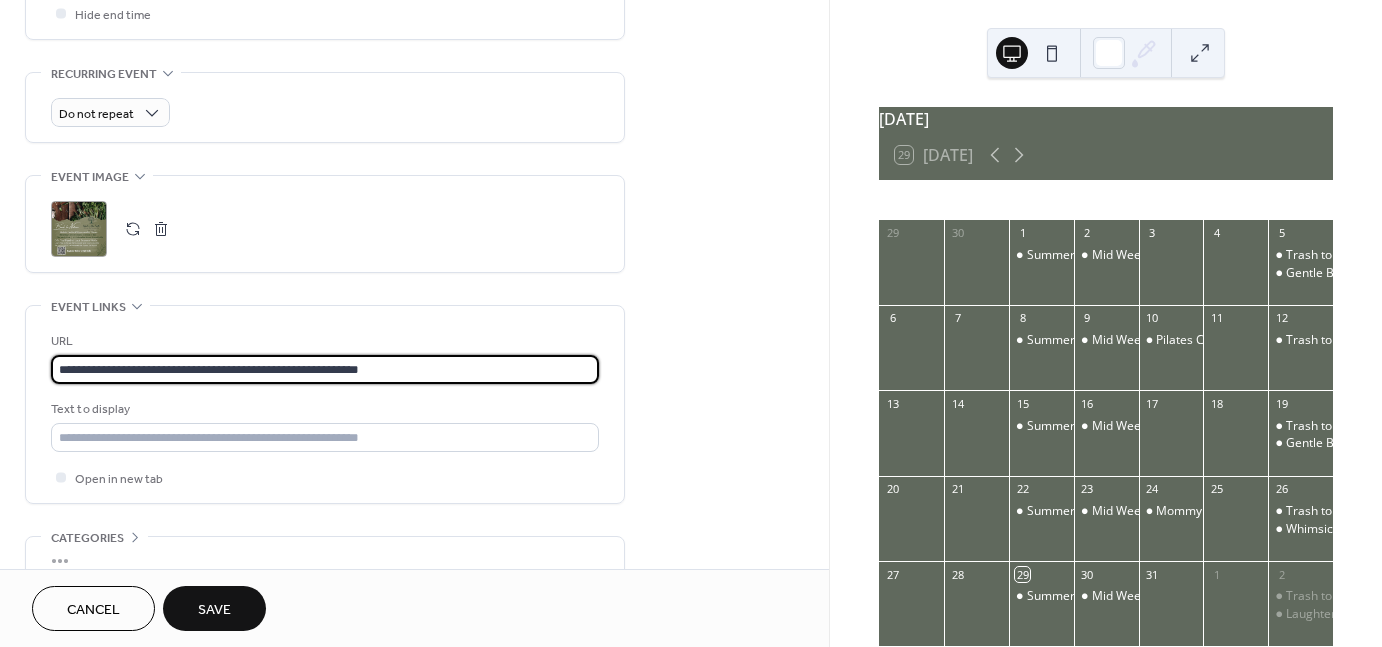 scroll, scrollTop: 836, scrollLeft: 0, axis: vertical 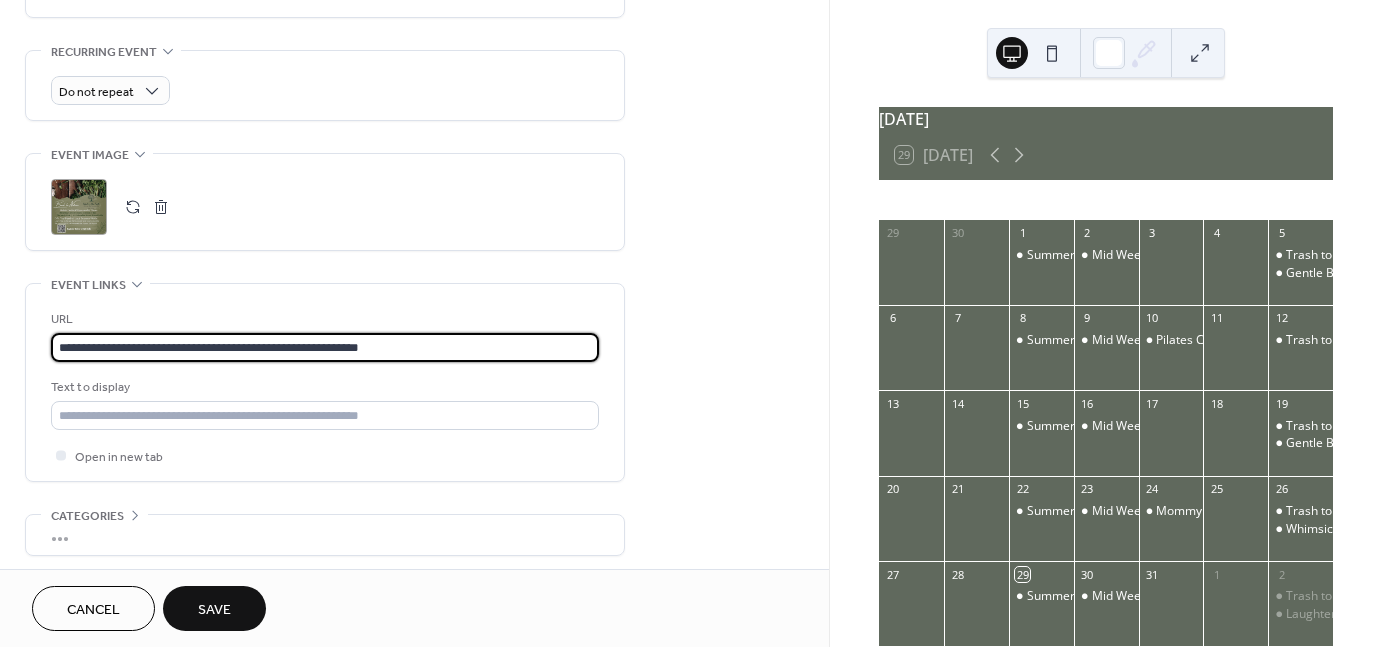 type on "**********" 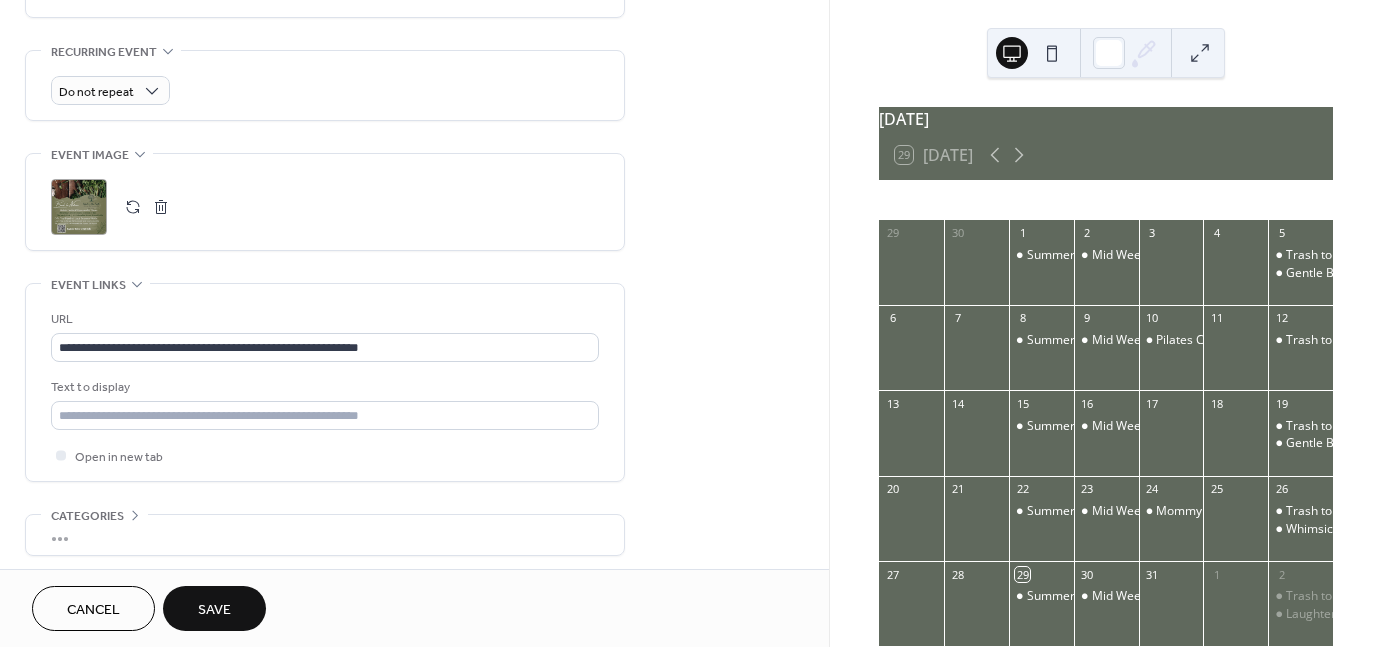 click on "Save" at bounding box center (214, 608) 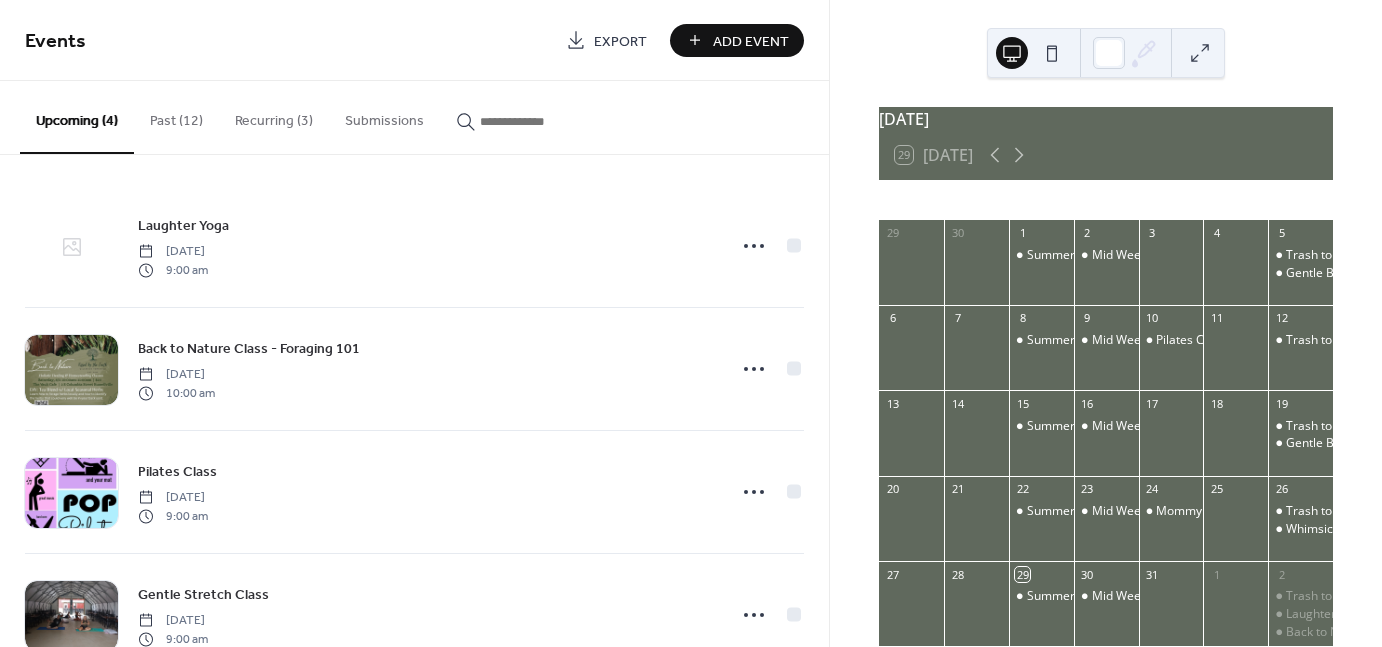click 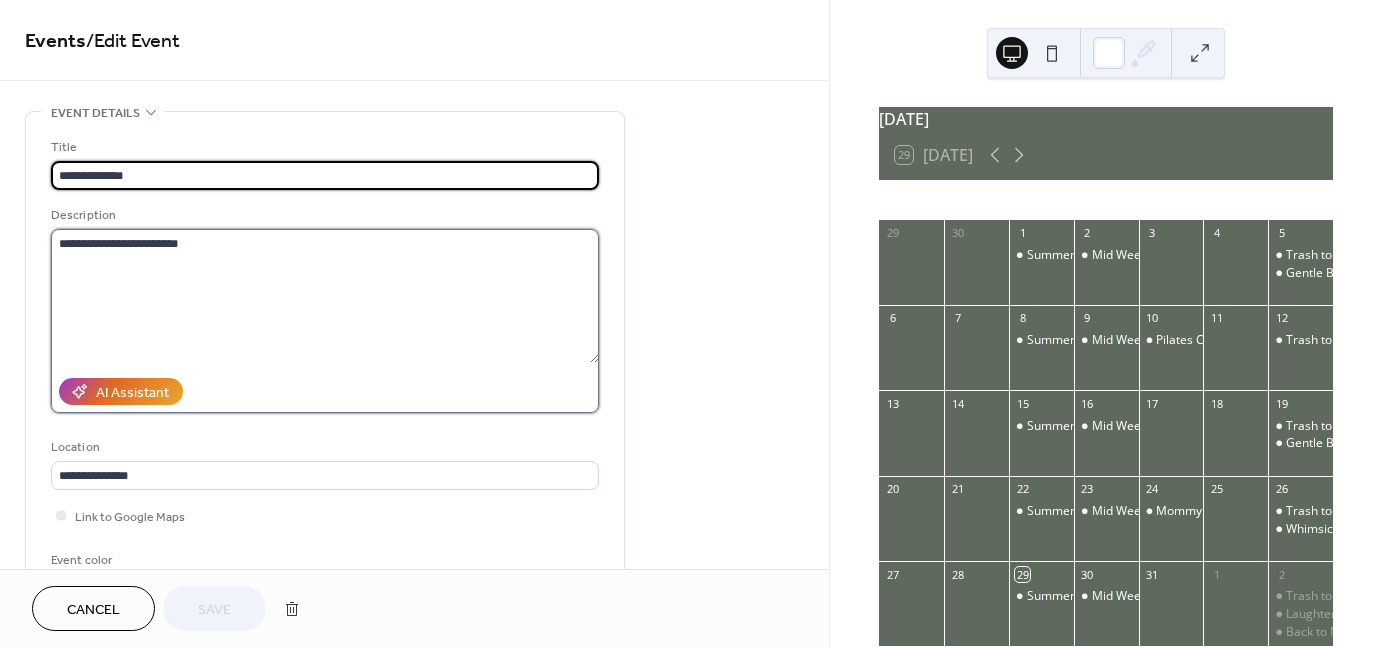 click on "**********" at bounding box center [325, 296] 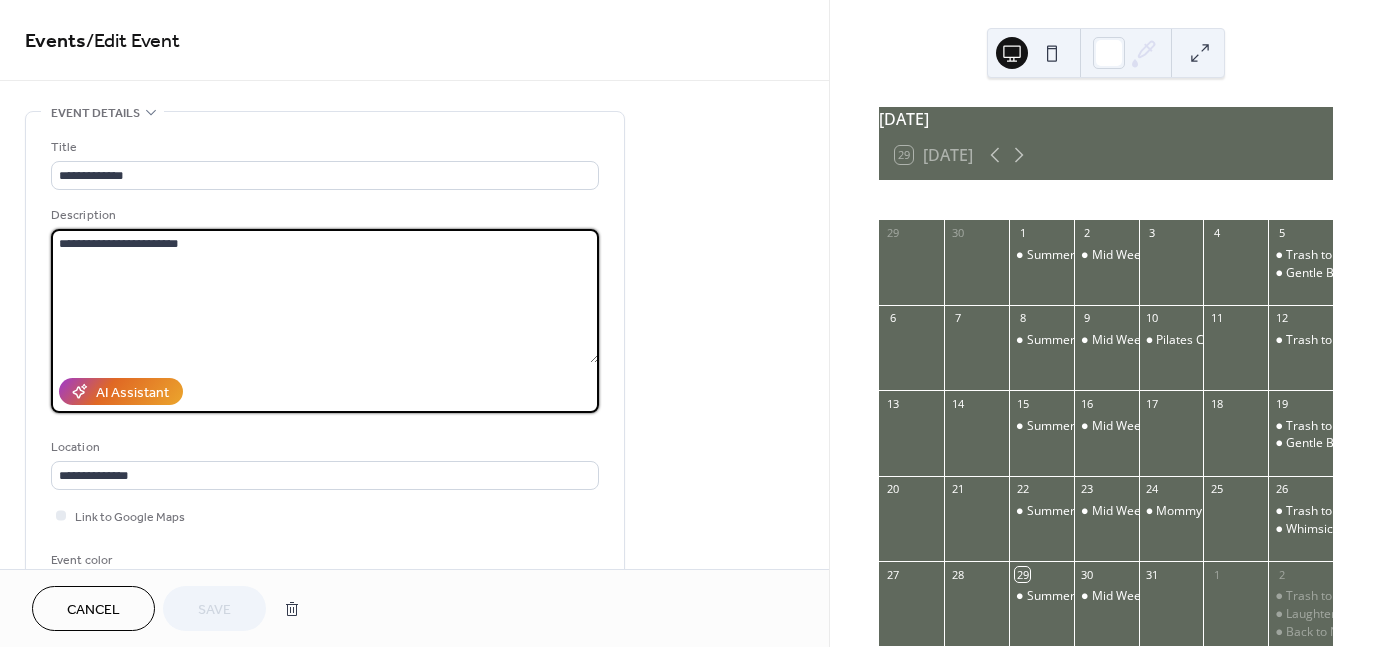 drag, startPoint x: 187, startPoint y: 242, endPoint x: 6, endPoint y: 249, distance: 181.13531 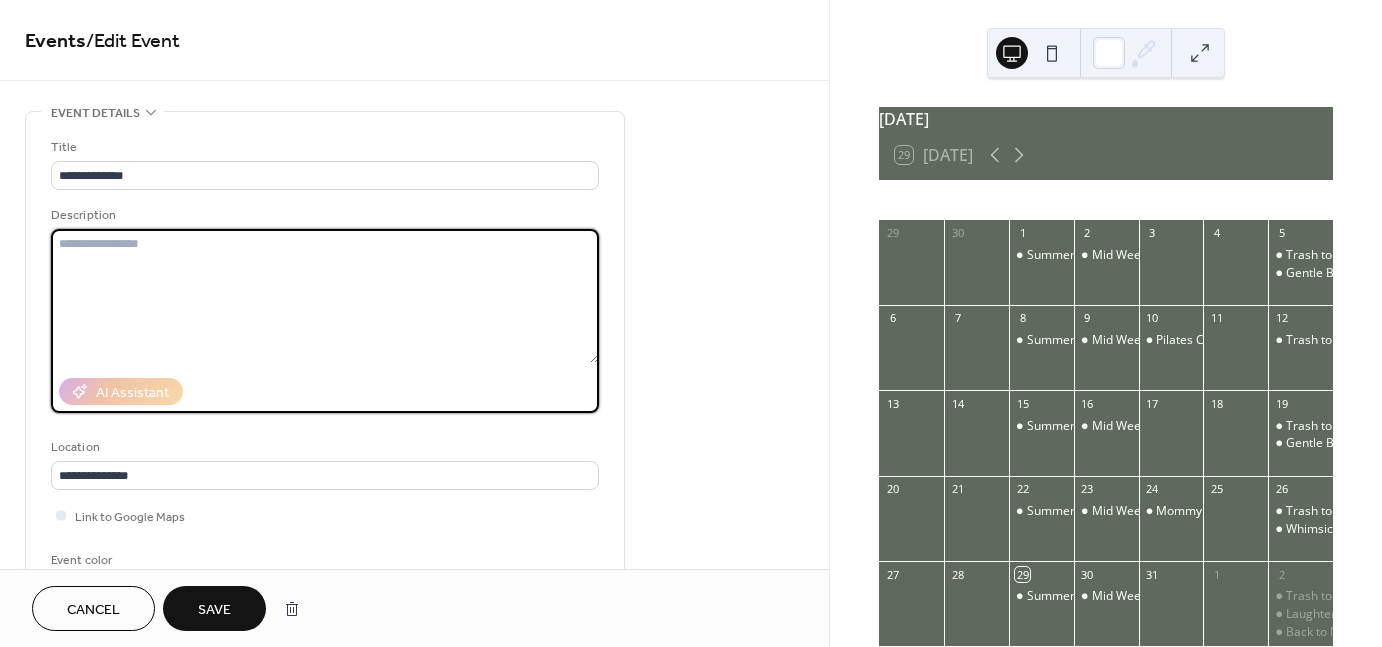 paste on "**********" 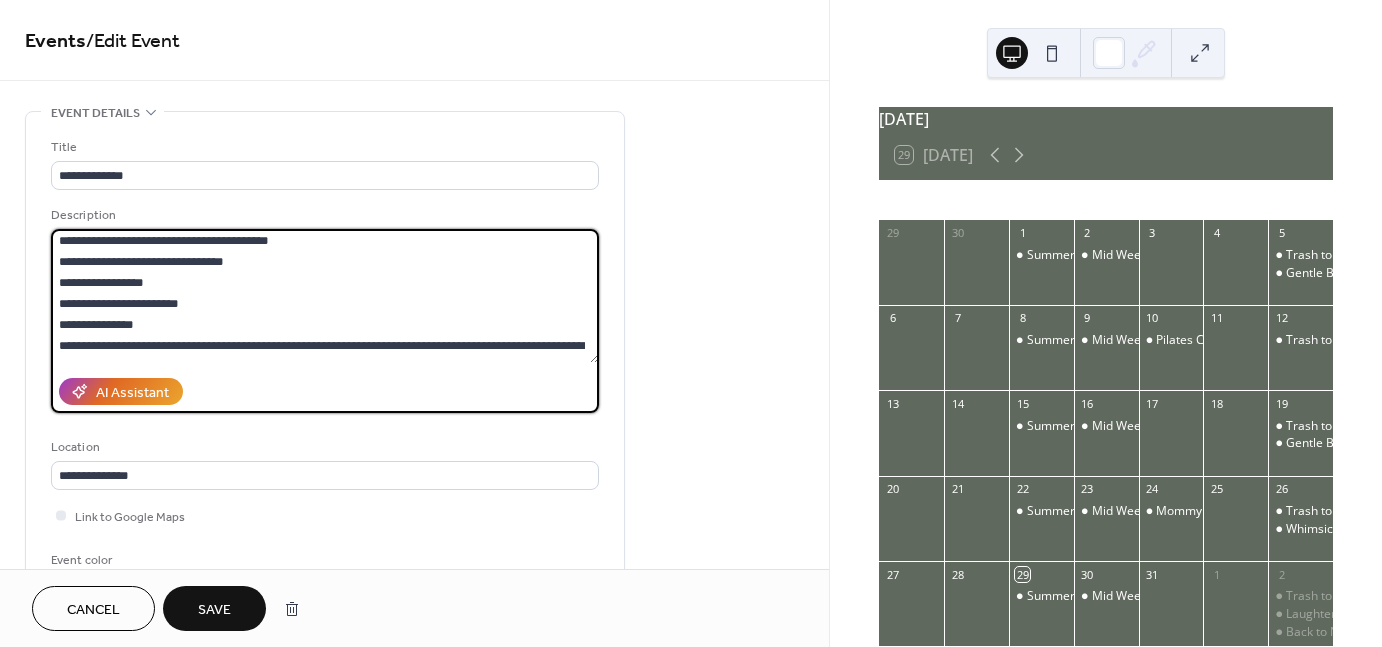 scroll, scrollTop: 0, scrollLeft: 0, axis: both 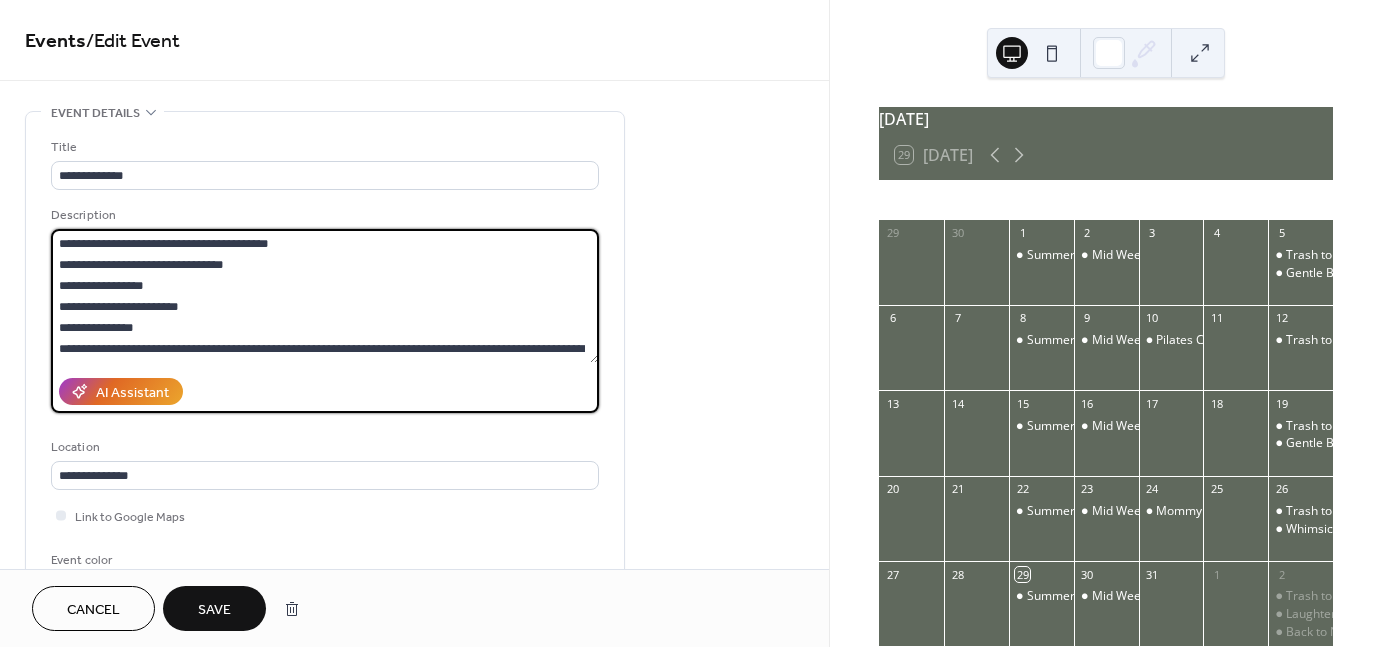 click at bounding box center (325, 296) 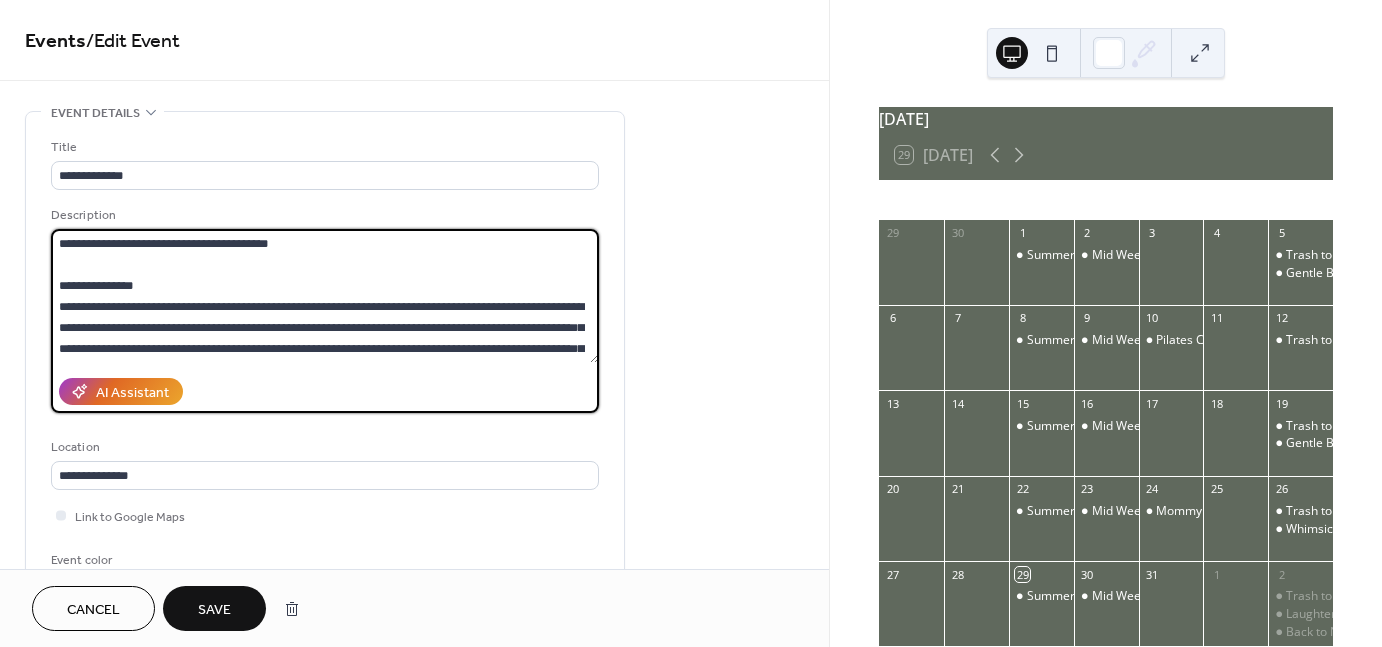 click at bounding box center (325, 296) 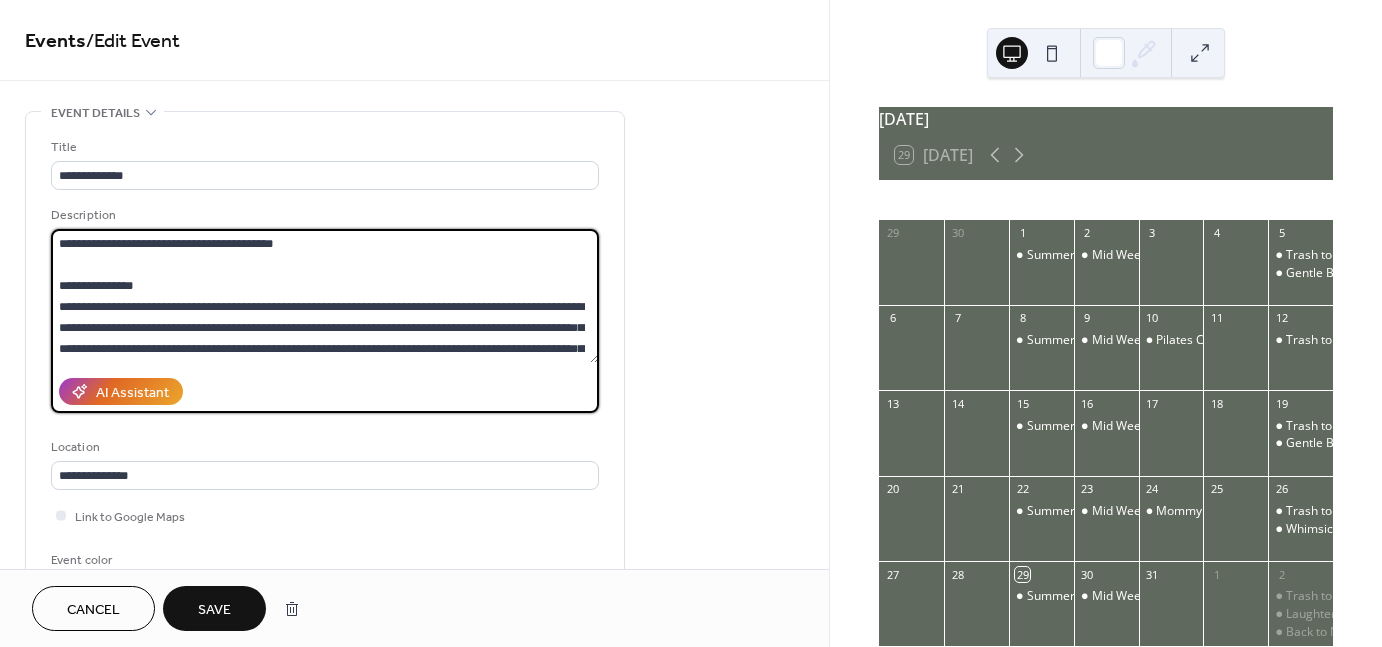 click at bounding box center [325, 296] 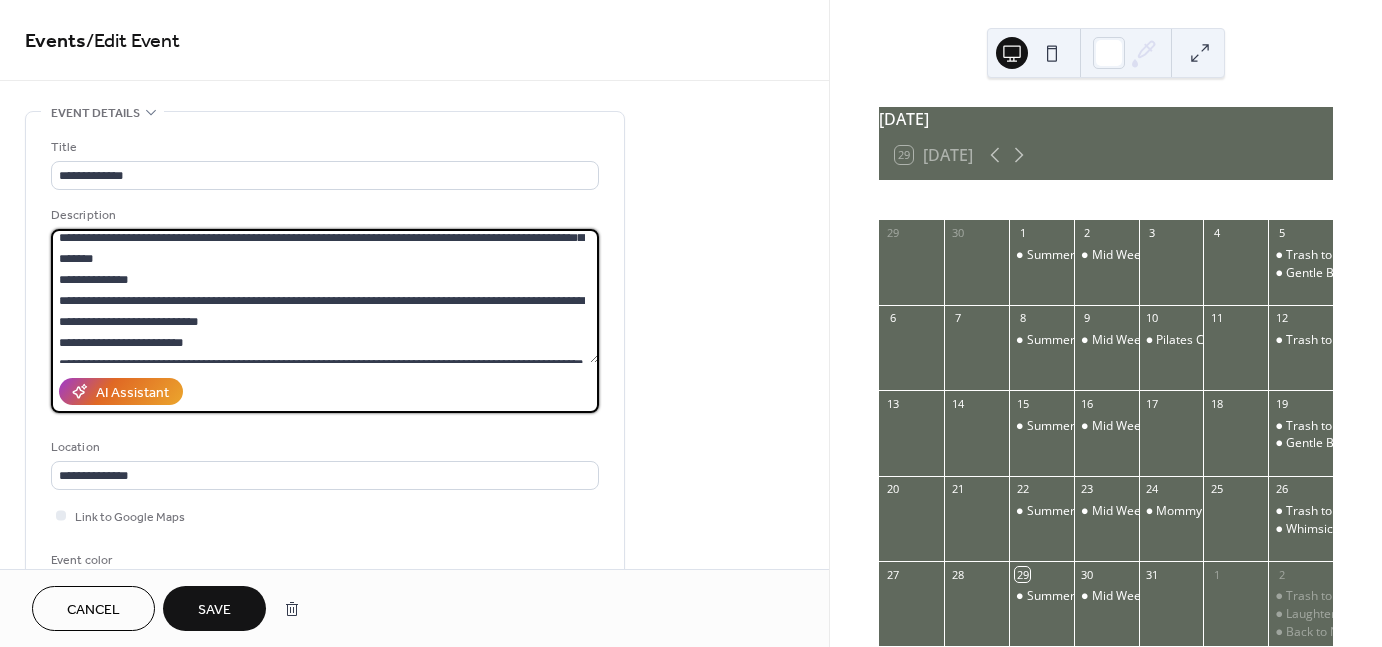 scroll, scrollTop: 138, scrollLeft: 0, axis: vertical 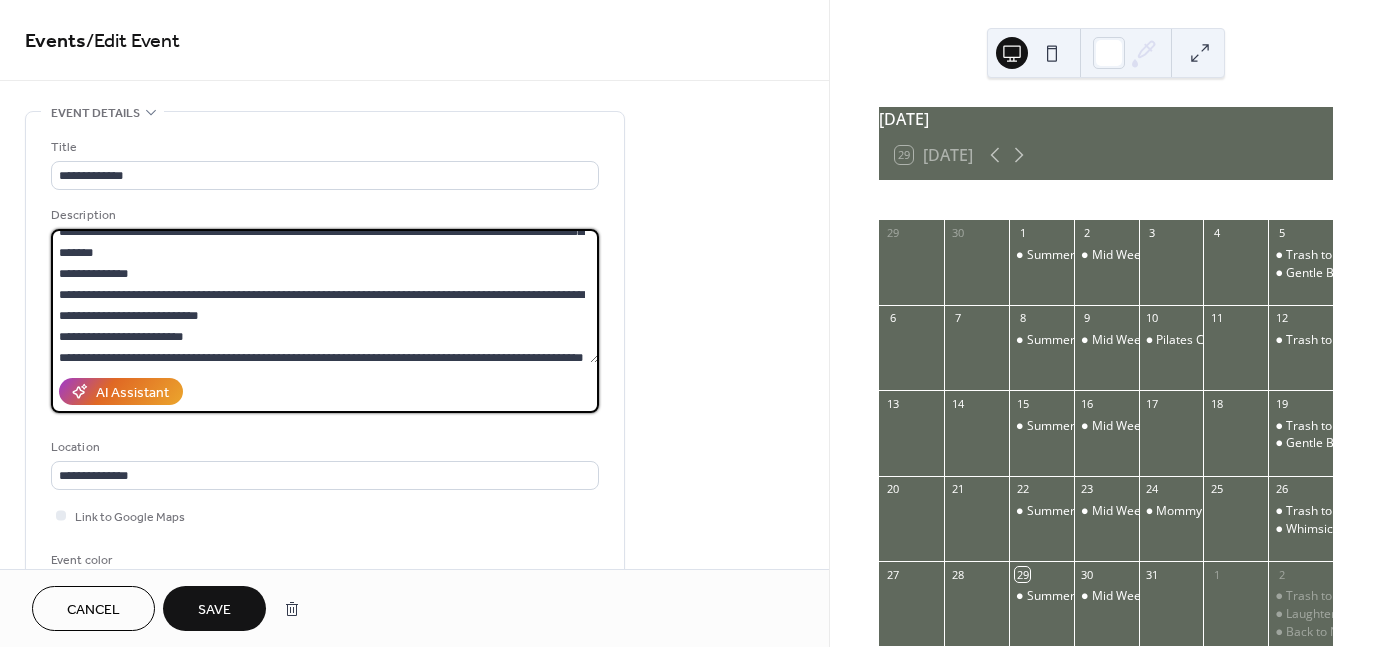 click at bounding box center [325, 296] 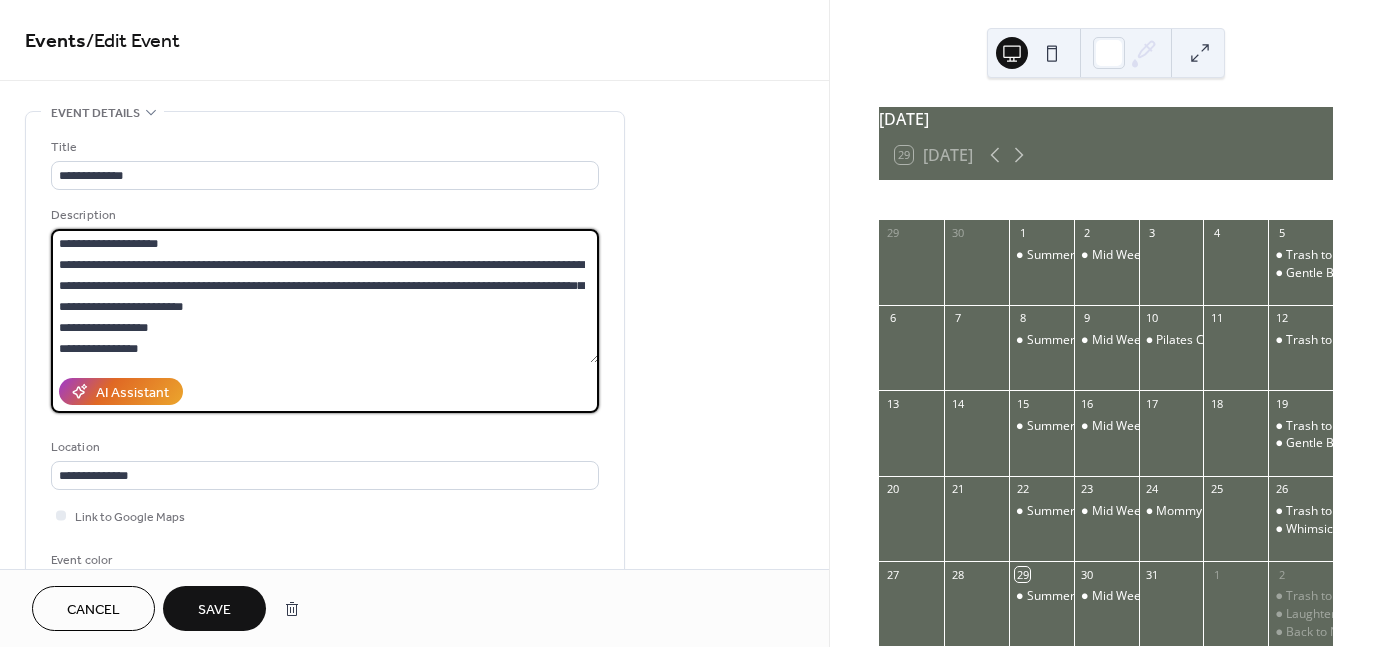 scroll, scrollTop: 713, scrollLeft: 0, axis: vertical 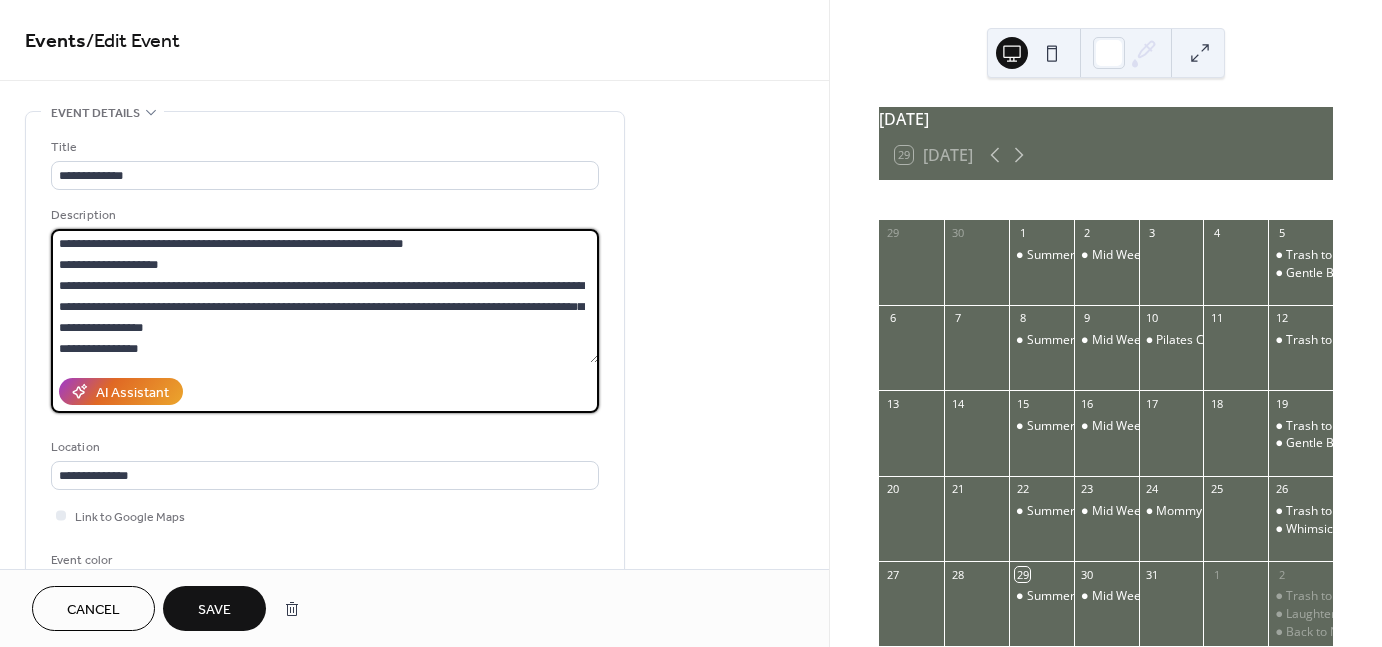 click at bounding box center (325, 296) 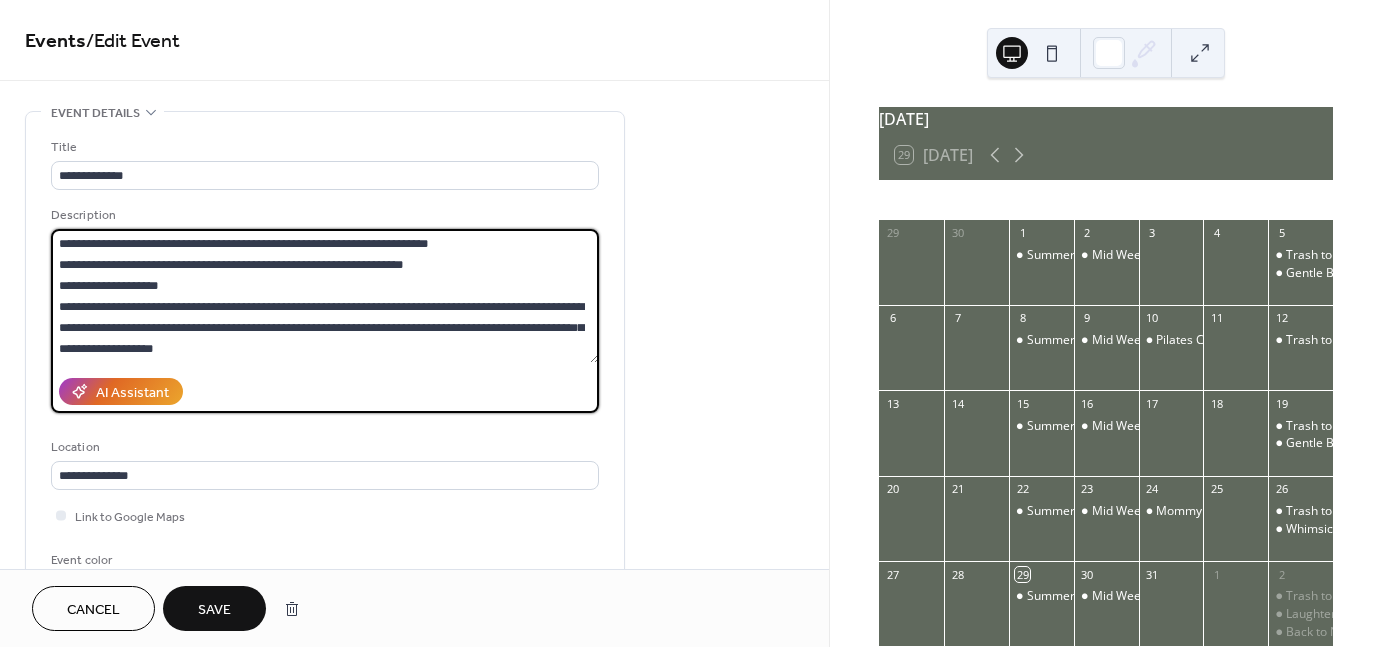 click on "AI Assistant" at bounding box center [325, 391] 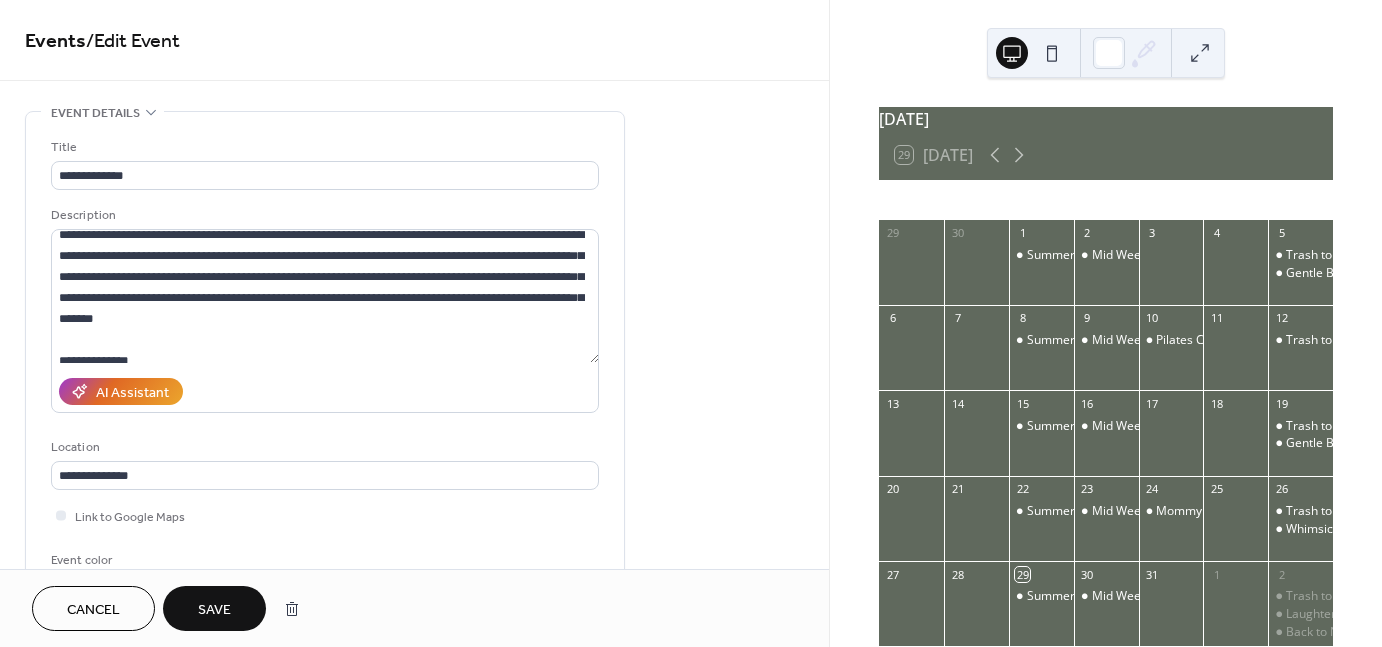 scroll, scrollTop: 0, scrollLeft: 0, axis: both 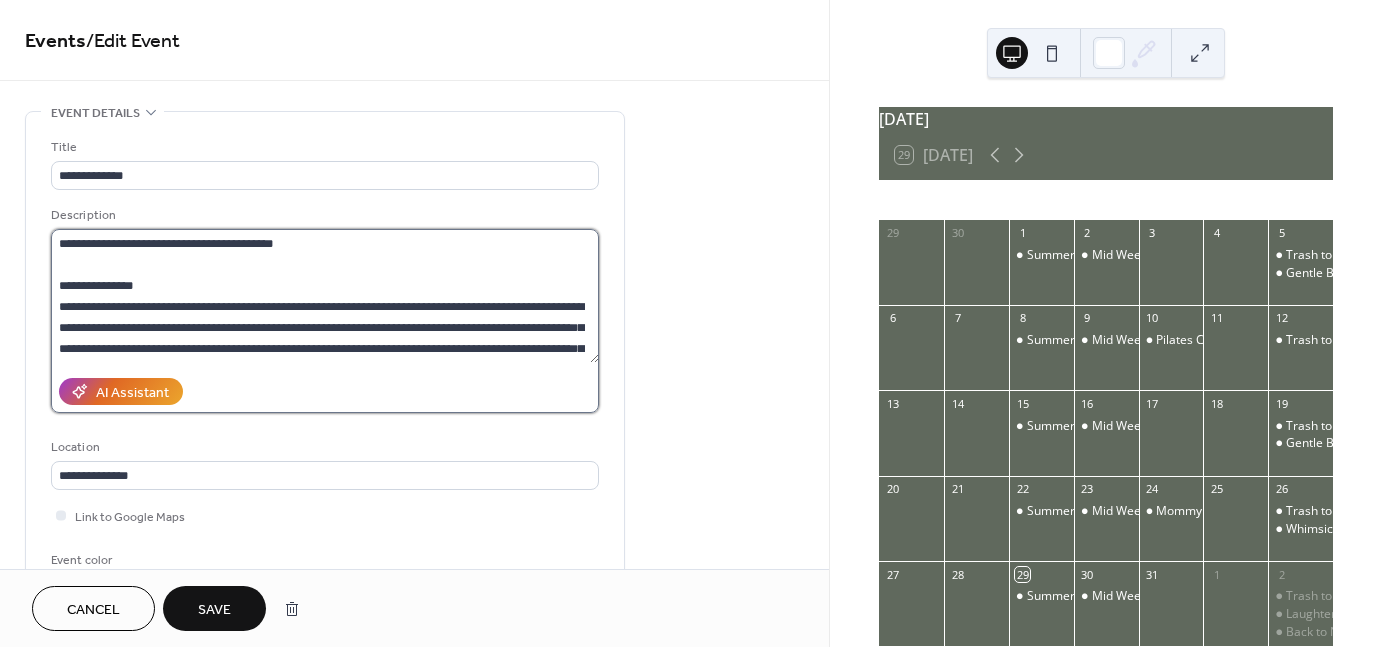 click at bounding box center (325, 296) 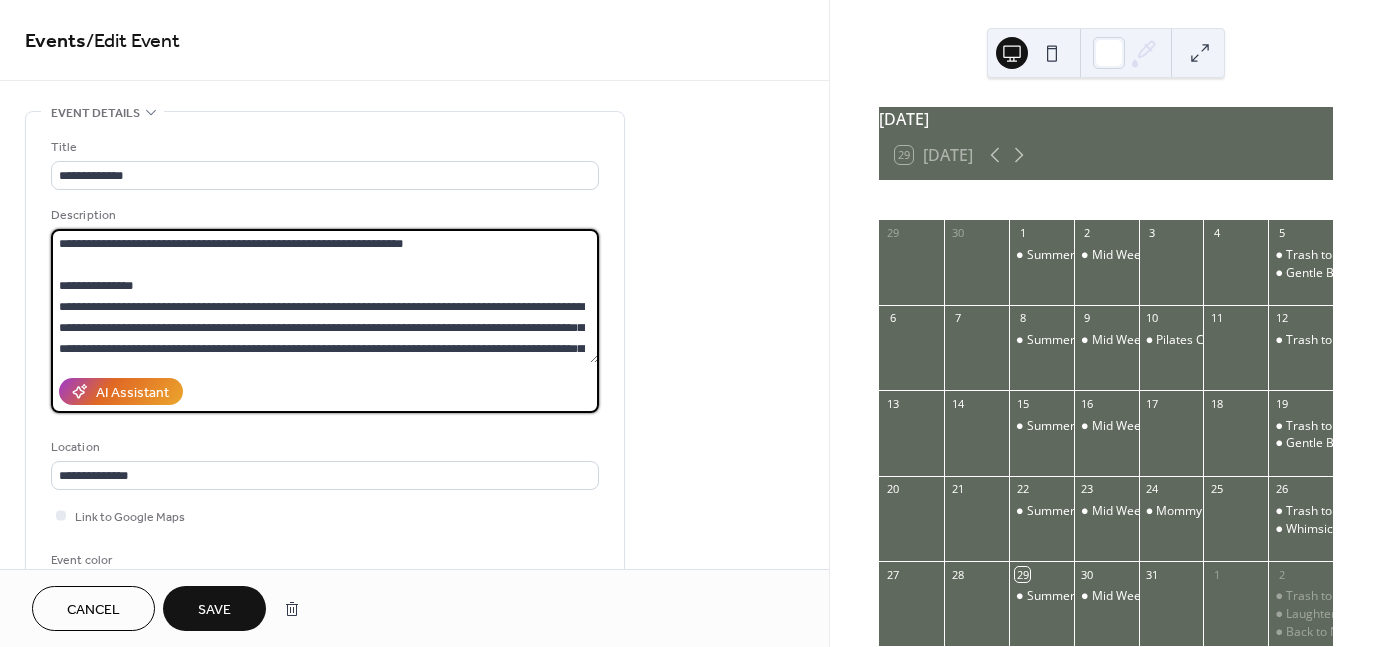 scroll, scrollTop: 1, scrollLeft: 0, axis: vertical 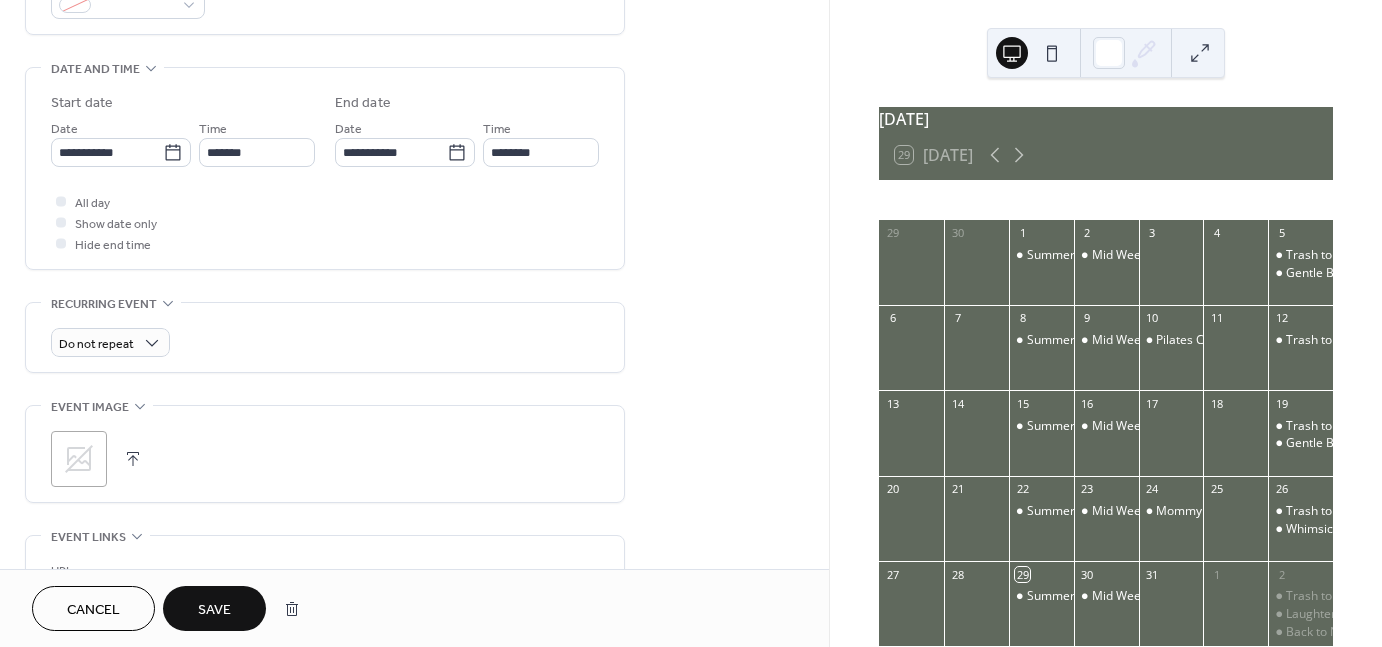 type on "**********" 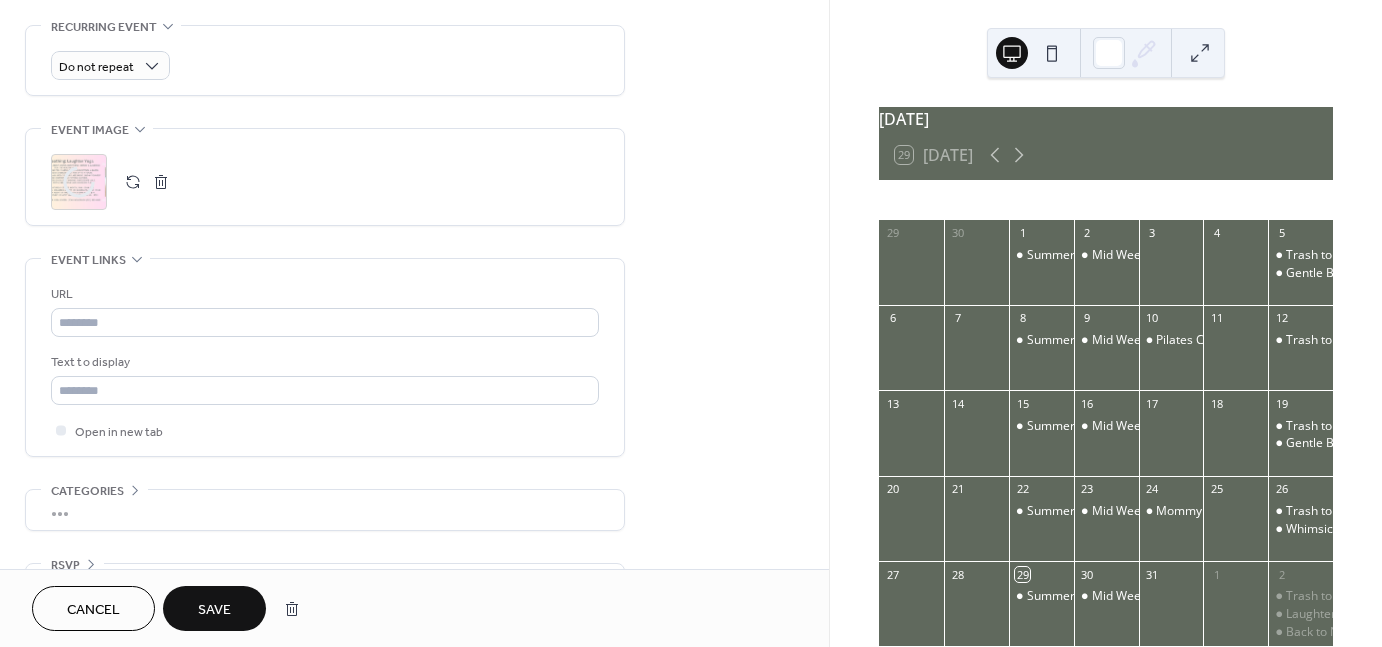 scroll, scrollTop: 865, scrollLeft: 0, axis: vertical 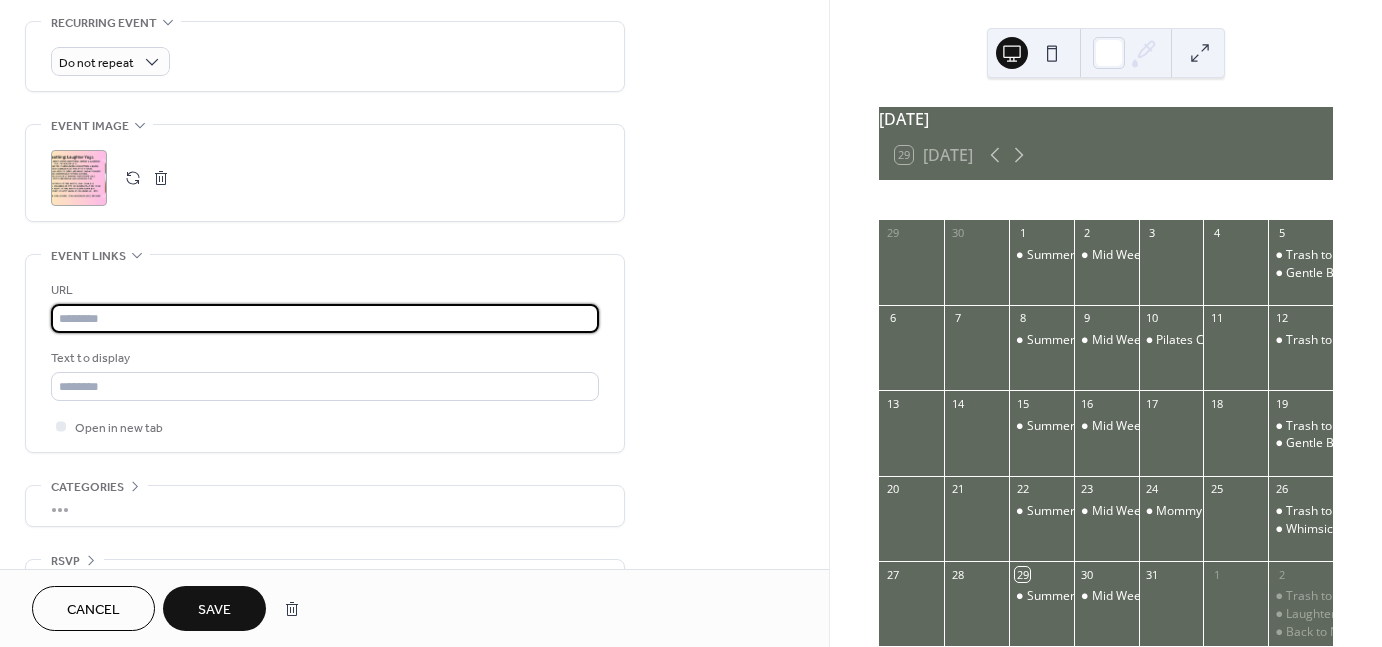 click at bounding box center [325, 318] 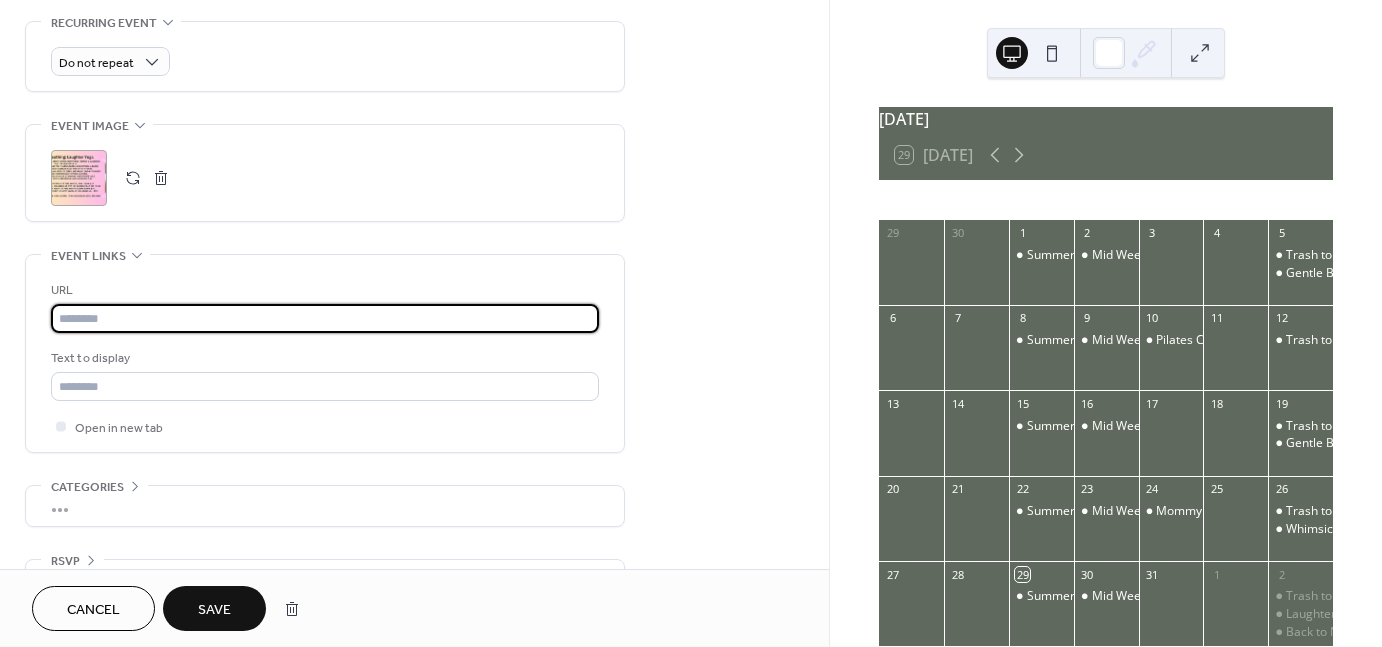 paste on "**********" 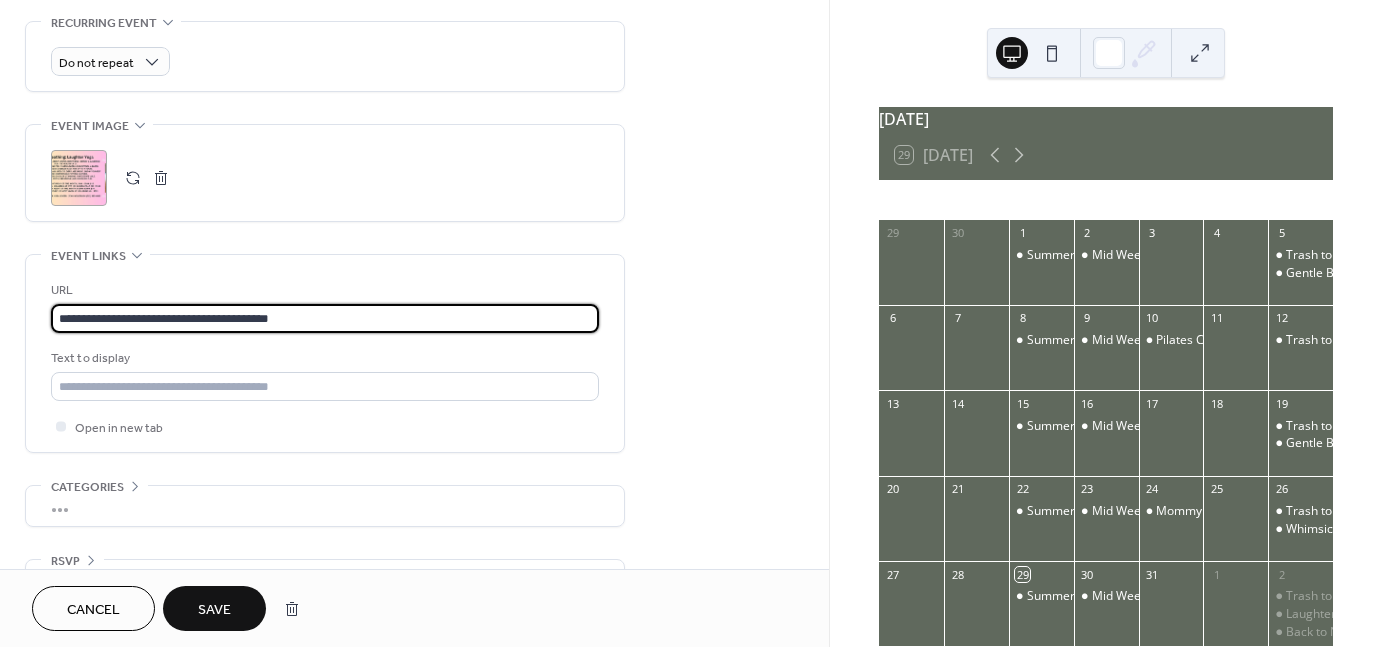 type on "**********" 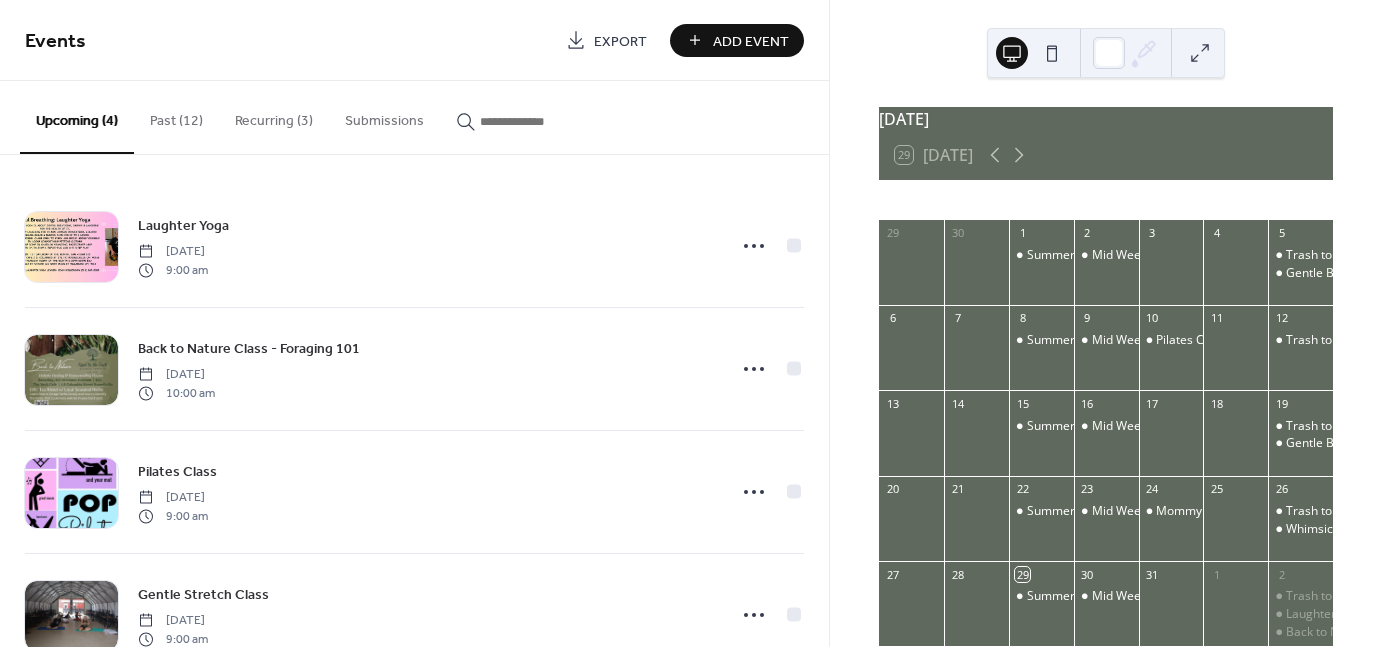 click on "Add Event" at bounding box center [751, 41] 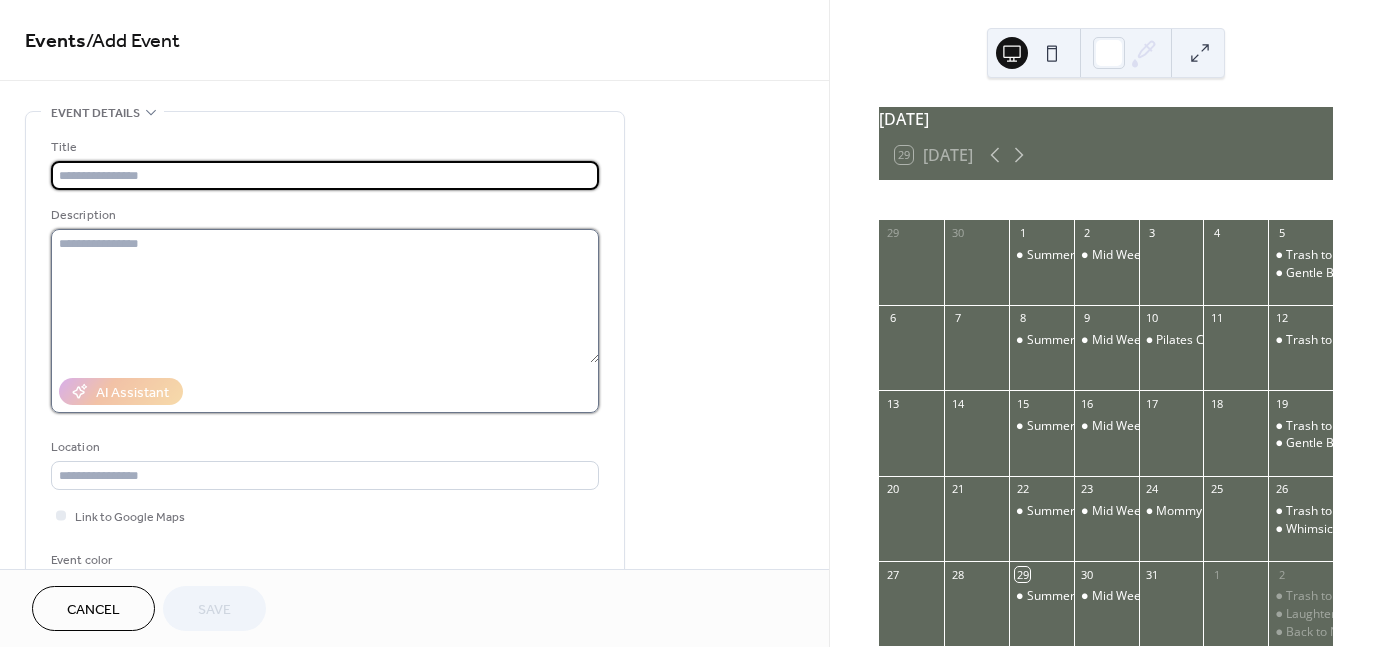 click at bounding box center [325, 296] 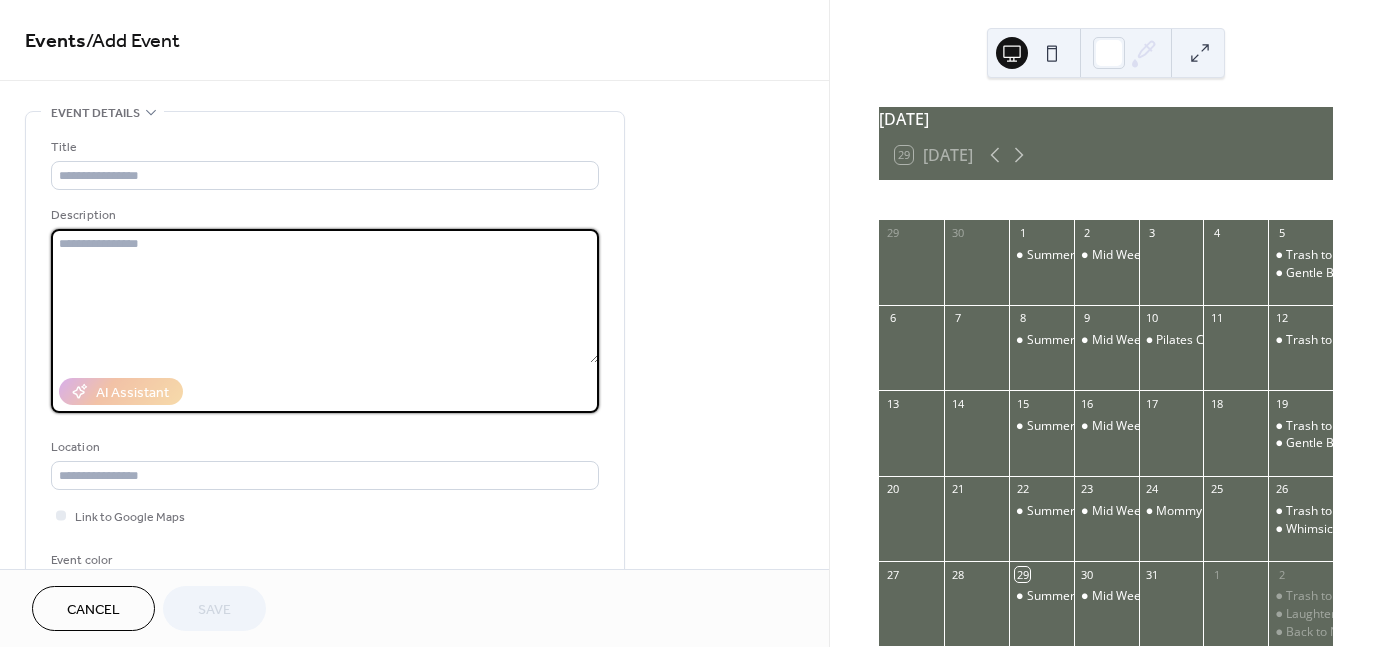 paste on "**********" 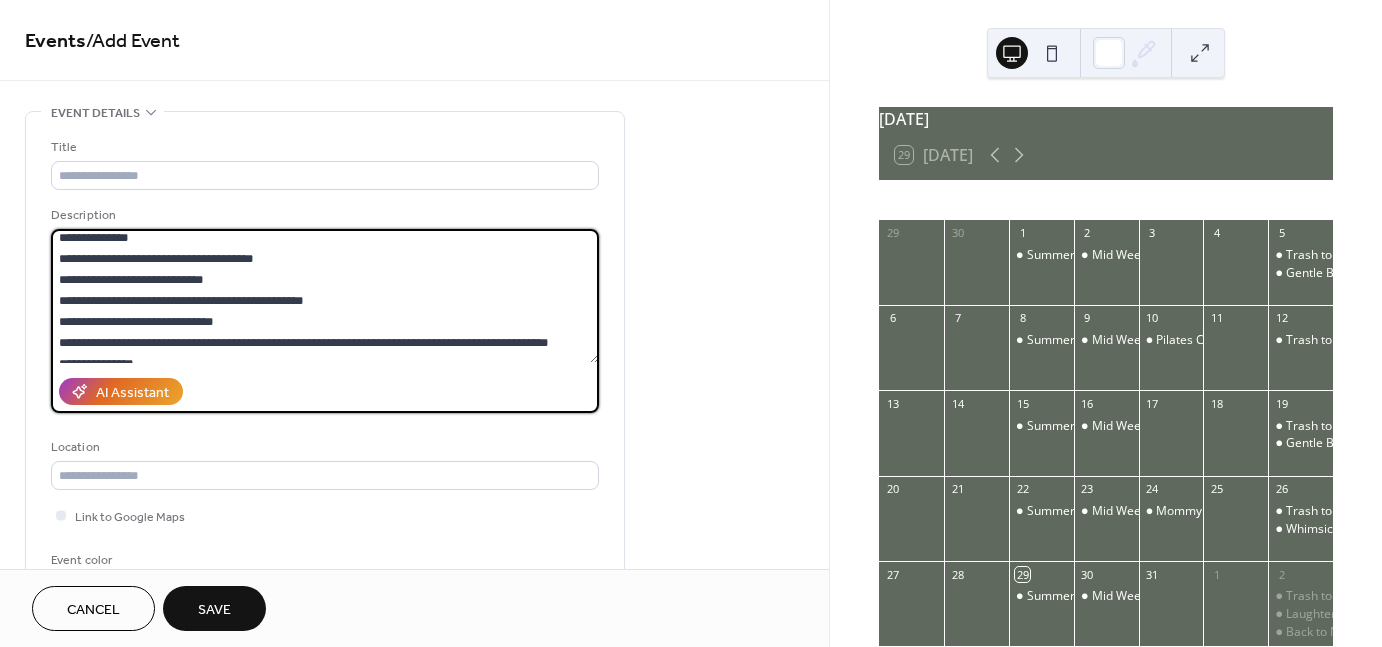 scroll, scrollTop: 0, scrollLeft: 0, axis: both 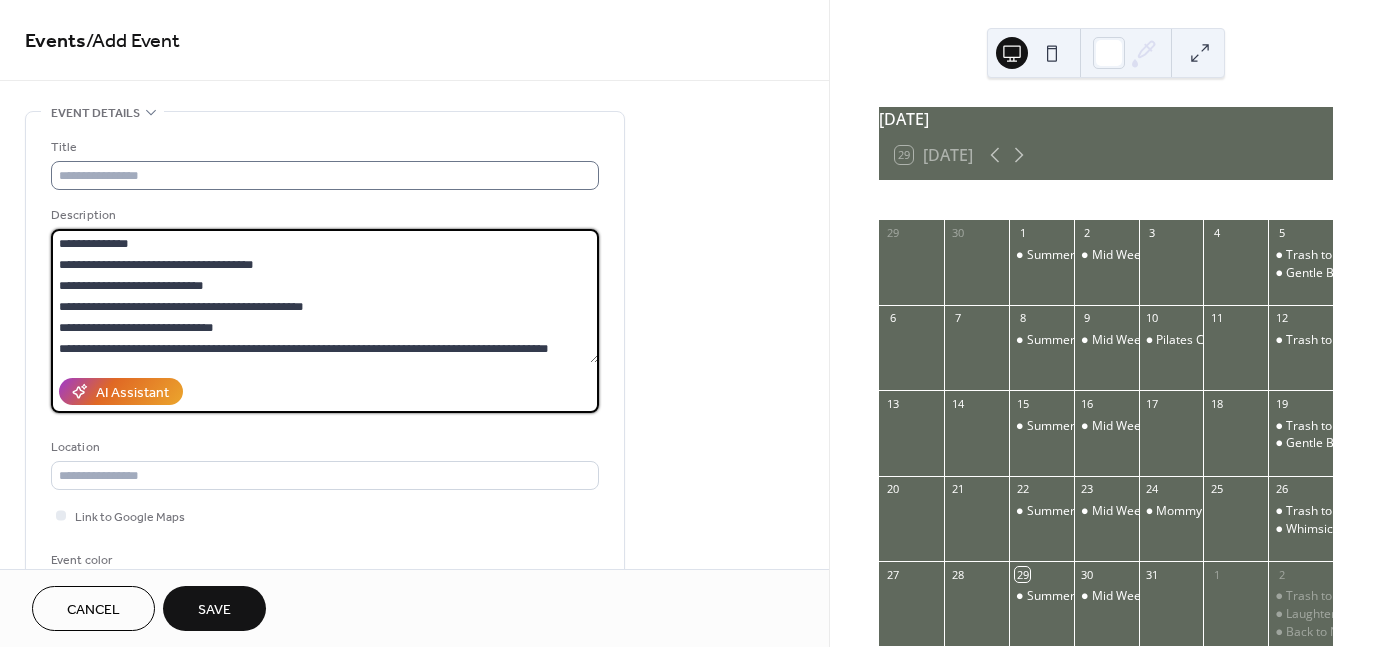 type on "**********" 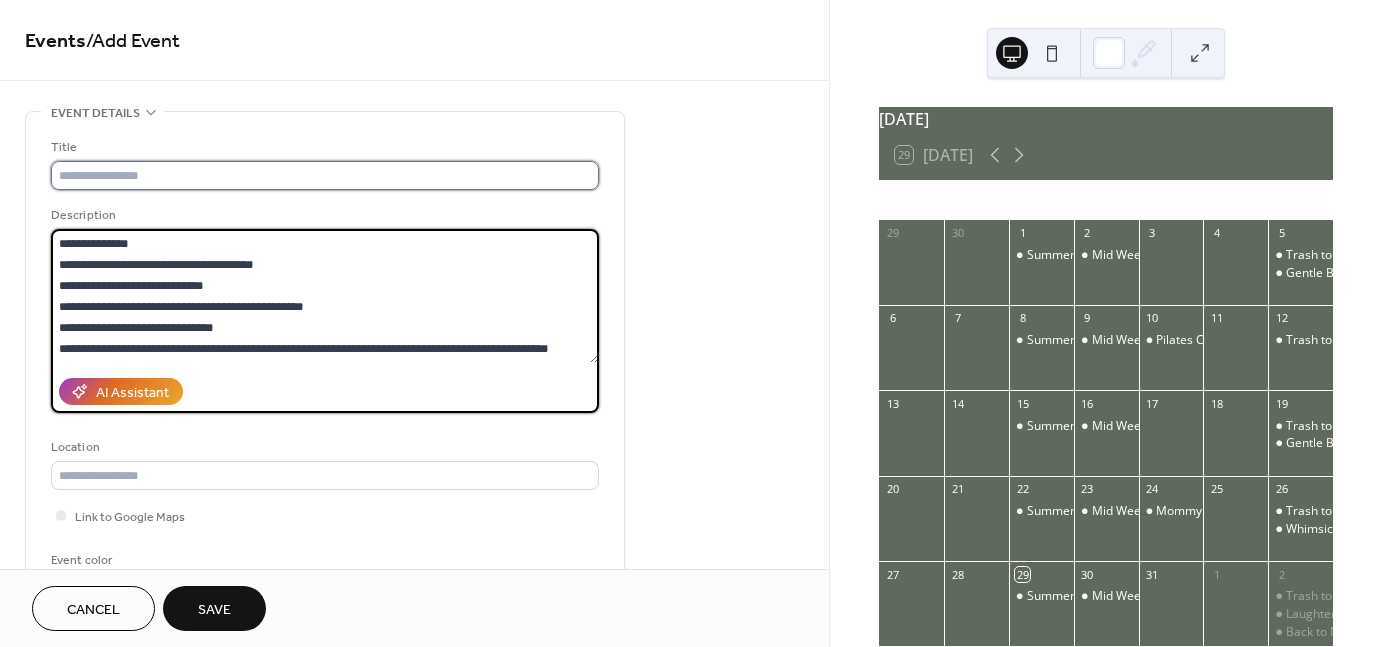 click at bounding box center (325, 175) 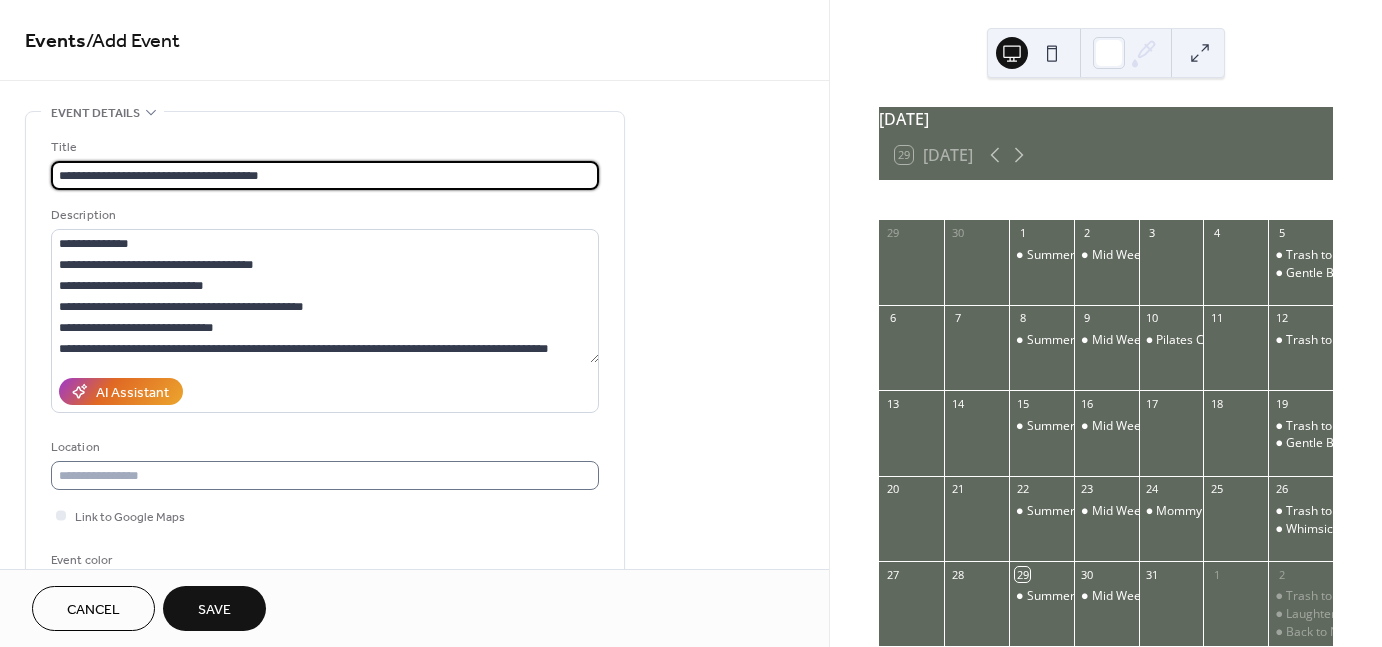 type on "**********" 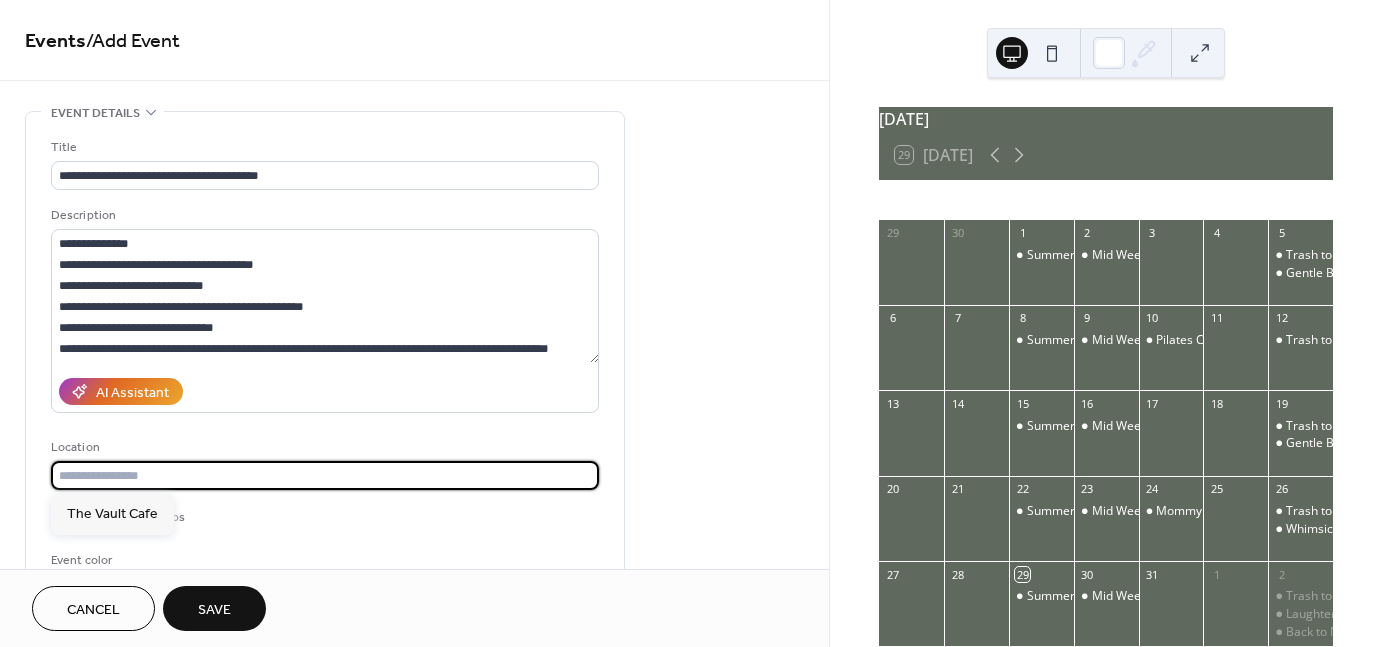 click at bounding box center (325, 475) 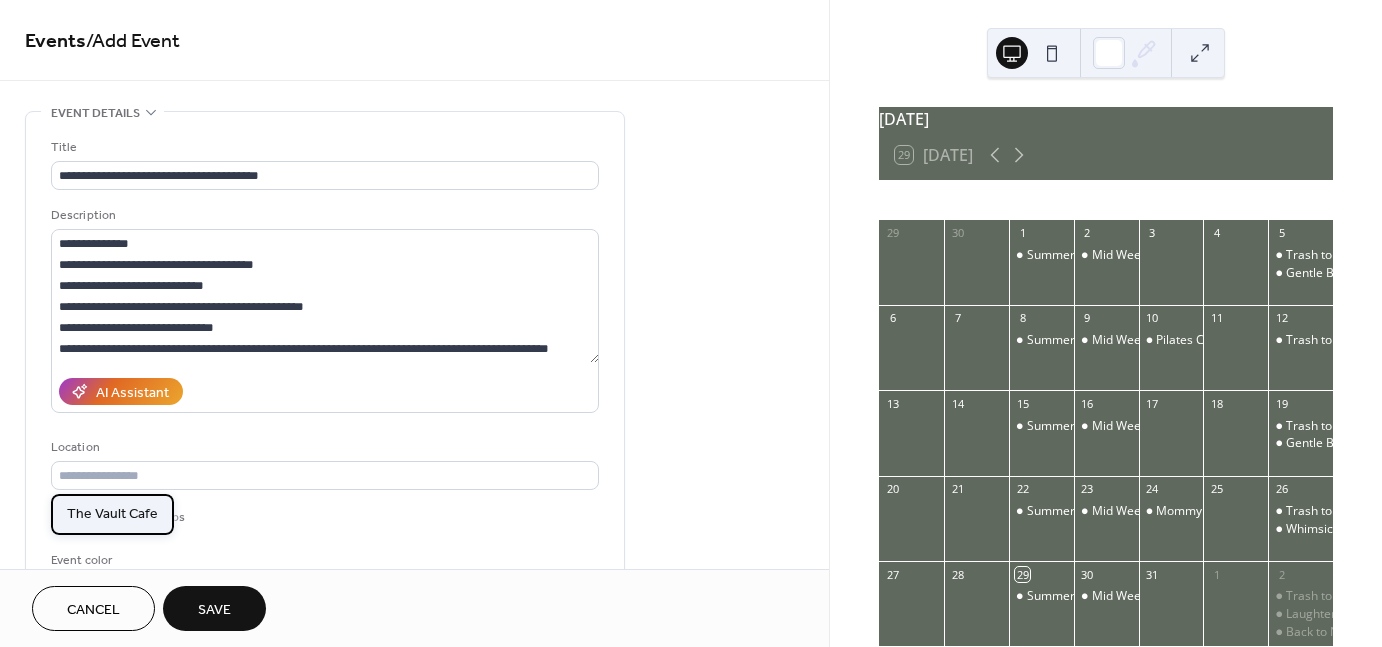 click on "The Vault Cafe" at bounding box center [112, 513] 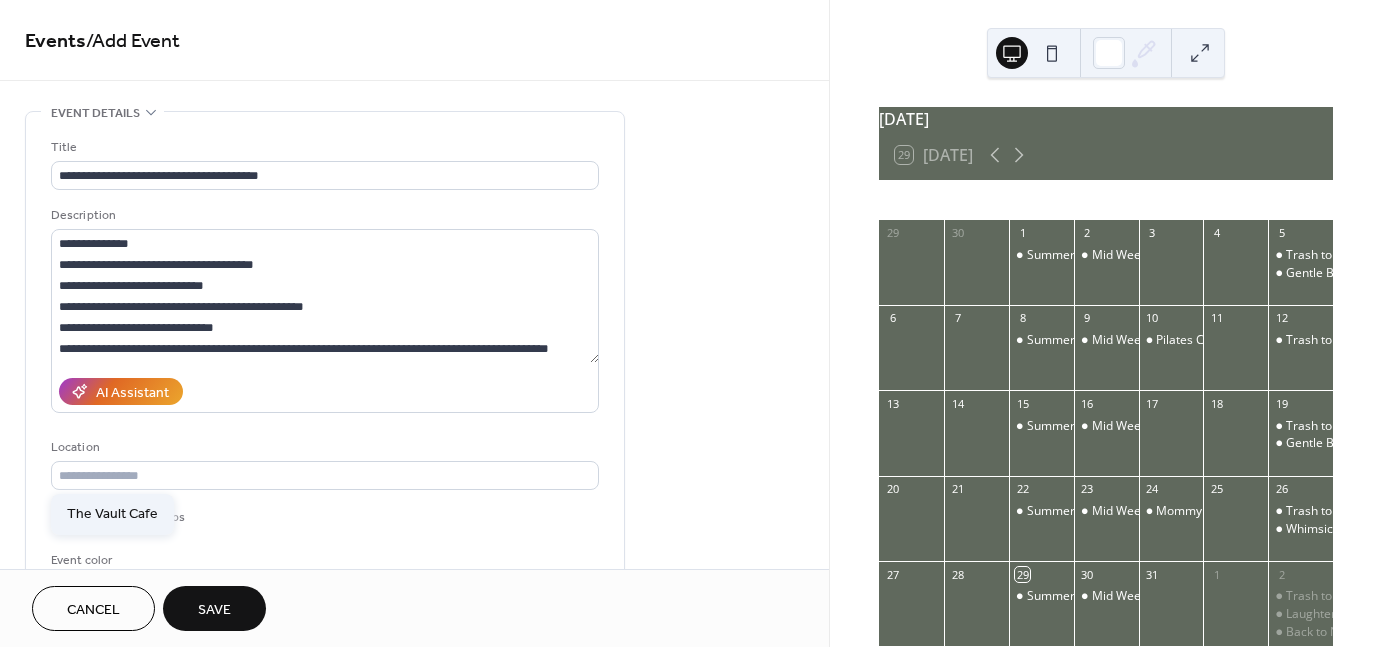 type on "**********" 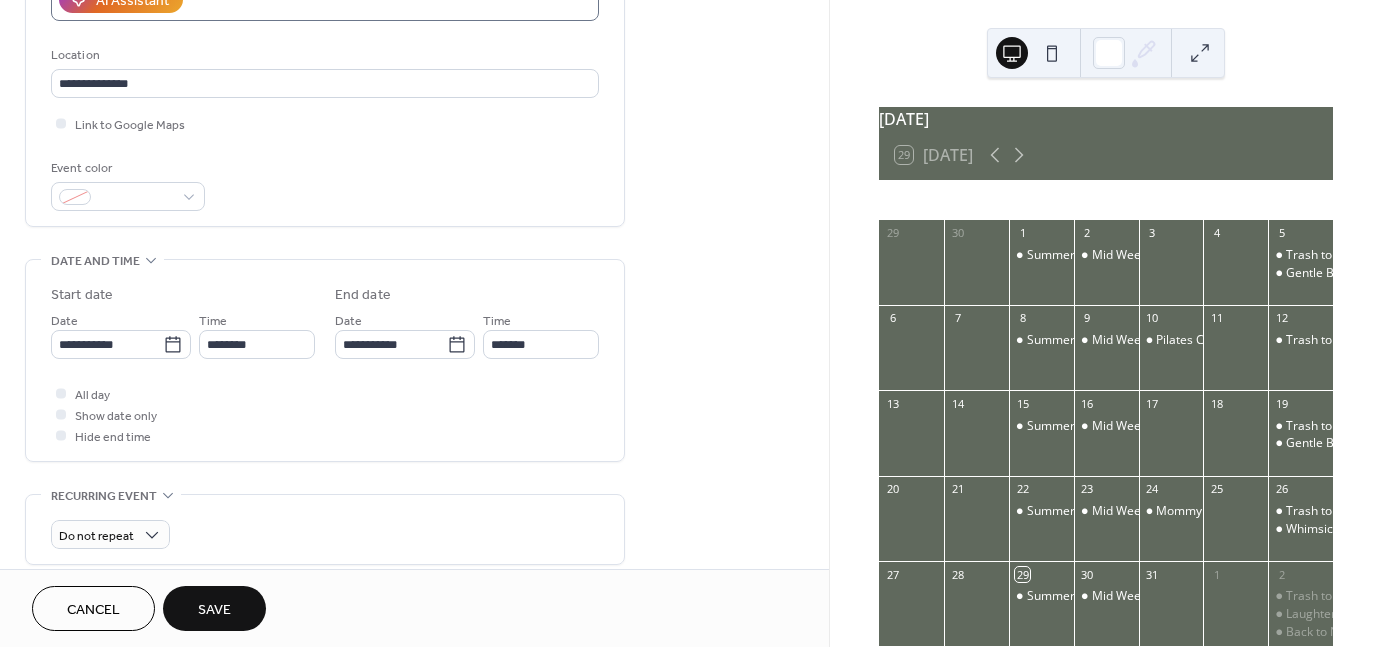 scroll, scrollTop: 428, scrollLeft: 0, axis: vertical 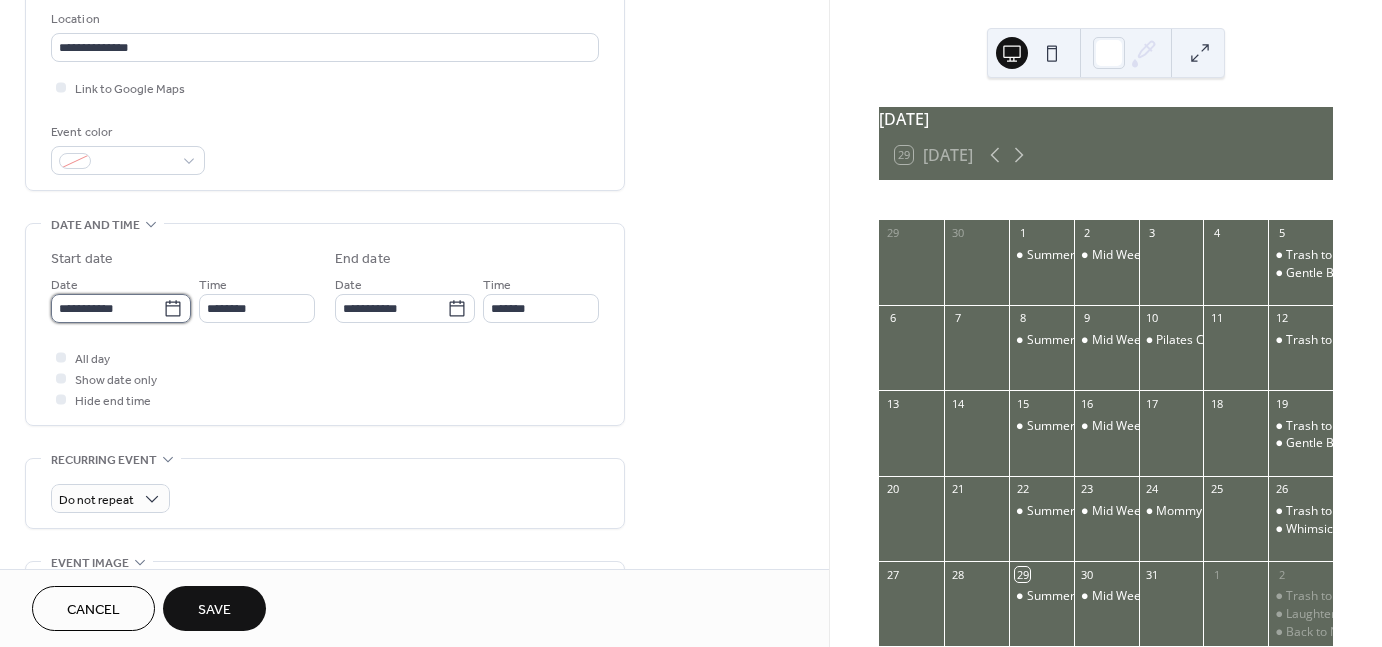 click on "**********" at bounding box center [107, 308] 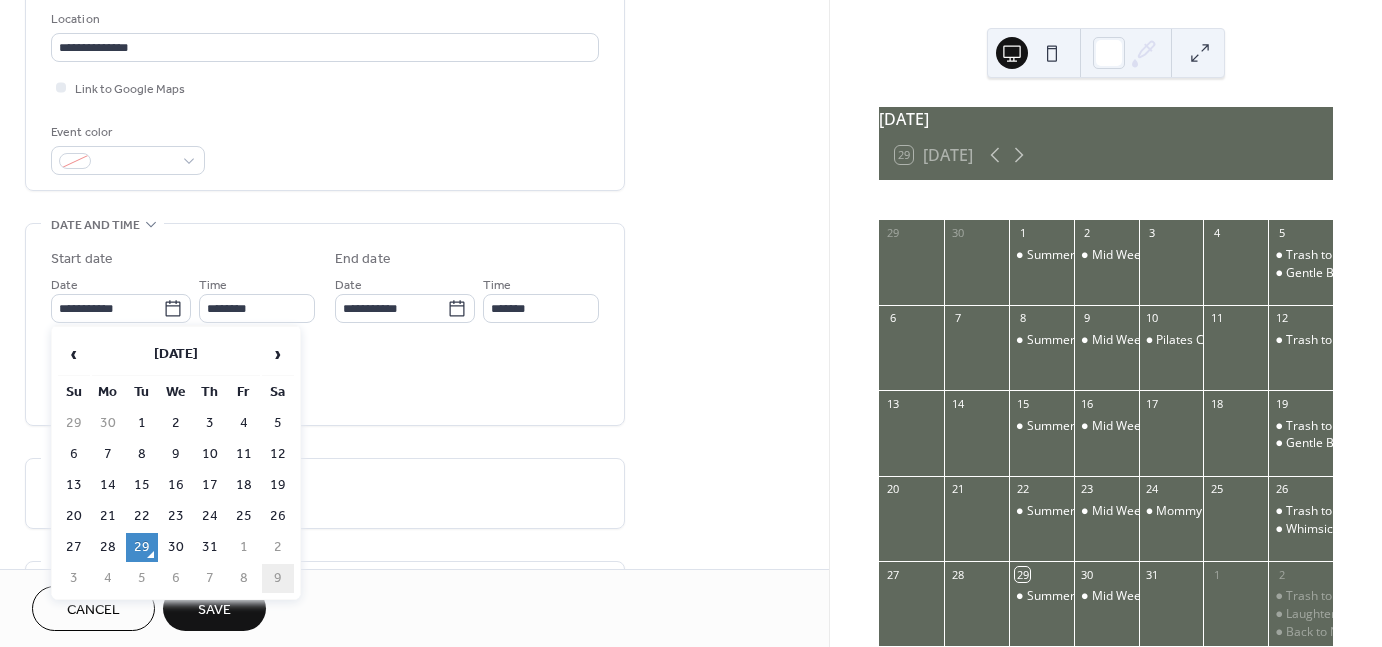 click on "9" at bounding box center [278, 578] 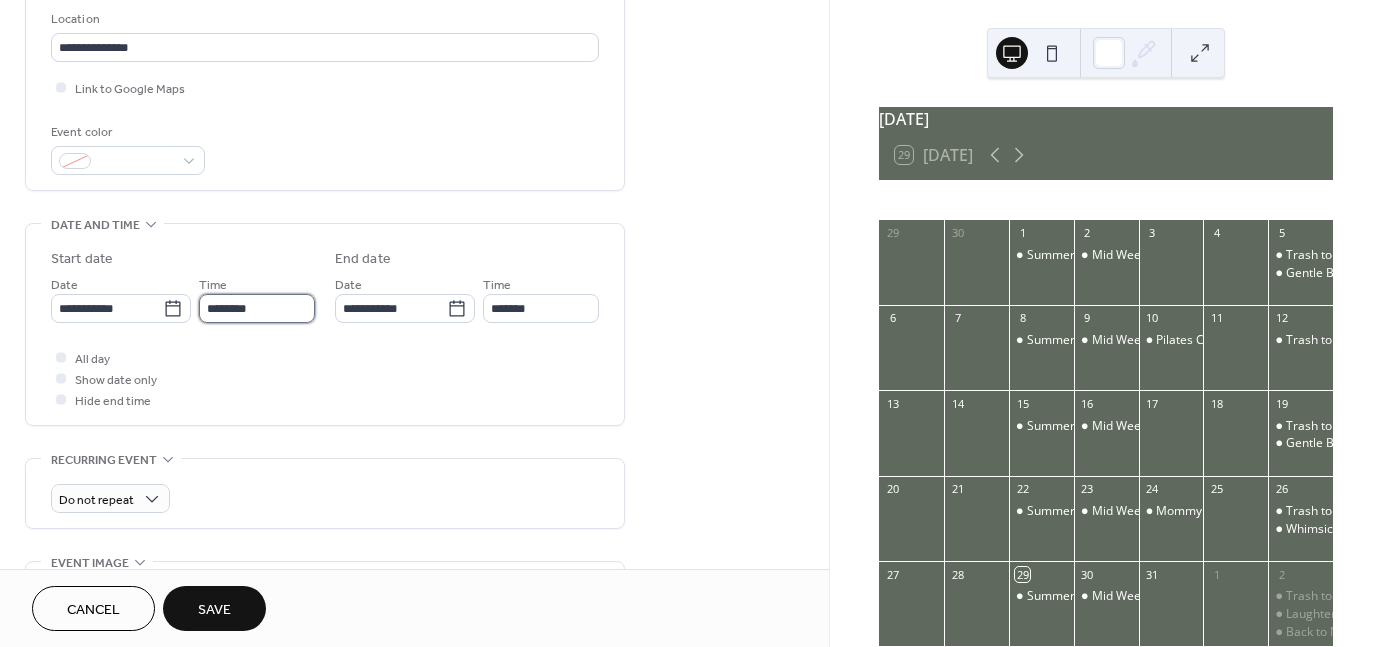 click on "********" at bounding box center [257, 308] 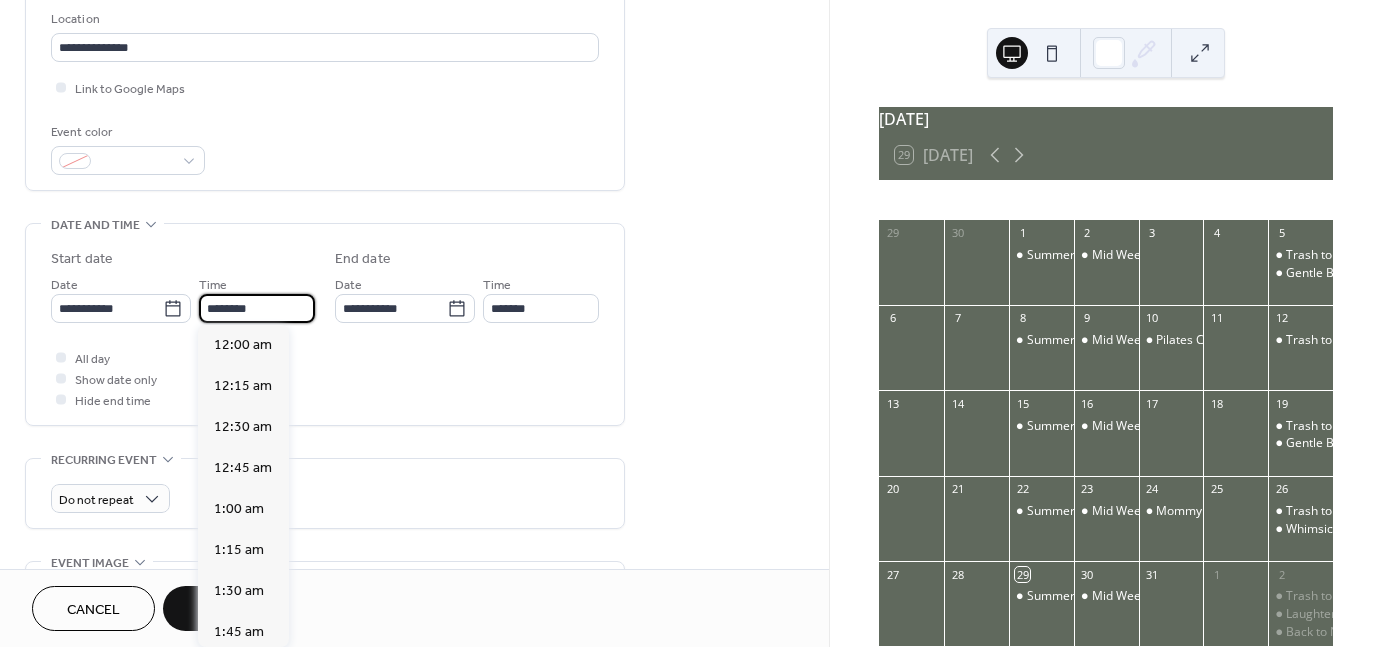 scroll, scrollTop: 1968, scrollLeft: 0, axis: vertical 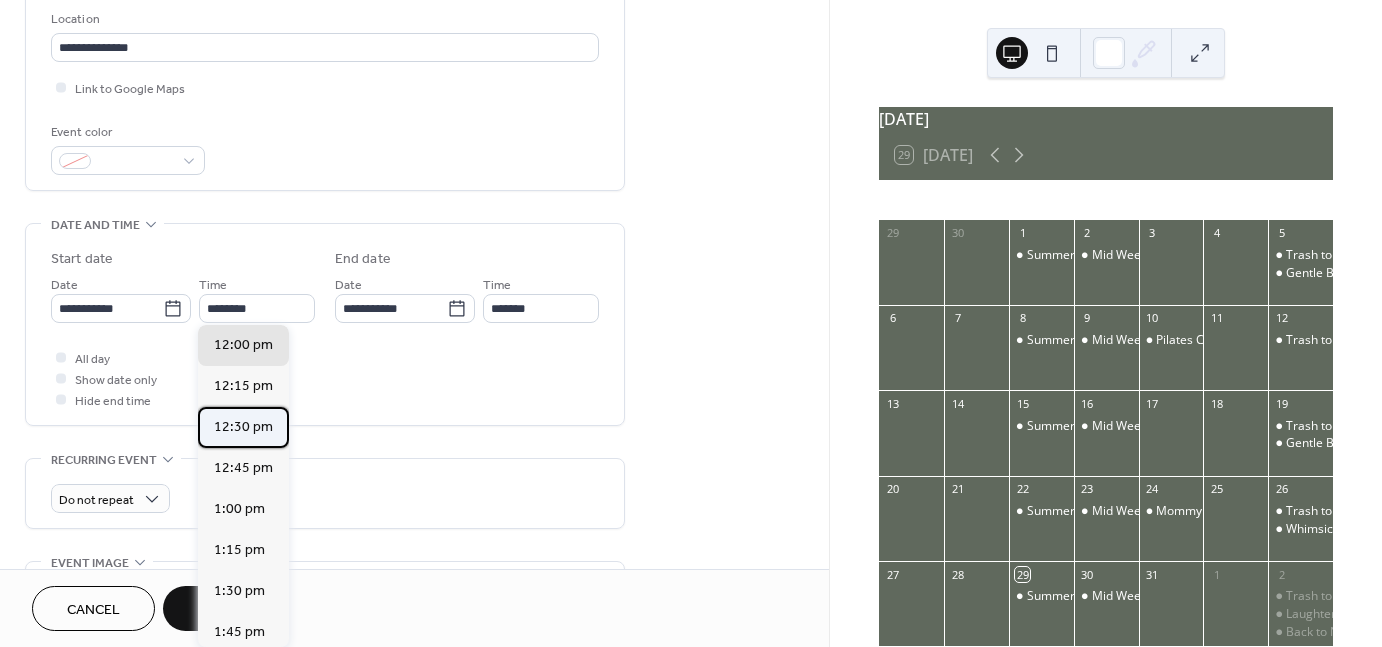 click on "12:30 pm" at bounding box center (243, 427) 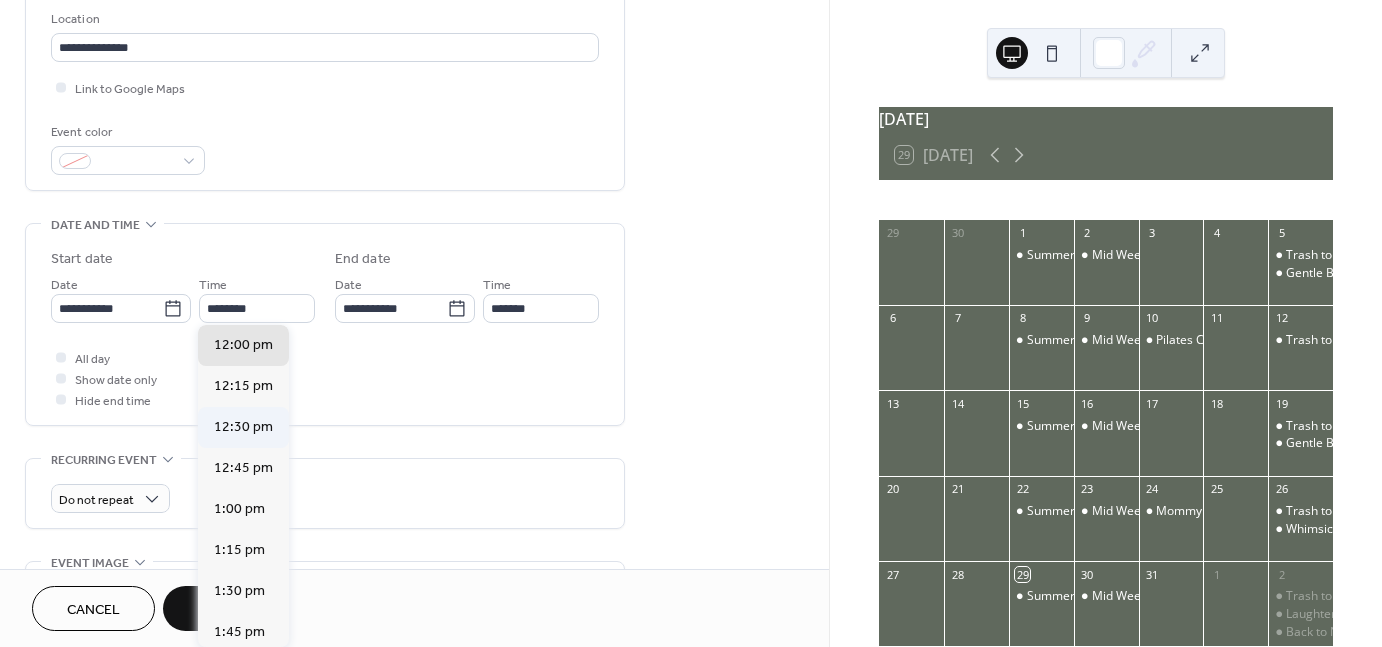 type on "********" 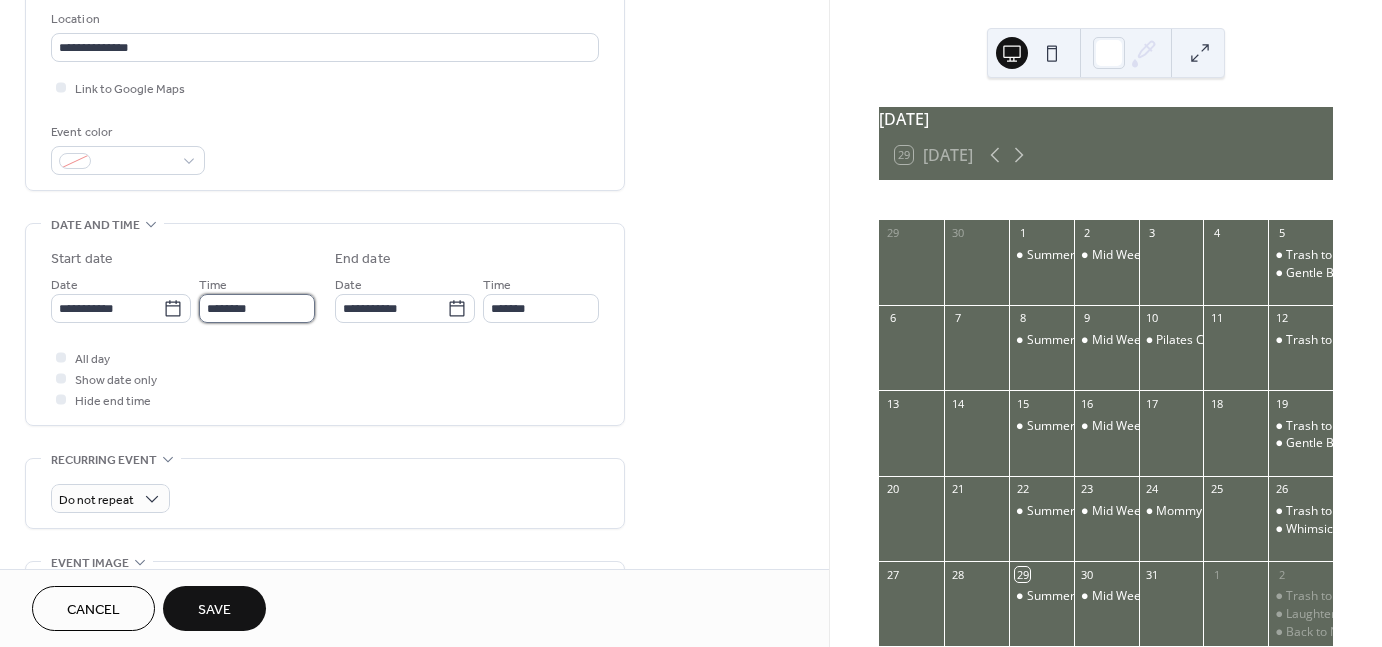 click on "********" at bounding box center (257, 308) 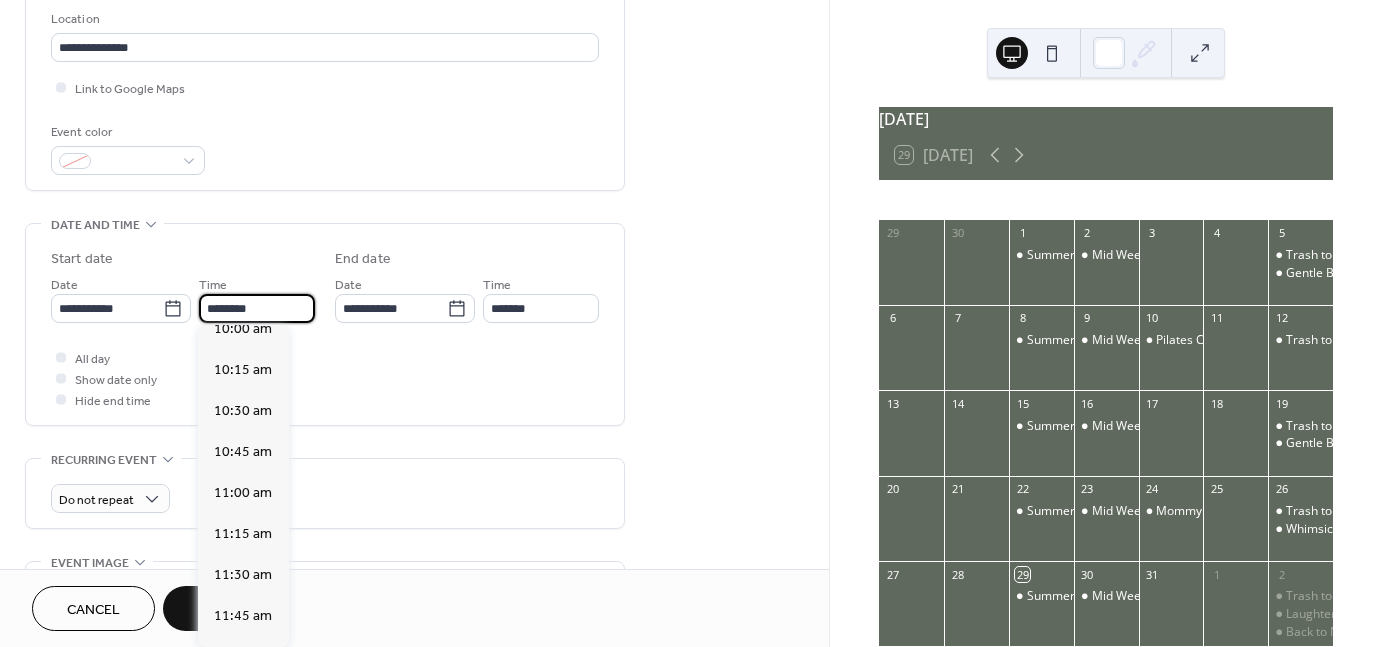 scroll, scrollTop: 1652, scrollLeft: 0, axis: vertical 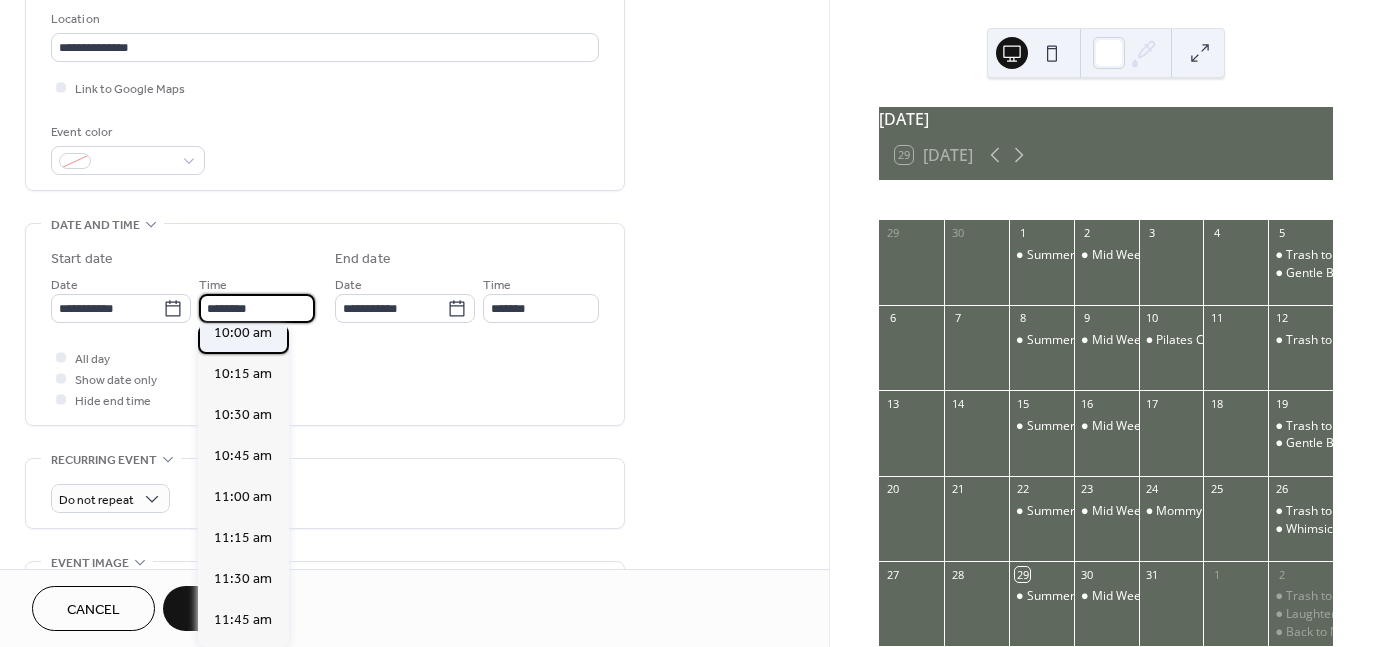 click on "10:00 am" at bounding box center [243, 333] 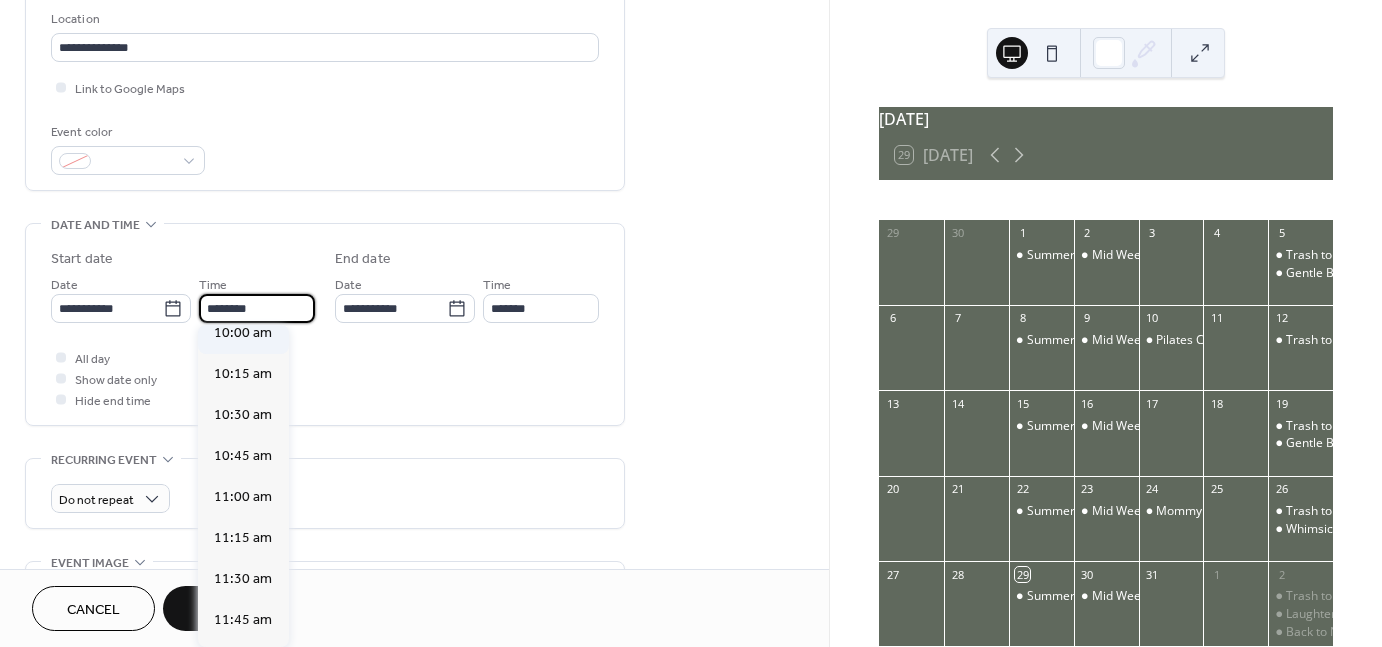 type on "********" 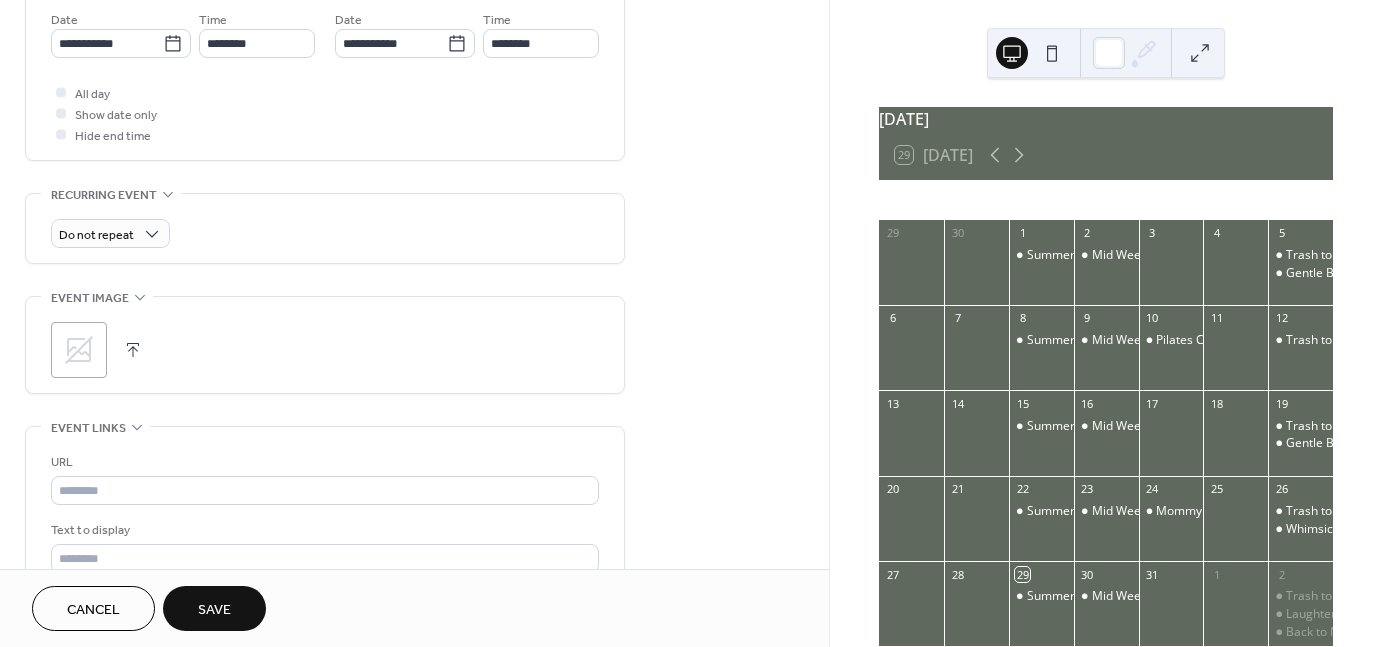 scroll, scrollTop: 701, scrollLeft: 0, axis: vertical 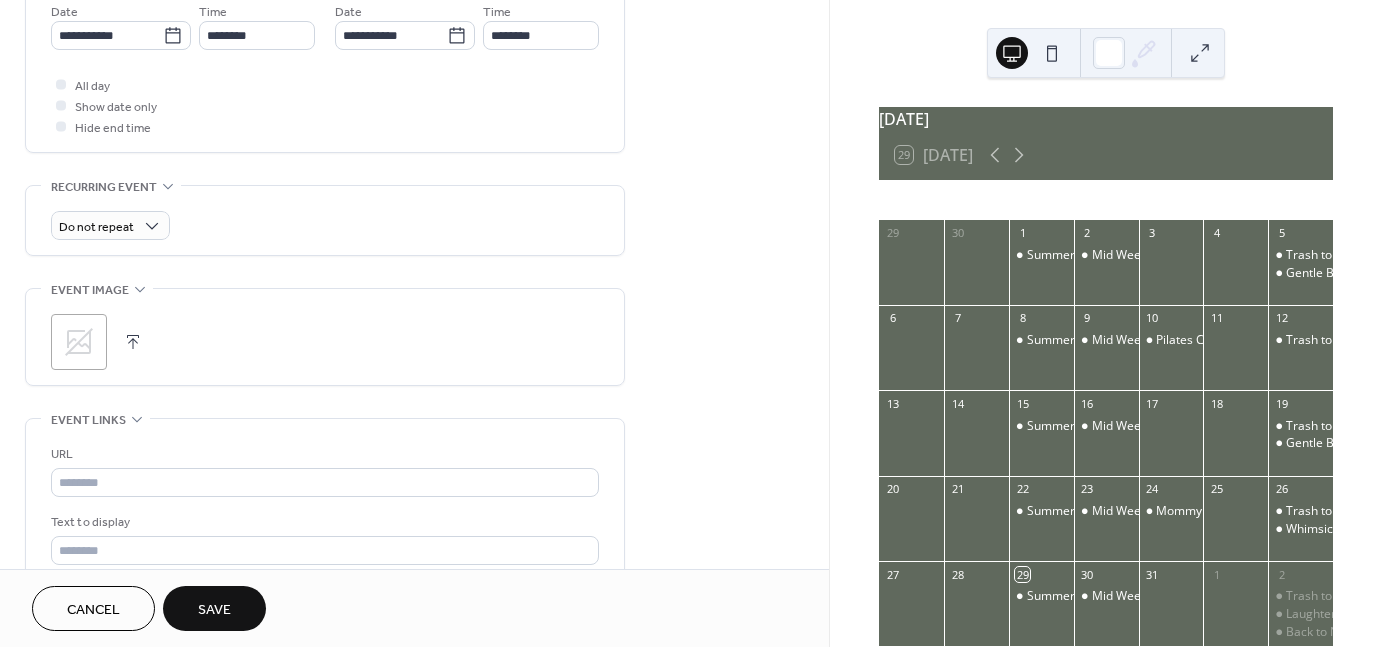 click at bounding box center (133, 342) 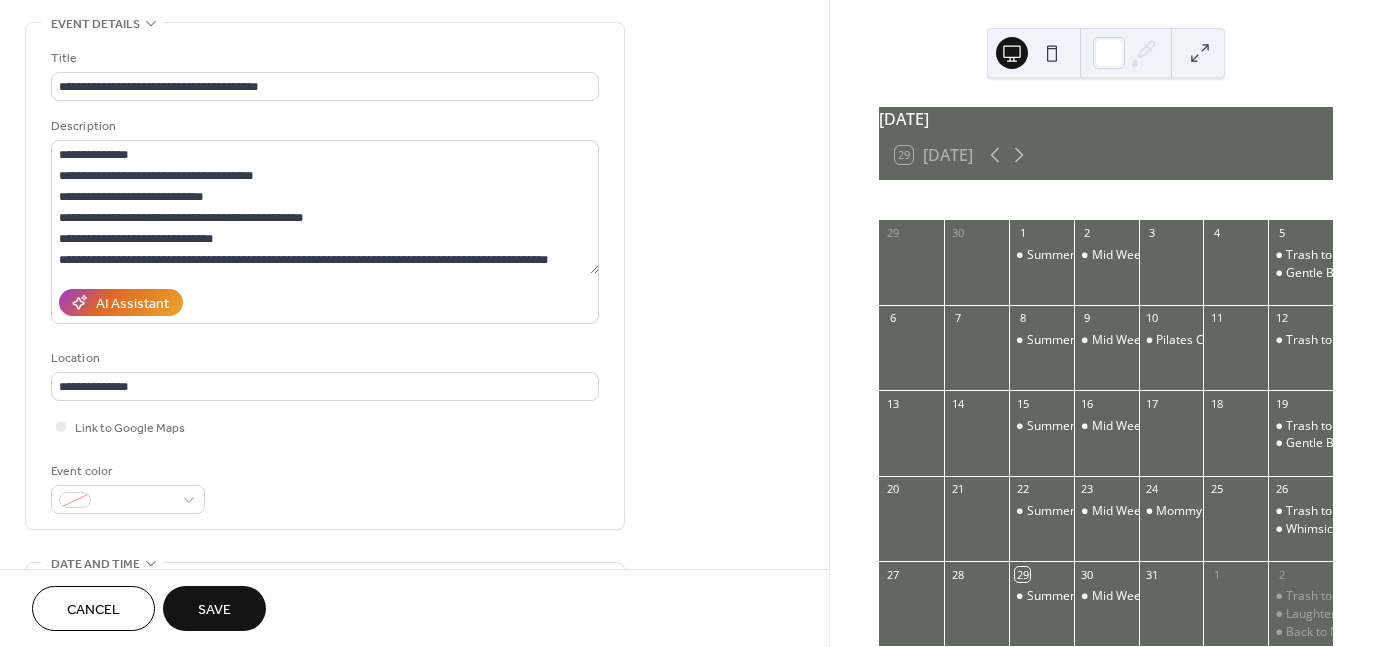 scroll, scrollTop: 63, scrollLeft: 0, axis: vertical 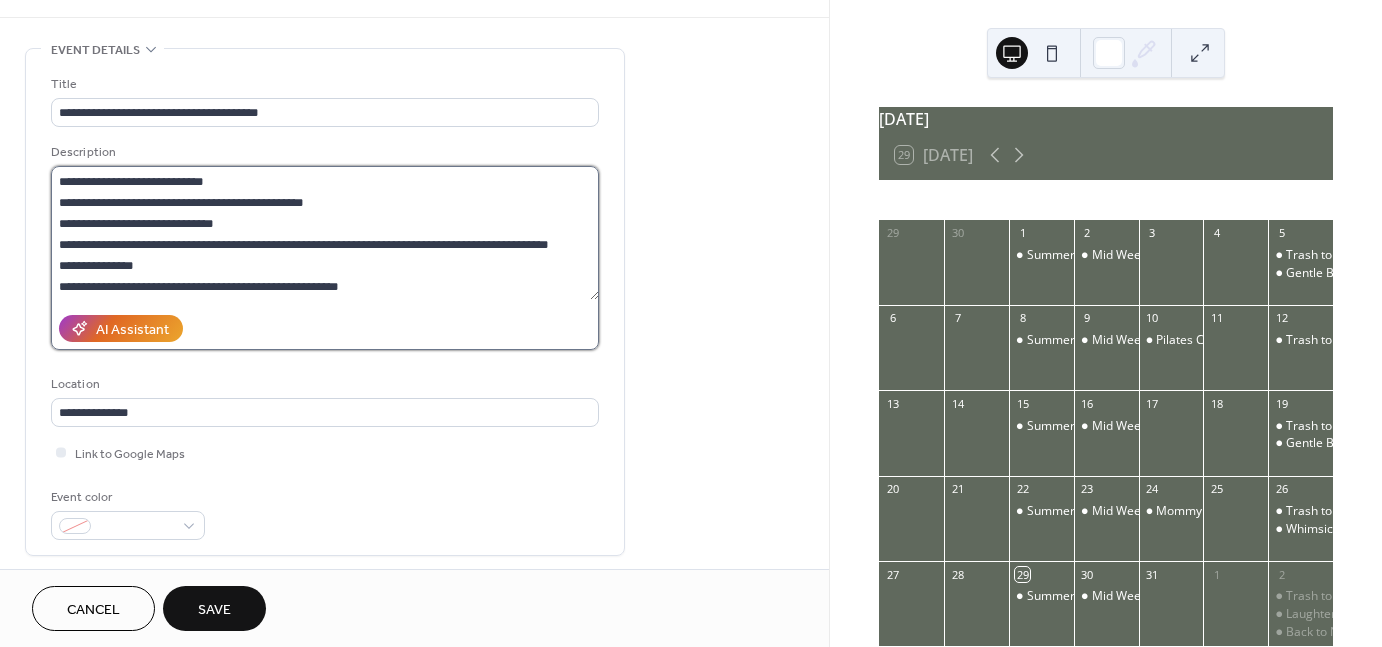 click on "**********" at bounding box center [325, 233] 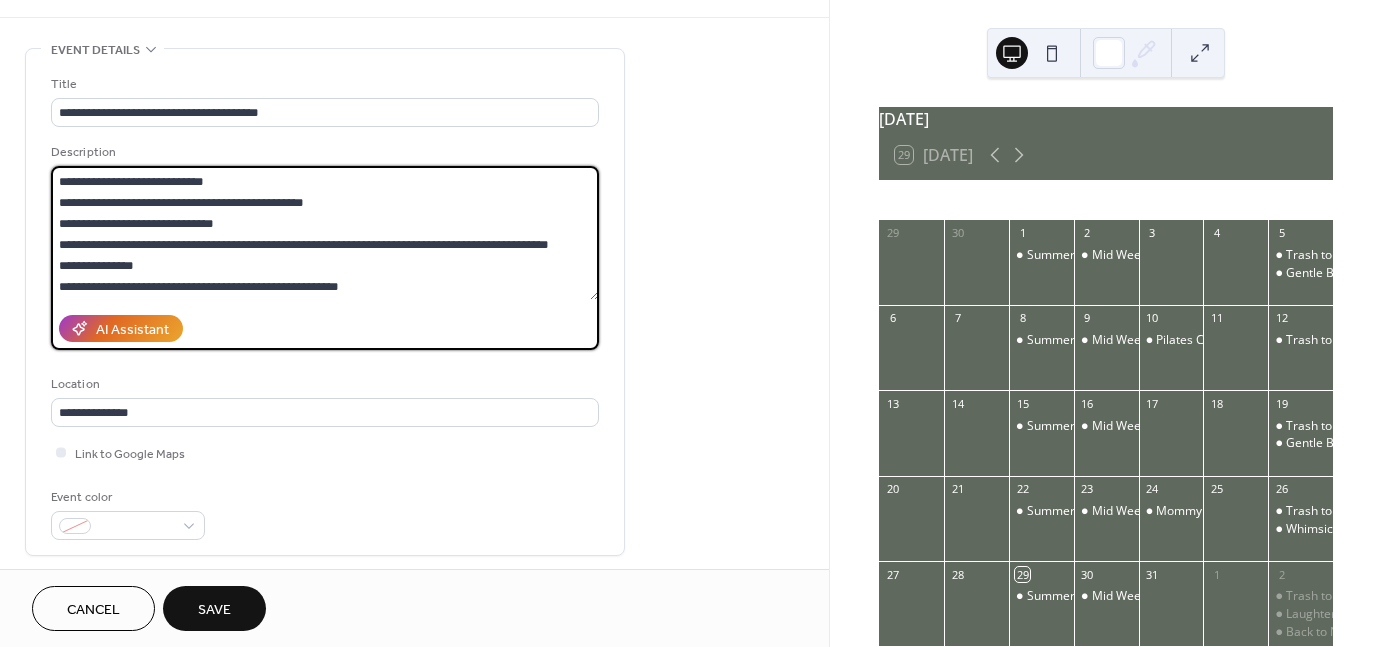 drag, startPoint x: 375, startPoint y: 287, endPoint x: 44, endPoint y: 290, distance: 331.01358 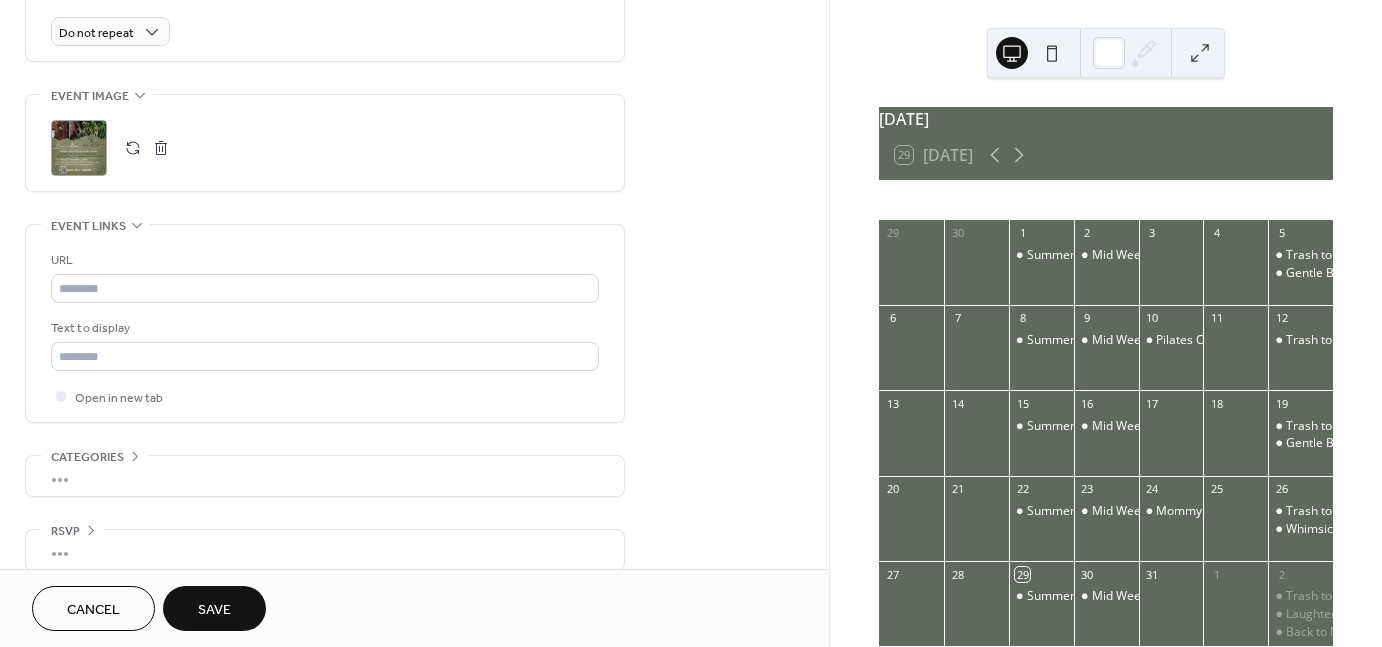 scroll, scrollTop: 914, scrollLeft: 0, axis: vertical 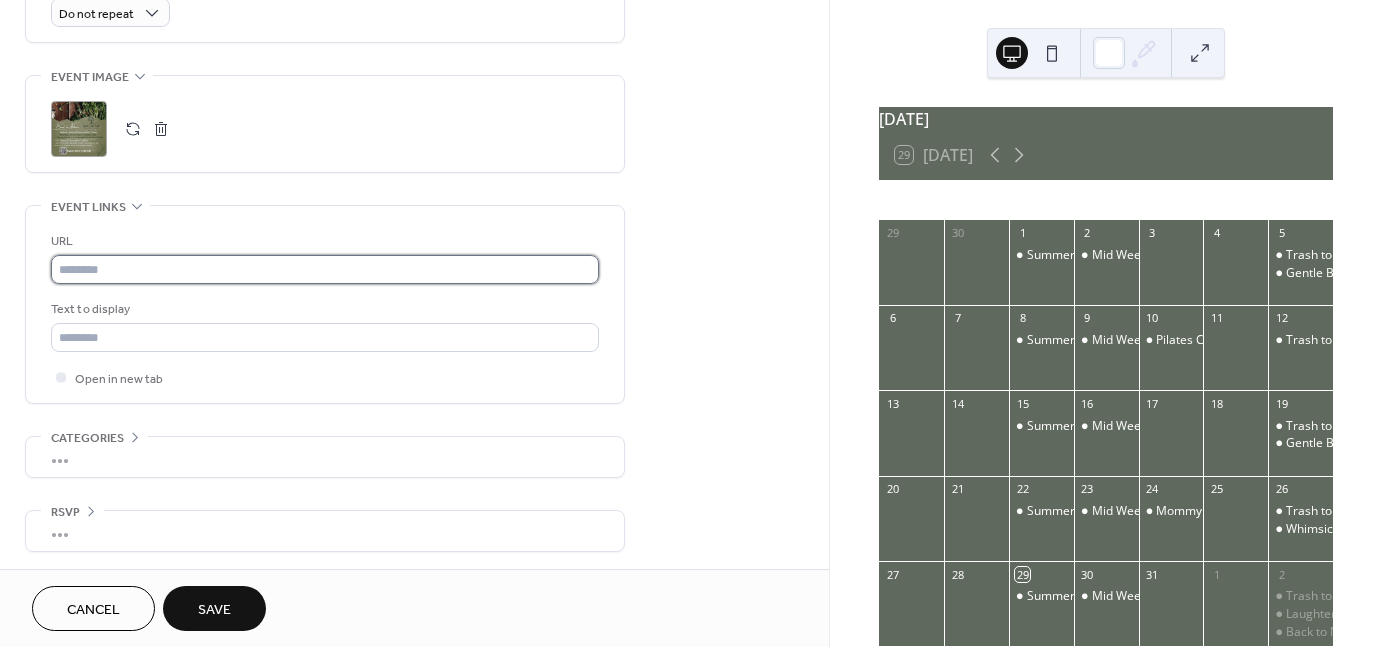 click at bounding box center [325, 269] 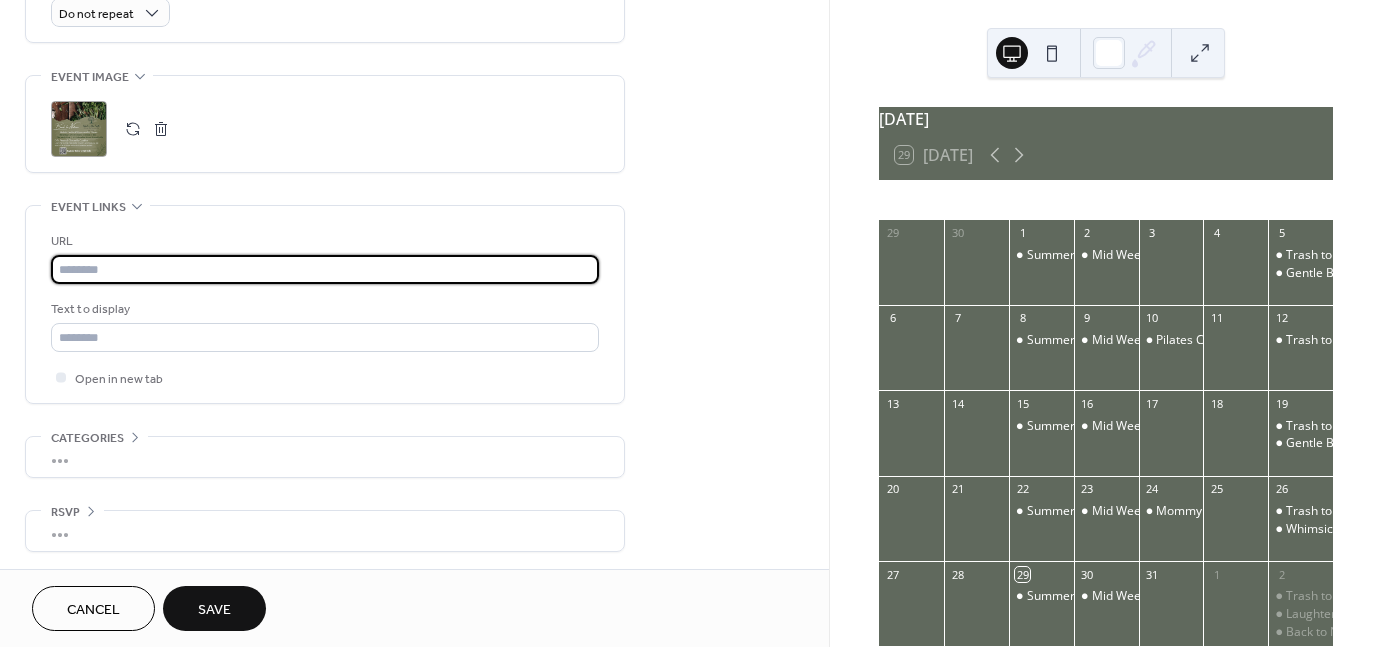 paste on "**********" 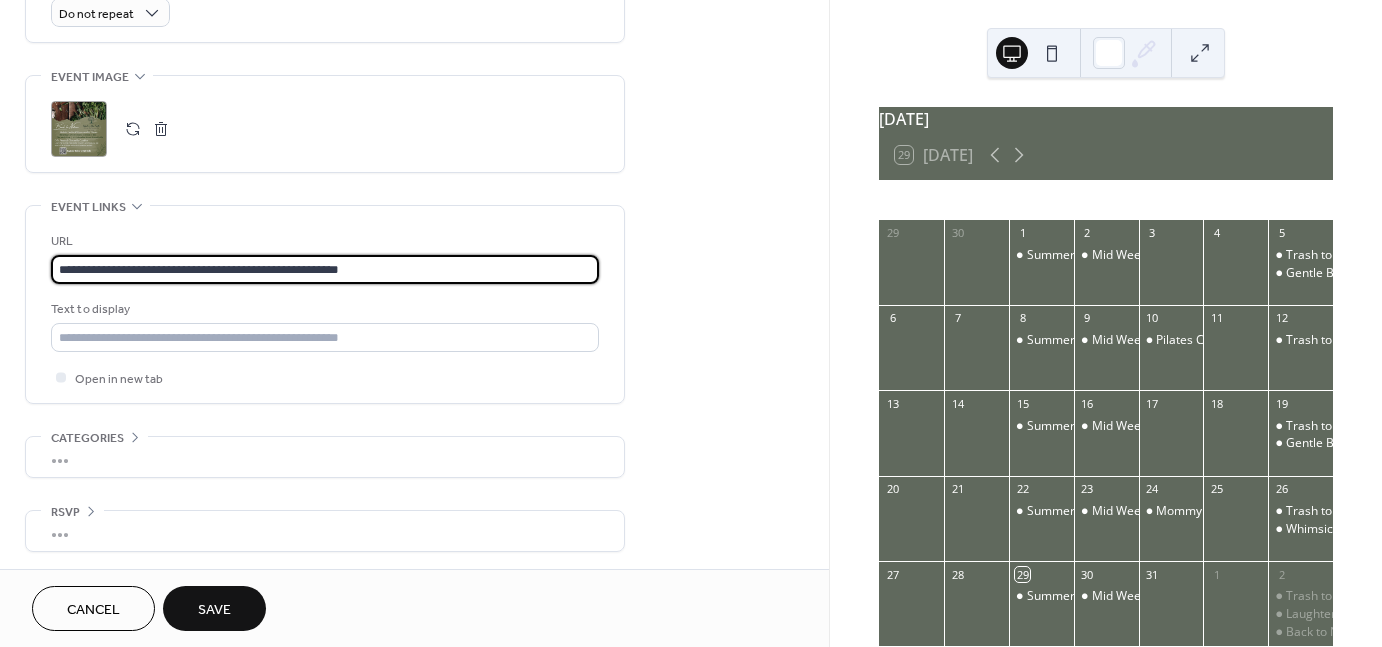 type on "**********" 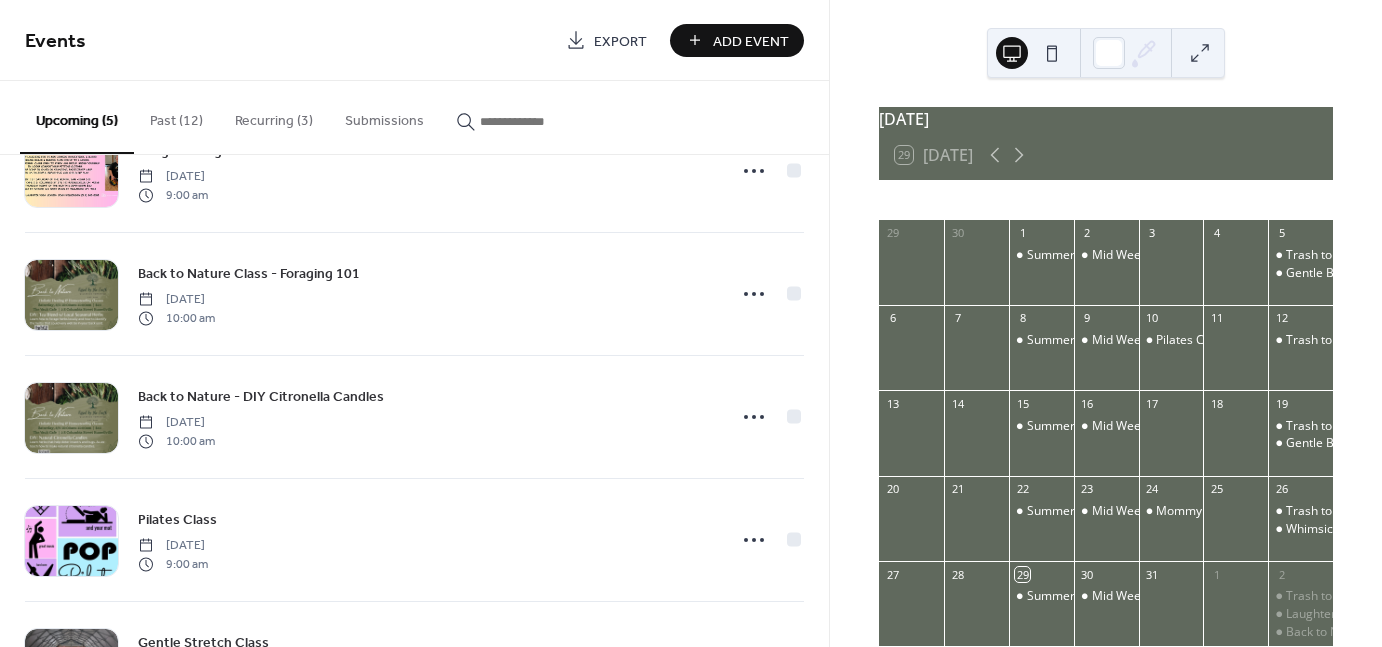scroll, scrollTop: 0, scrollLeft: 0, axis: both 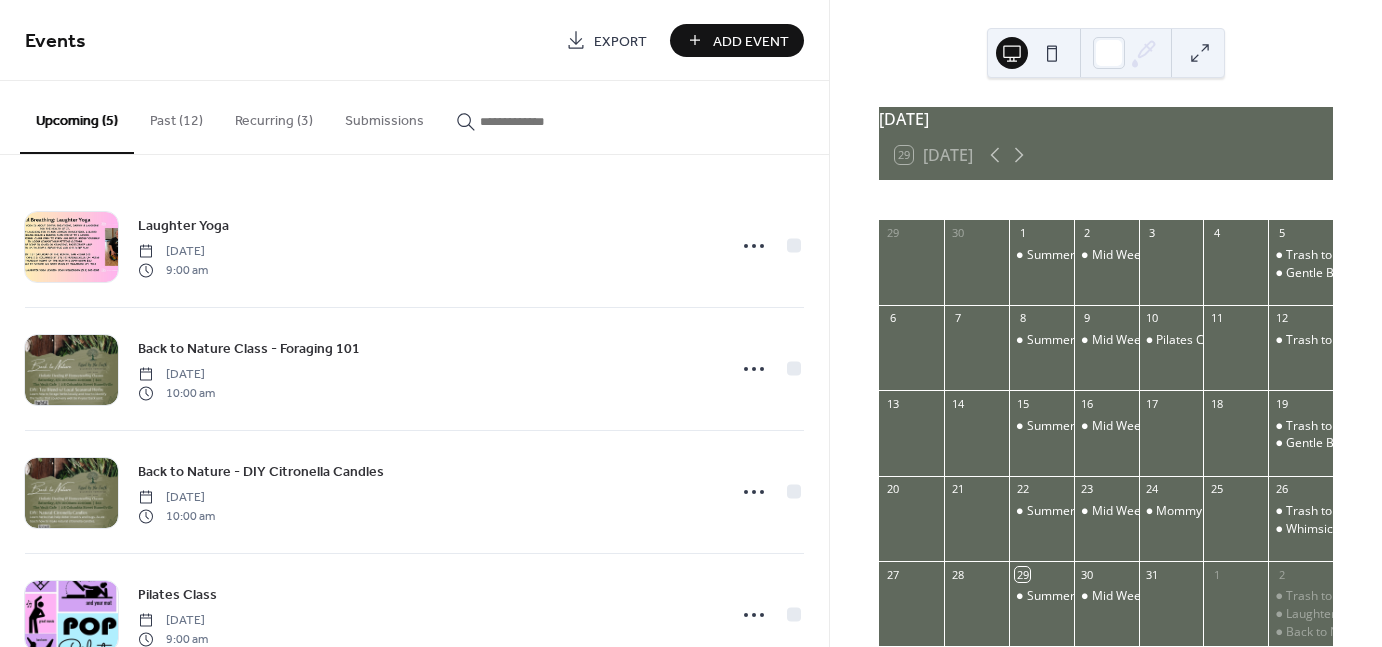 click on "Past (12)" at bounding box center [176, 116] 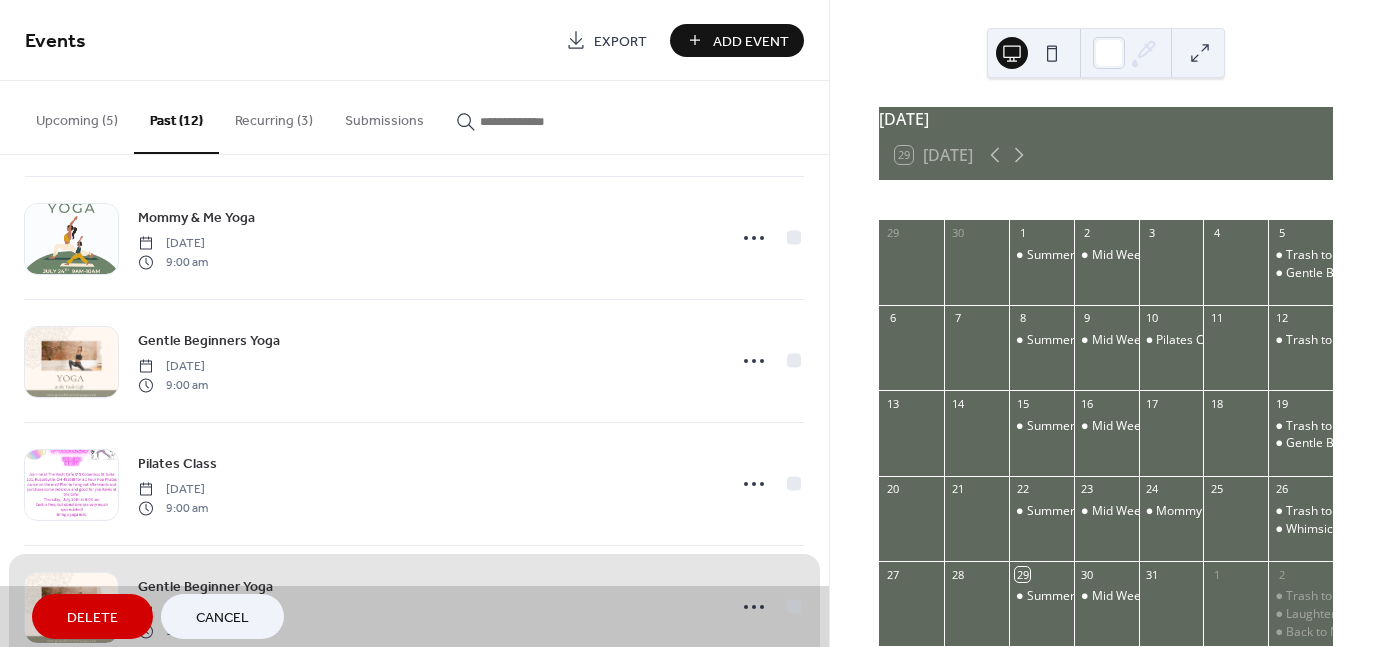scroll, scrollTop: 0, scrollLeft: 0, axis: both 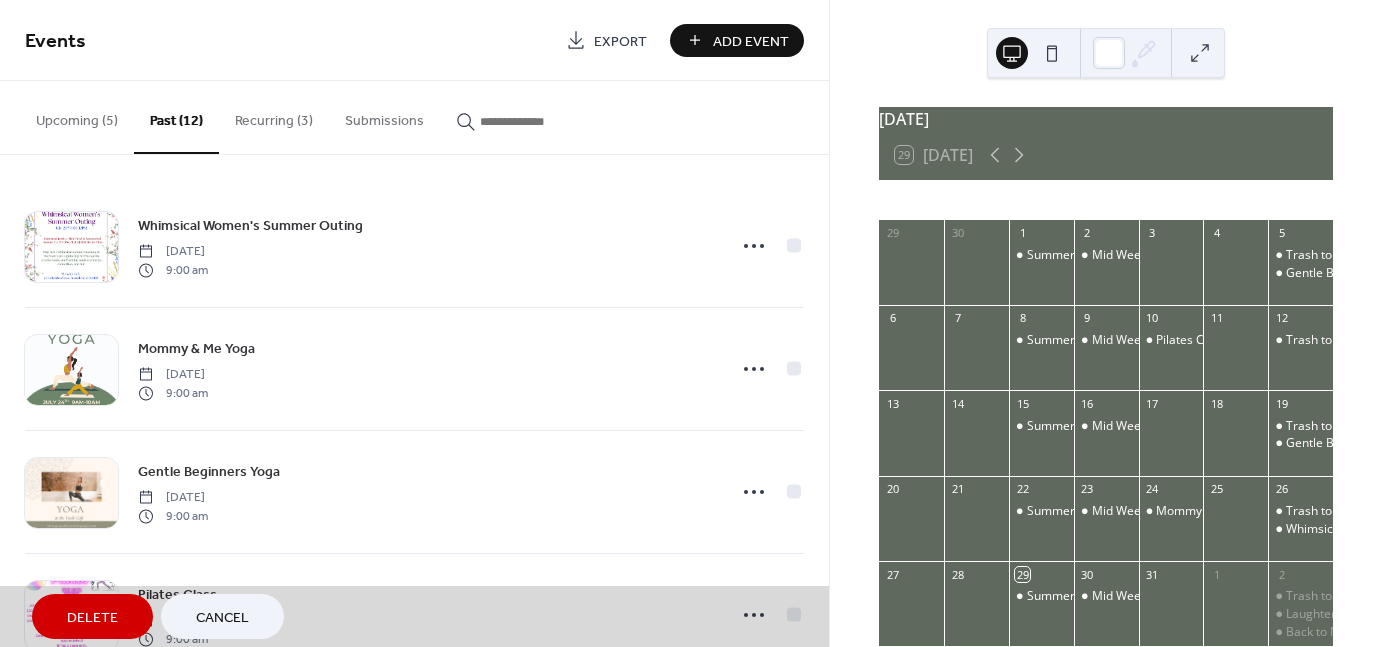 click on "Upcoming (5)" at bounding box center (77, 116) 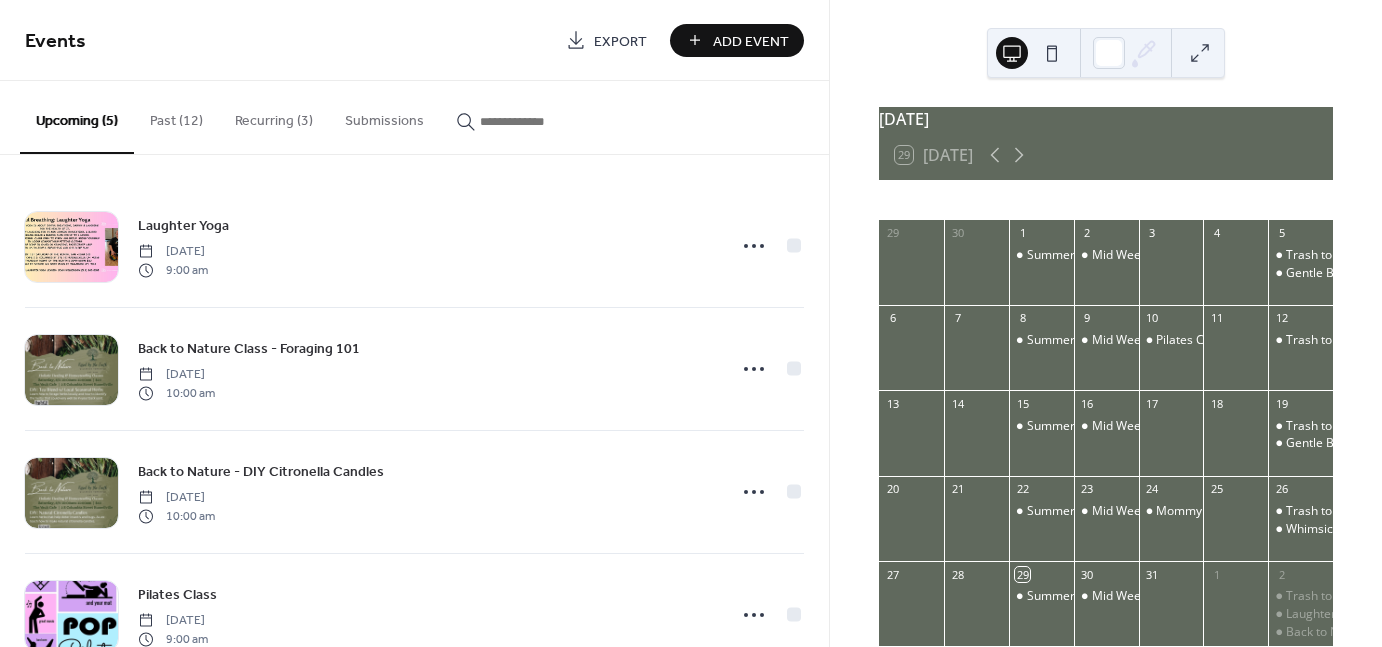 click on "Past (12)" at bounding box center (176, 116) 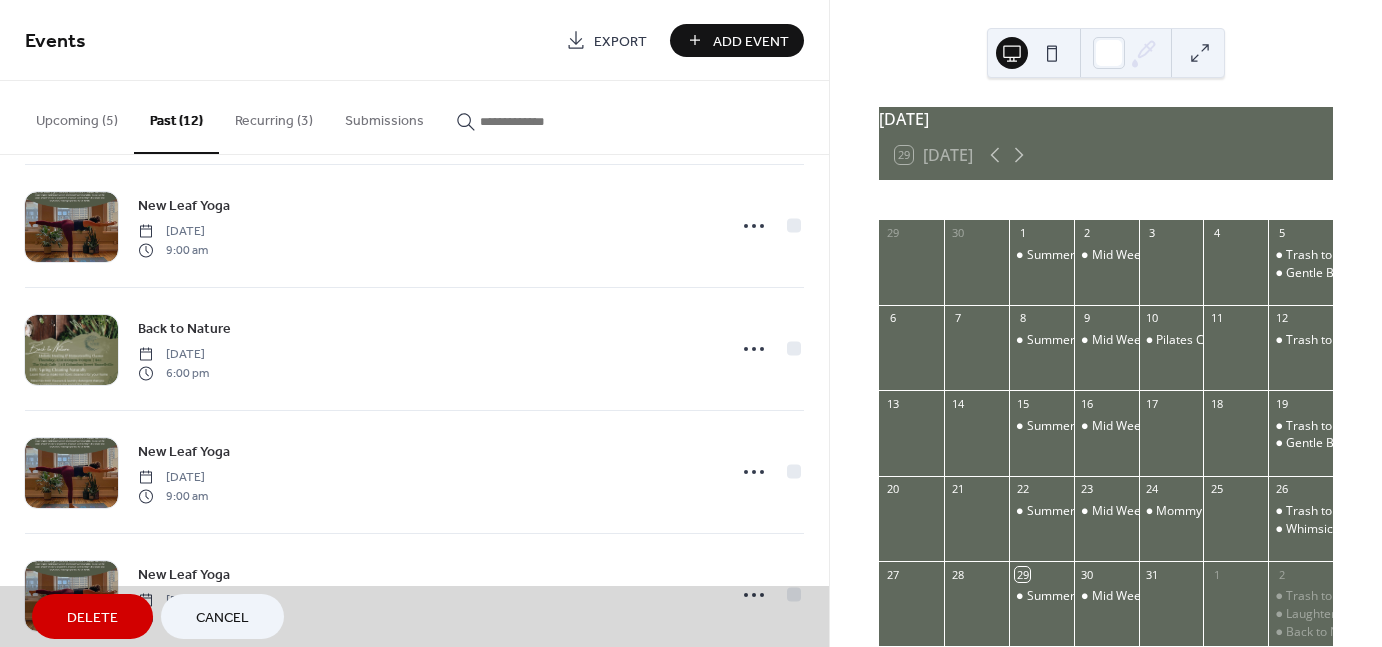 scroll, scrollTop: 1040, scrollLeft: 0, axis: vertical 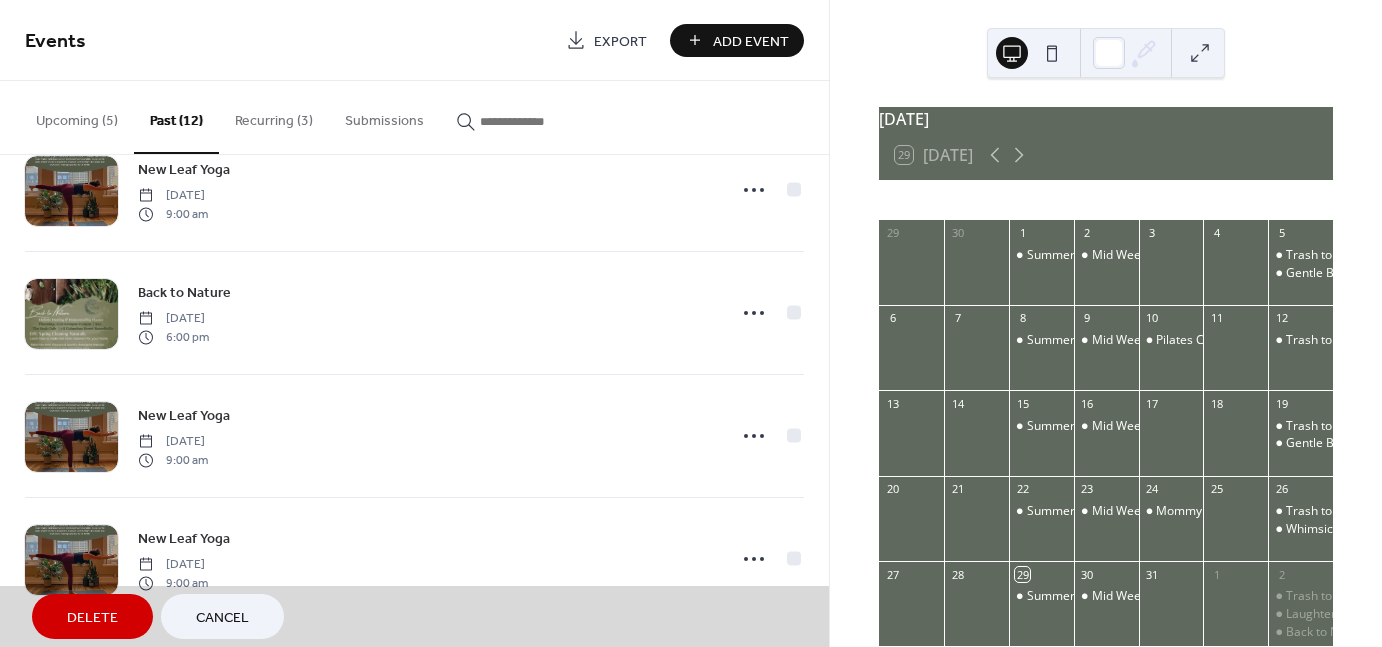 click on "Upcoming (5)" at bounding box center (77, 116) 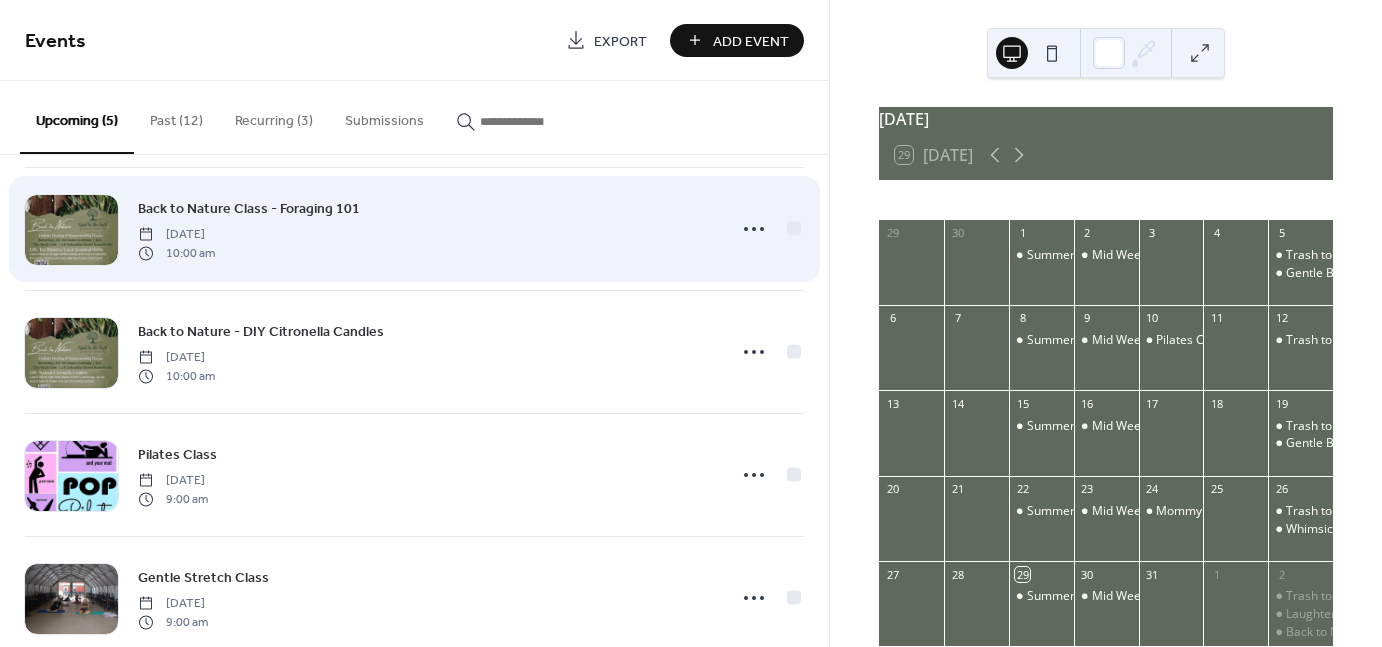 scroll, scrollTop: 180, scrollLeft: 0, axis: vertical 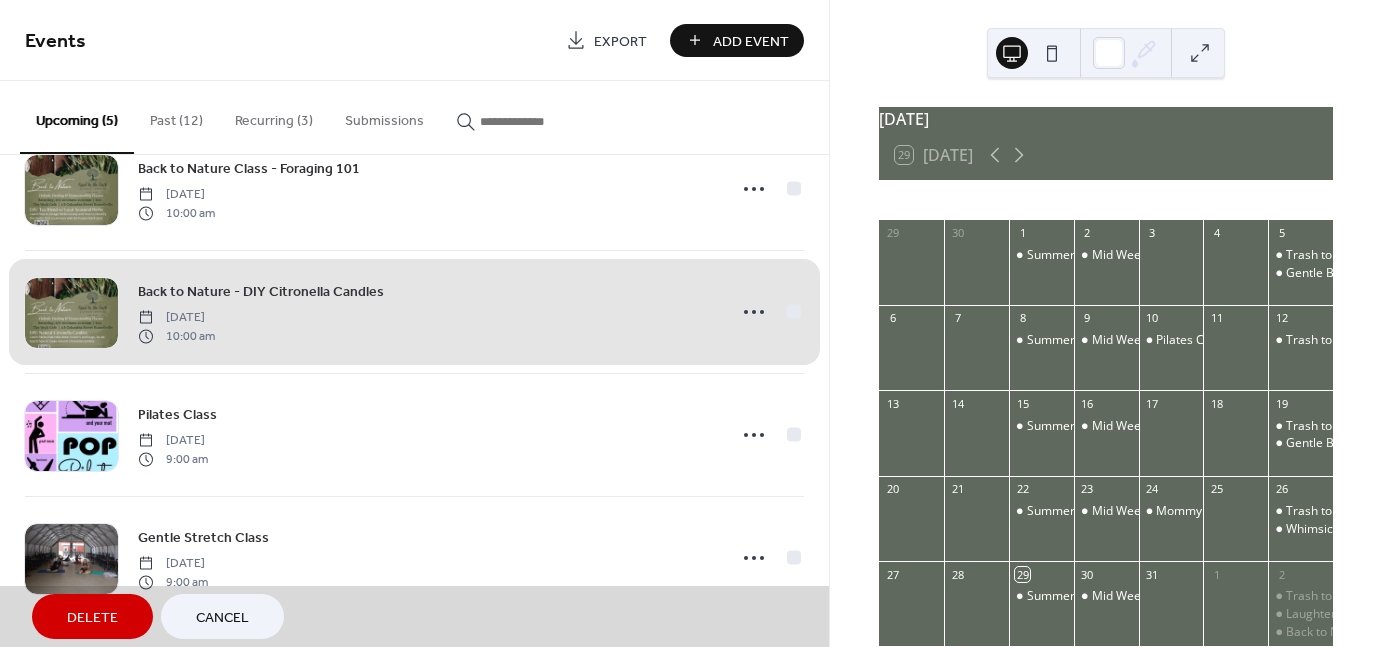 click on "Add Event" at bounding box center [751, 41] 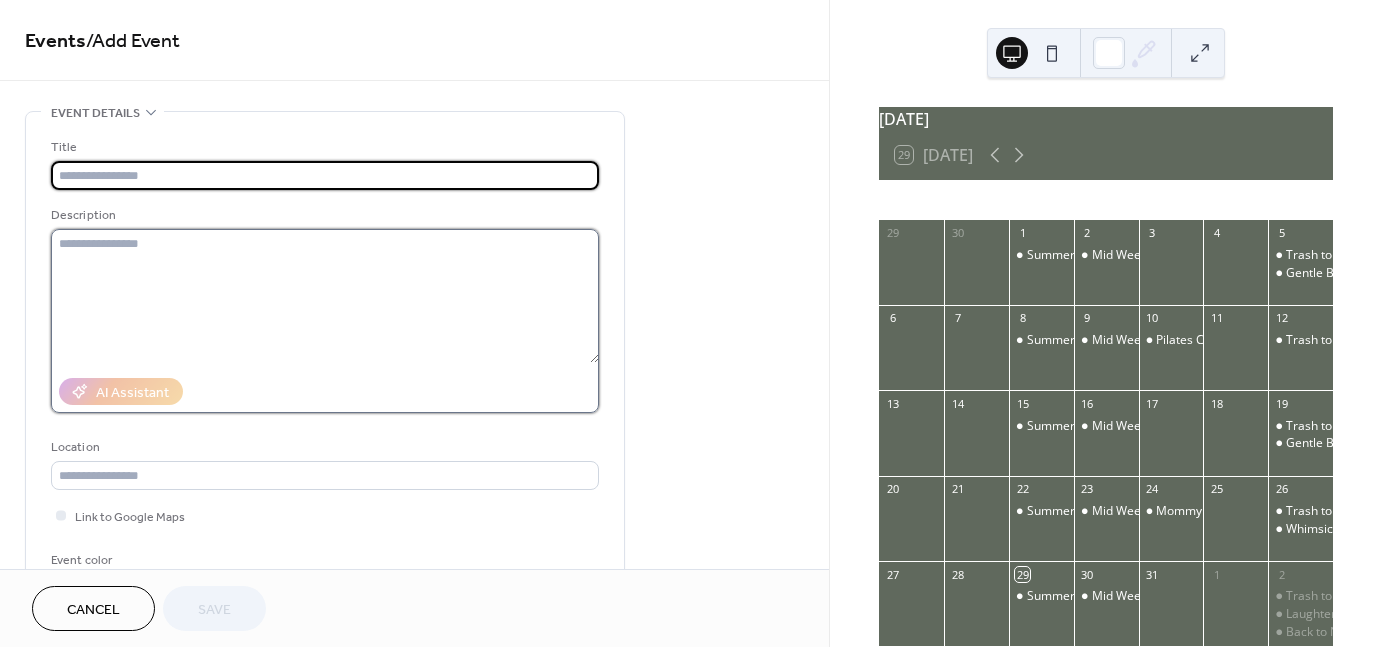 click at bounding box center [325, 296] 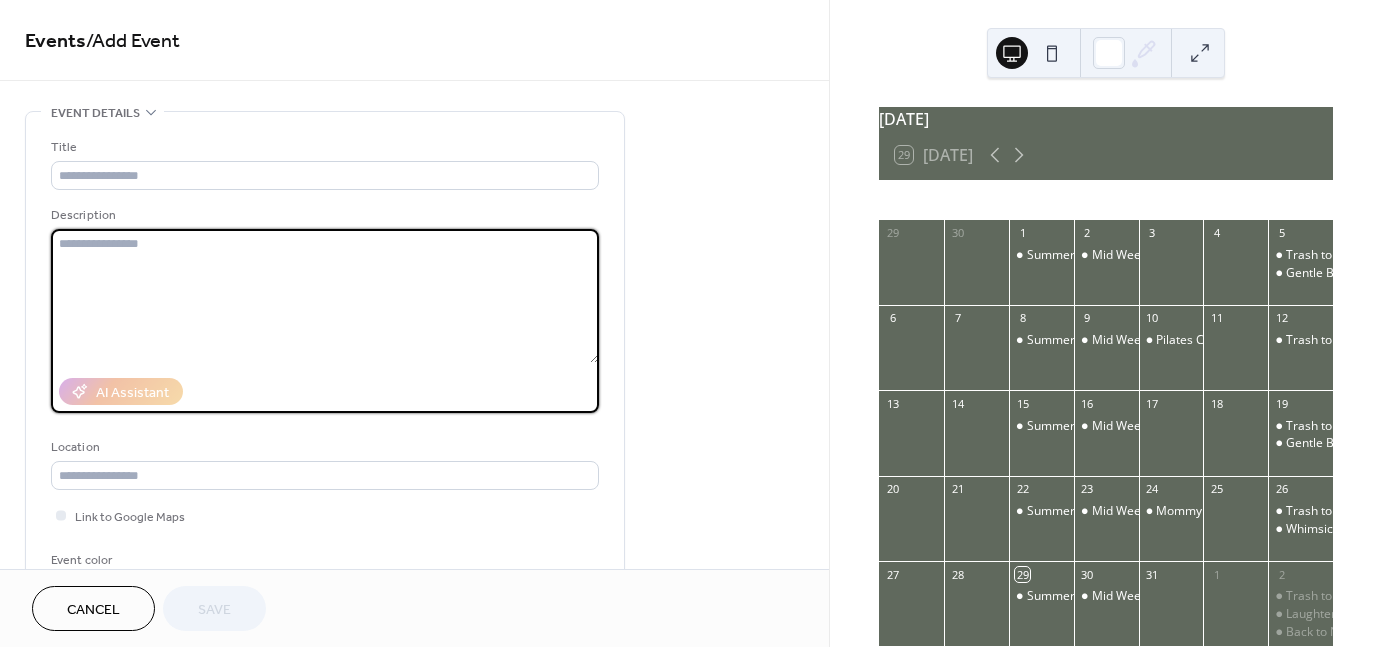 paste on "**********" 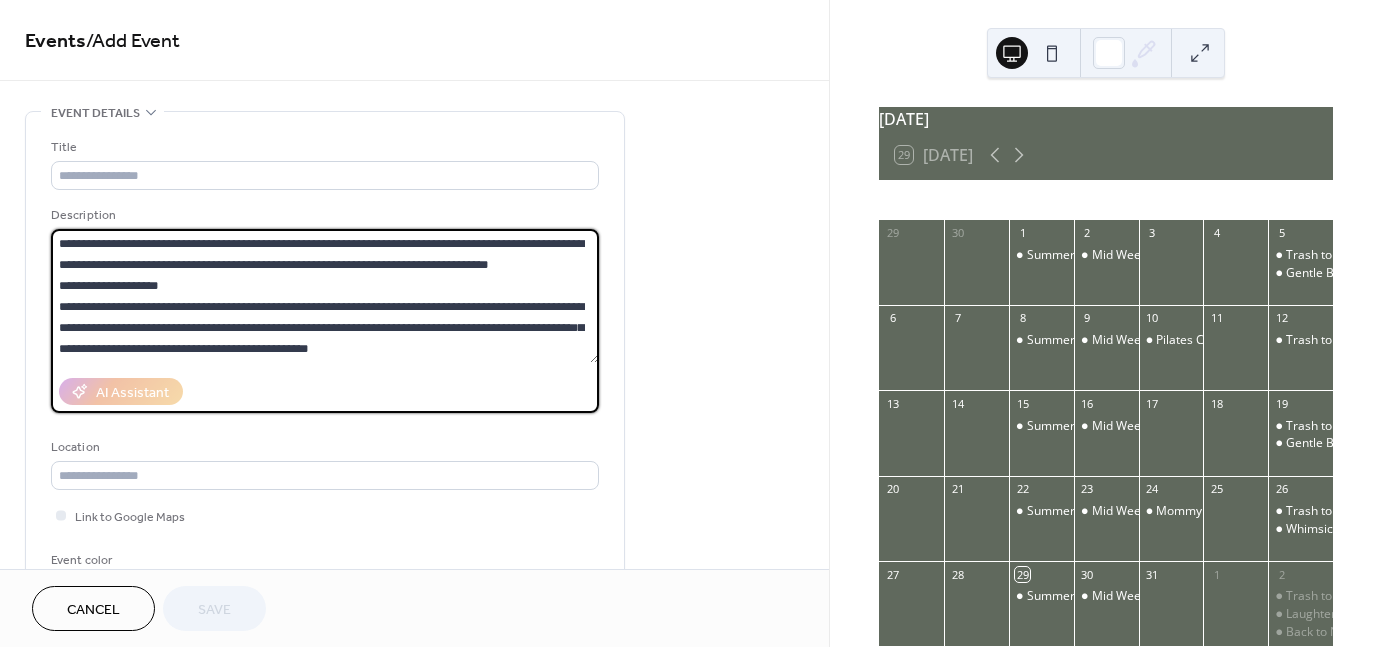 scroll, scrollTop: 81, scrollLeft: 0, axis: vertical 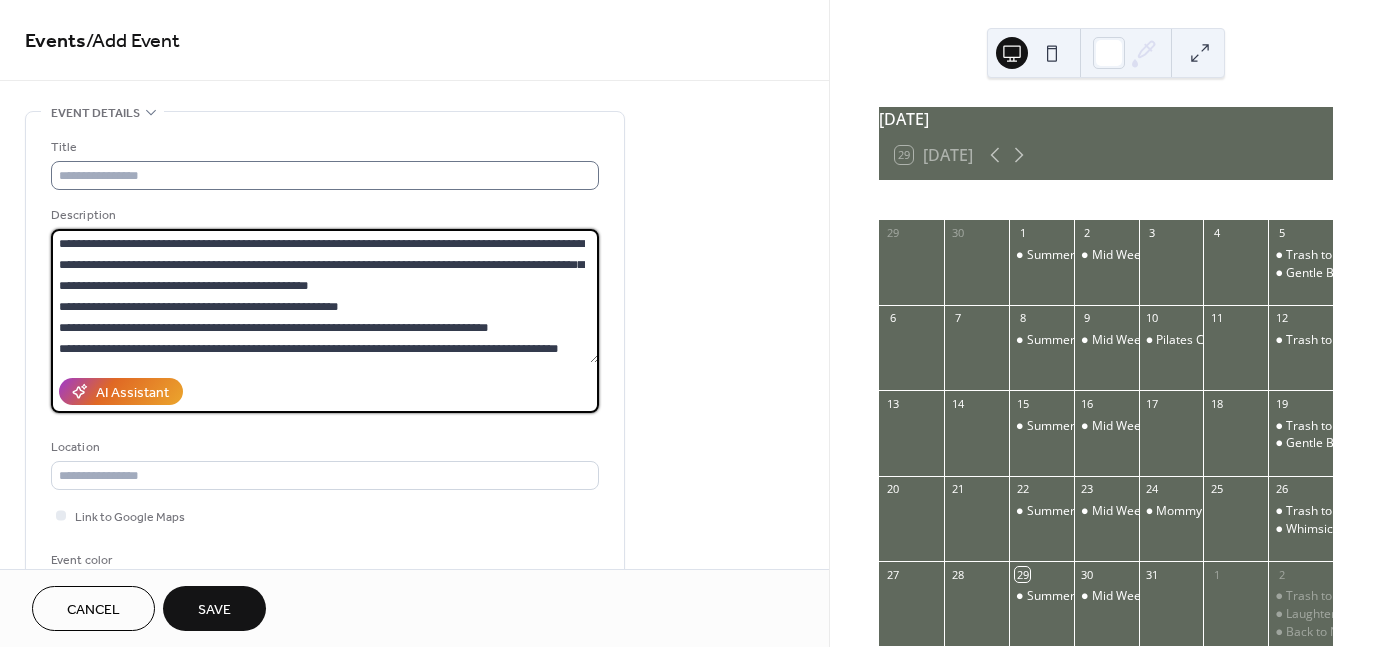 type on "**********" 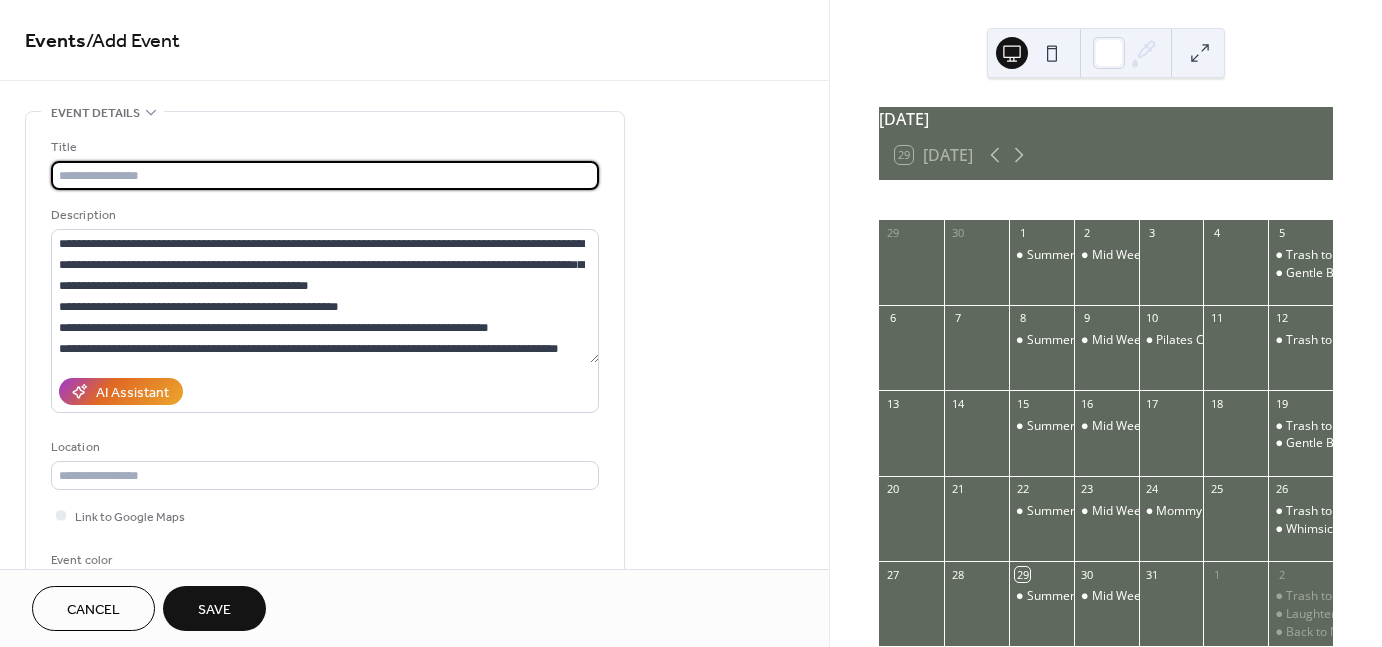 click at bounding box center [325, 175] 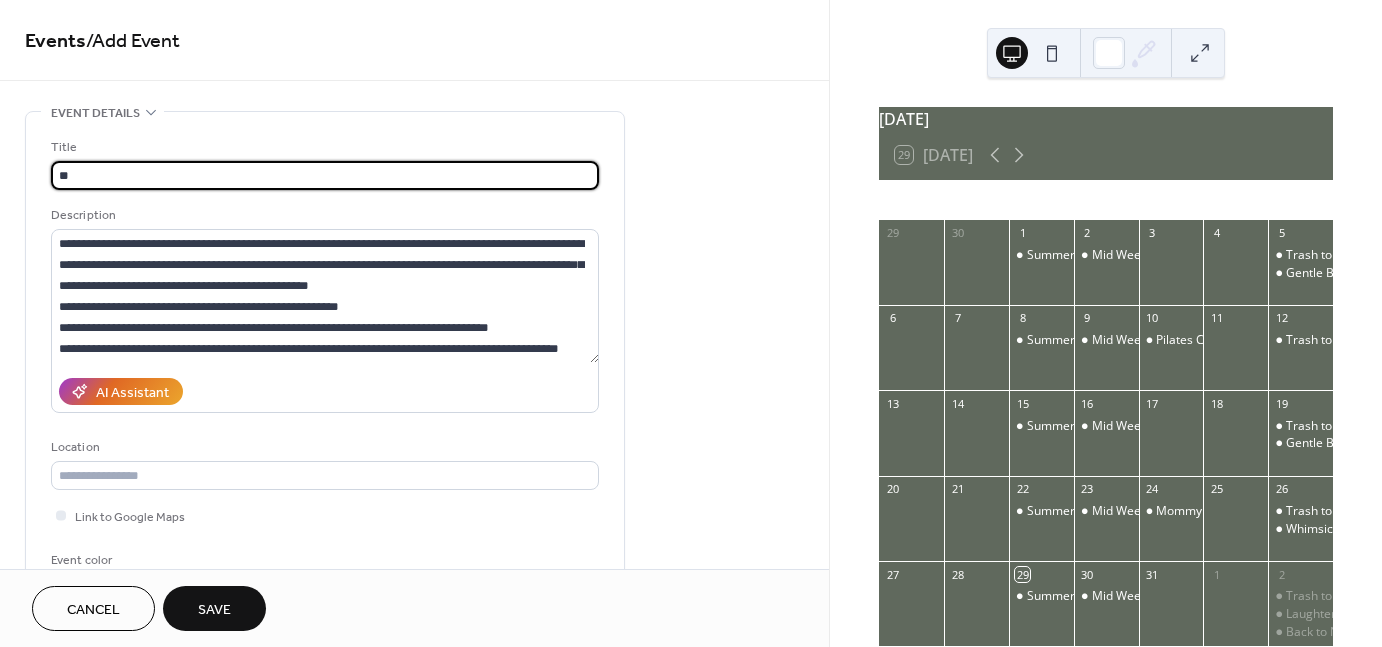 type on "*" 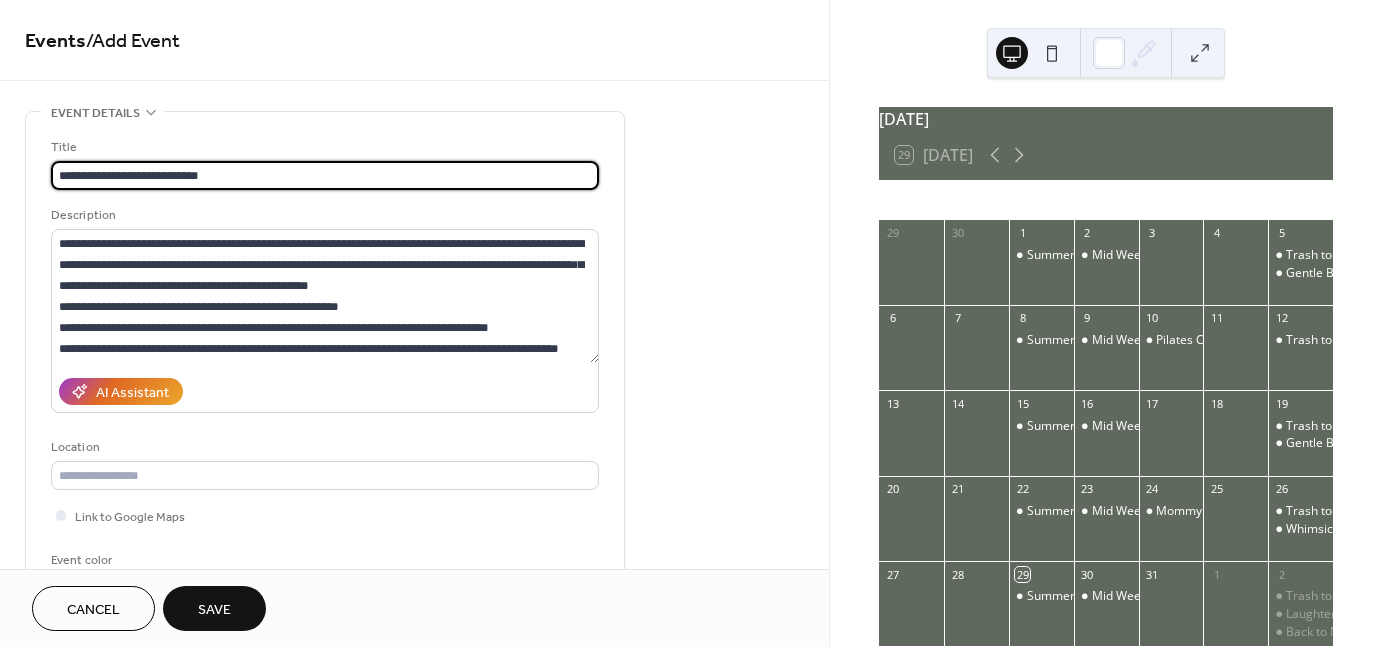 scroll, scrollTop: 84, scrollLeft: 0, axis: vertical 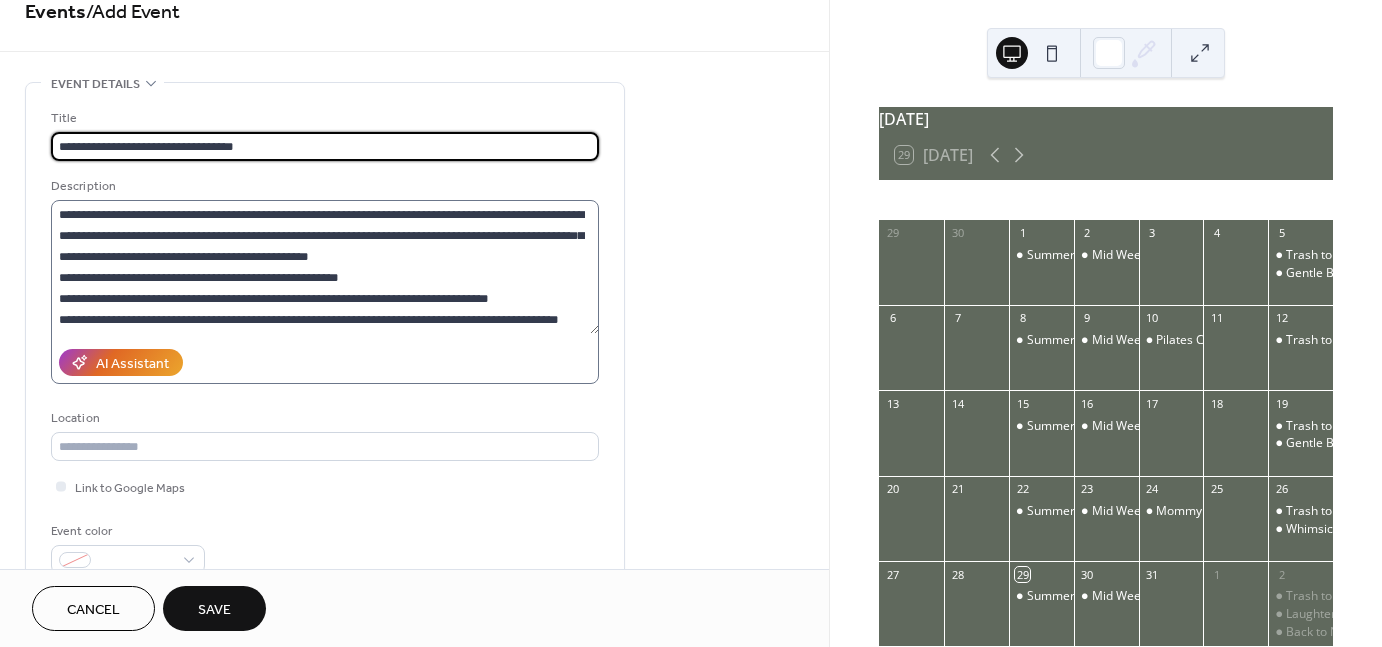 type on "**********" 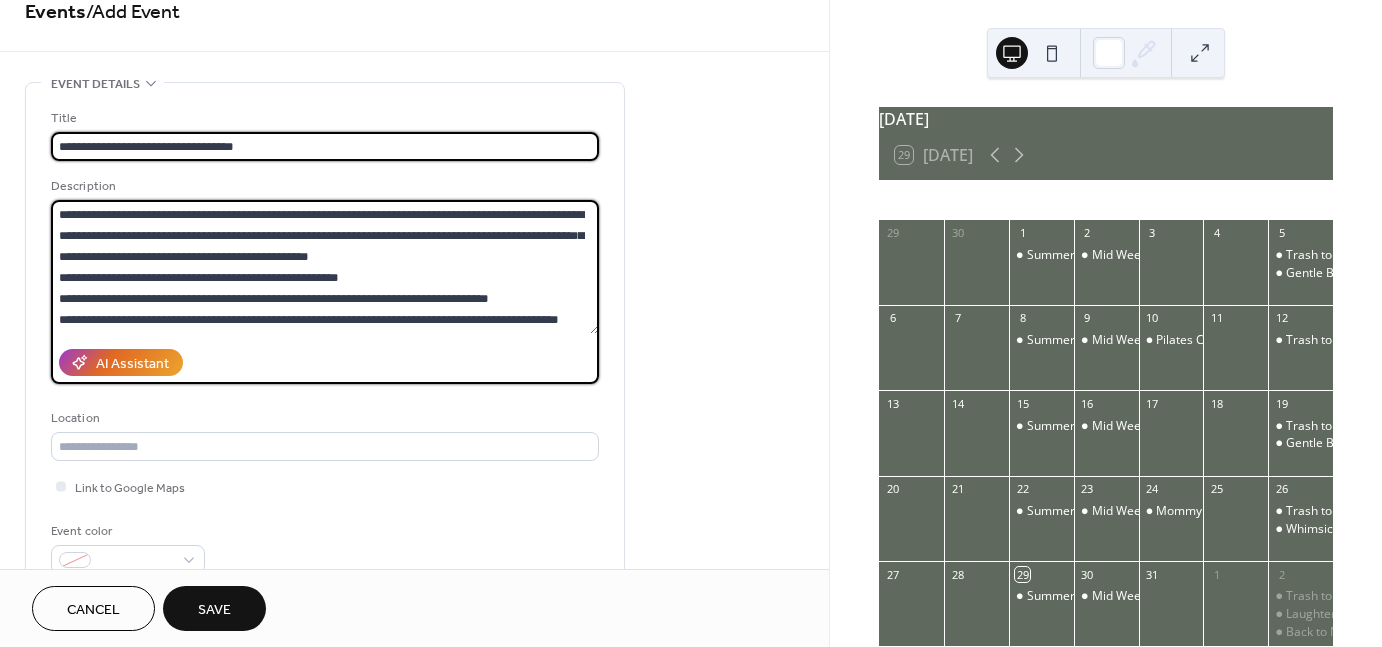 drag, startPoint x: 126, startPoint y: 326, endPoint x: 209, endPoint y: 373, distance: 95.38344 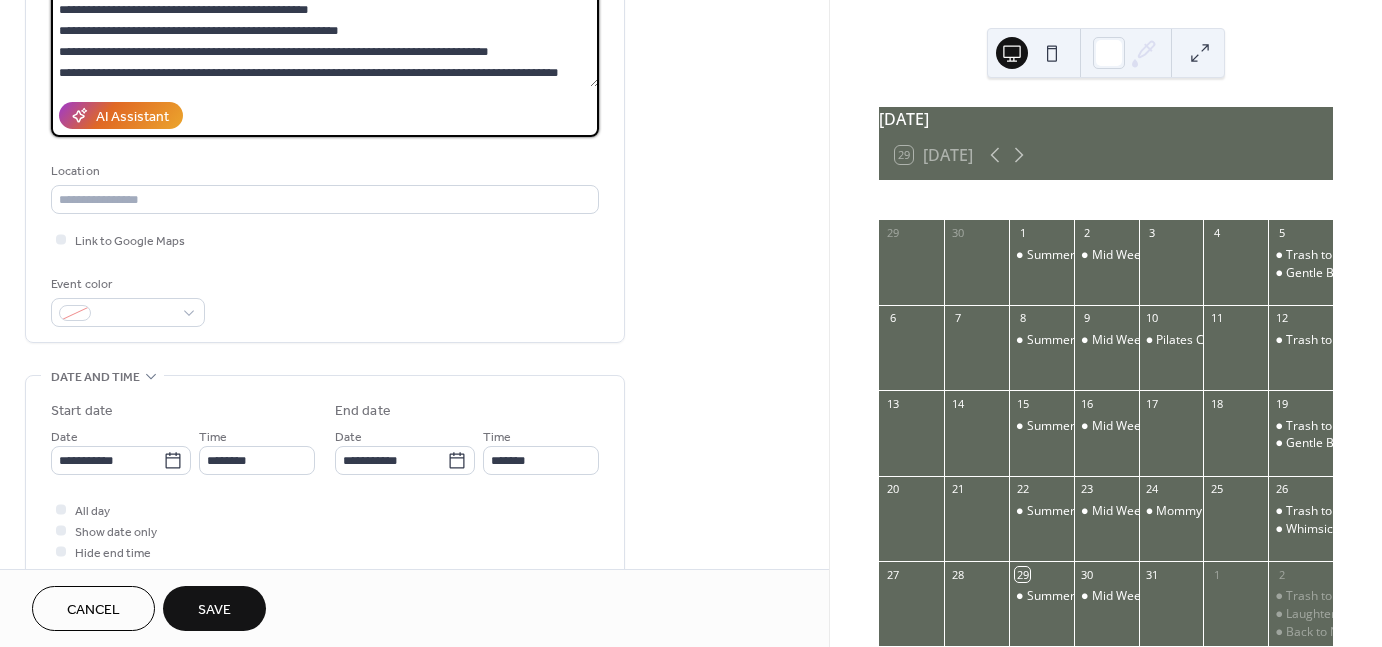 scroll, scrollTop: 275, scrollLeft: 0, axis: vertical 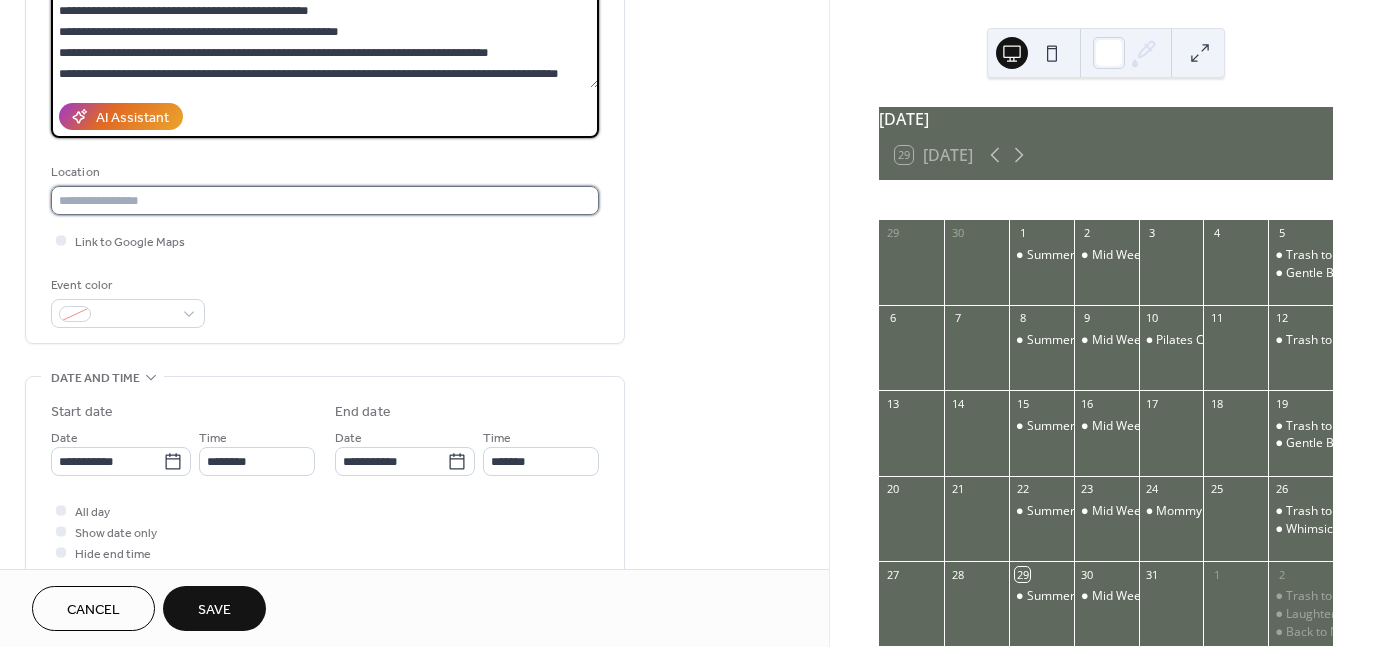 click at bounding box center [325, 200] 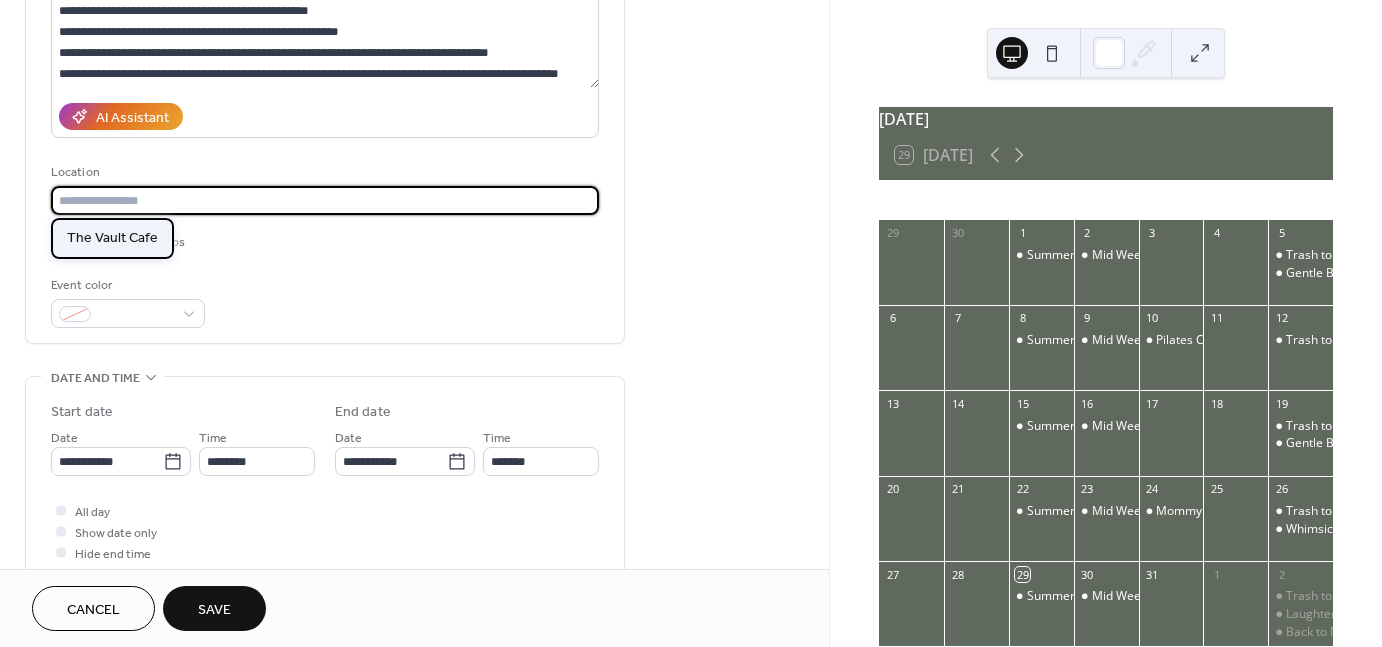 click on "The Vault Cafe" at bounding box center [112, 238] 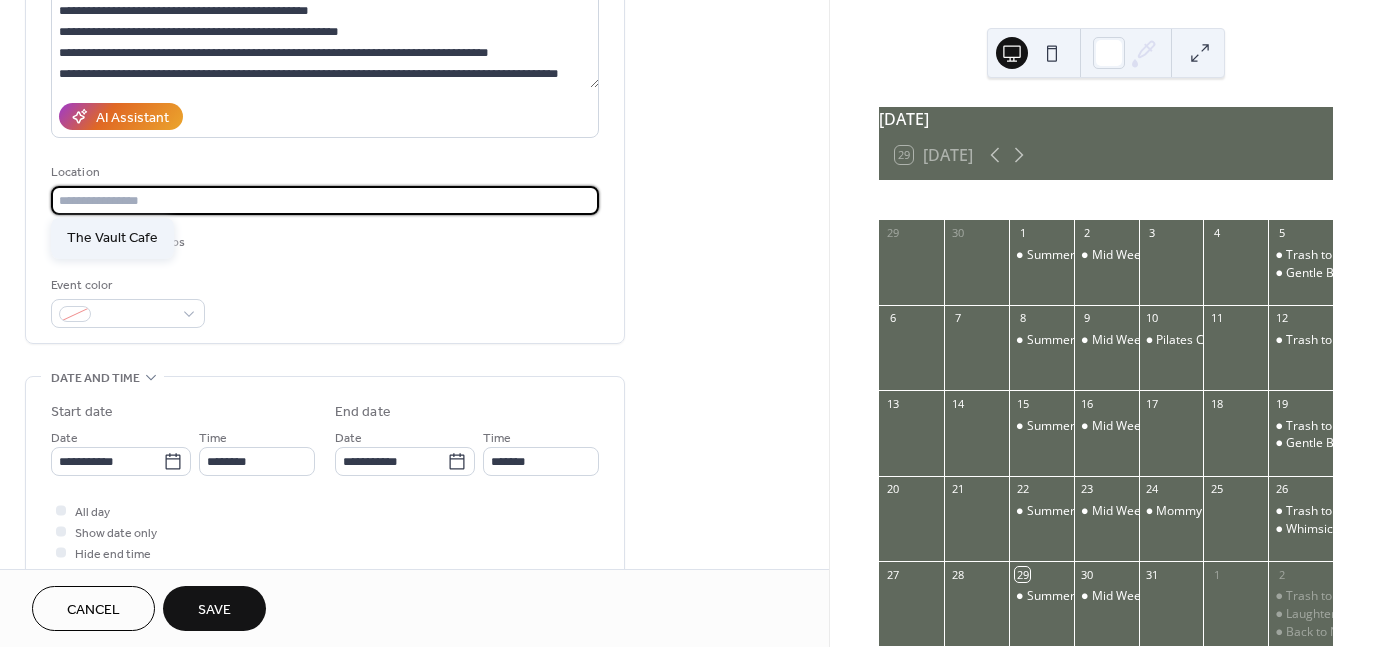 type on "**********" 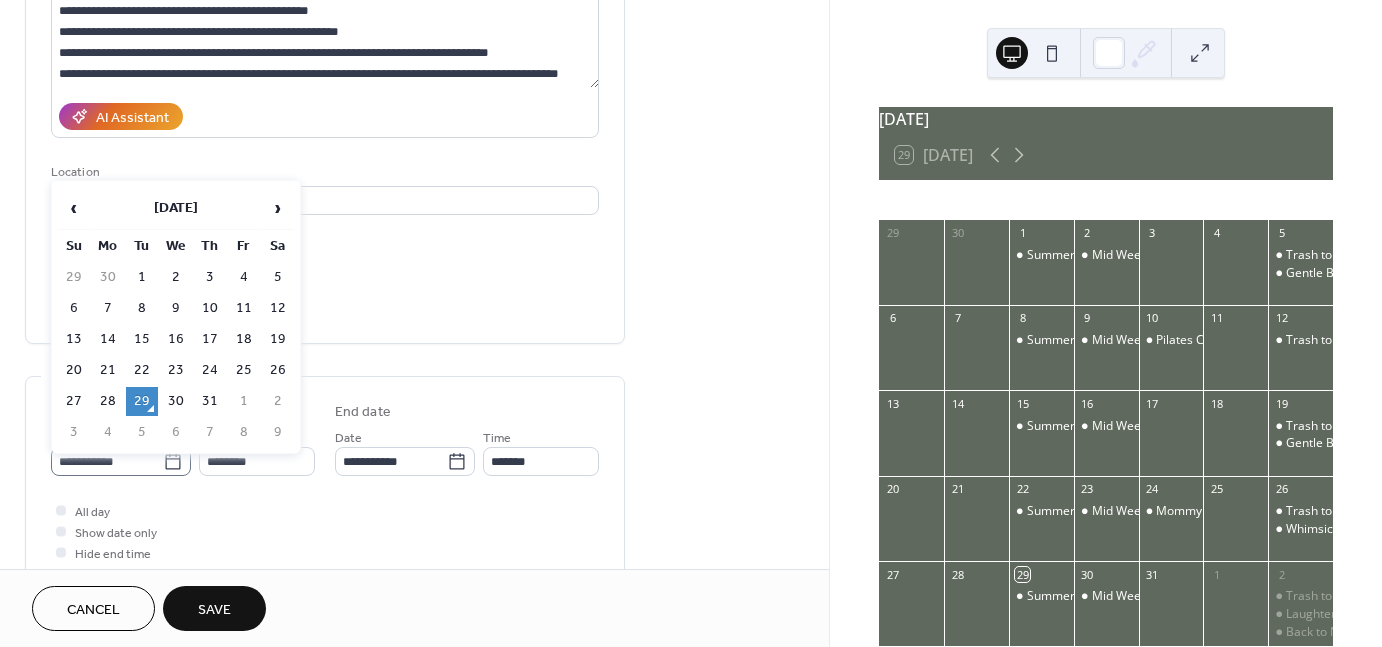 click 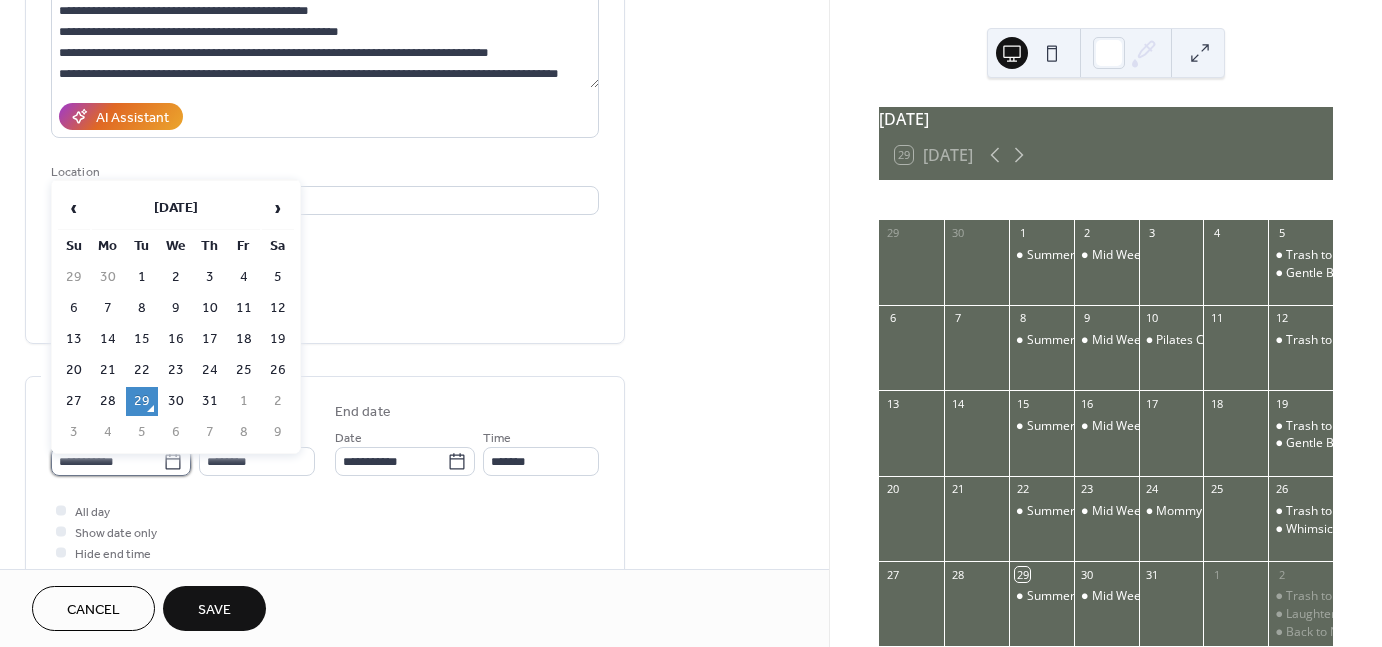 click on "**********" at bounding box center (107, 461) 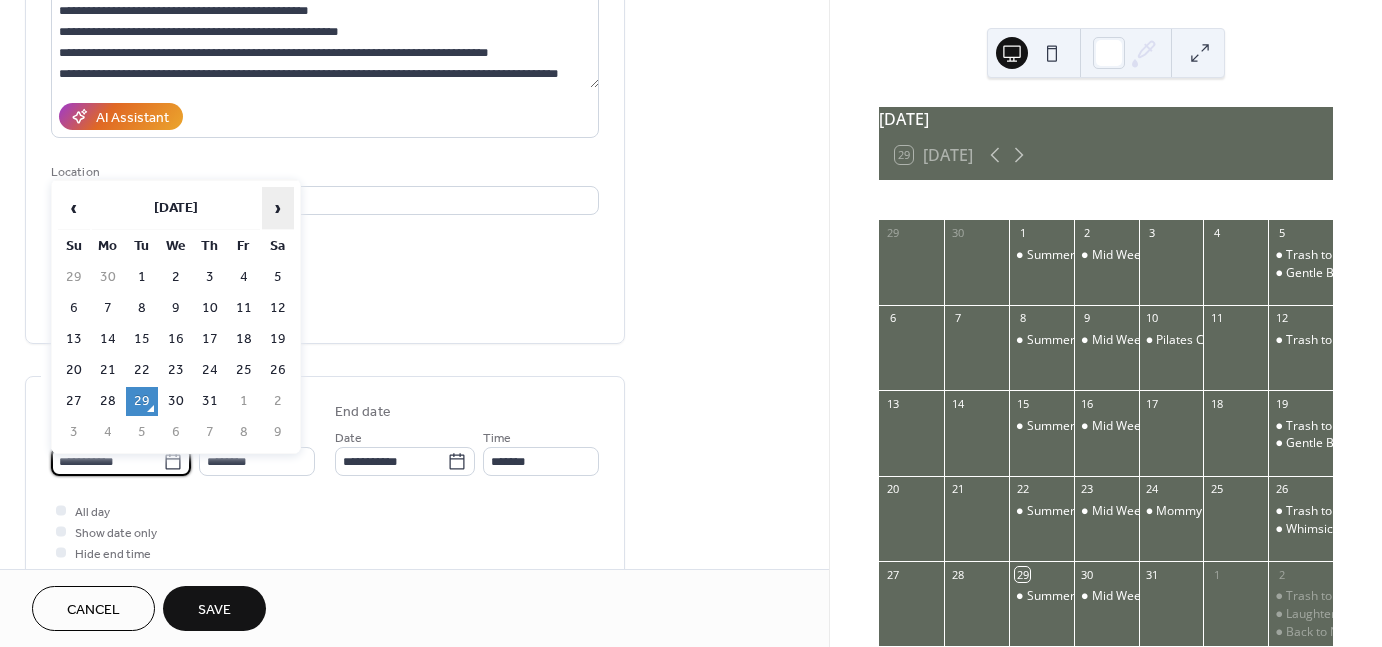 click on "›" at bounding box center (278, 208) 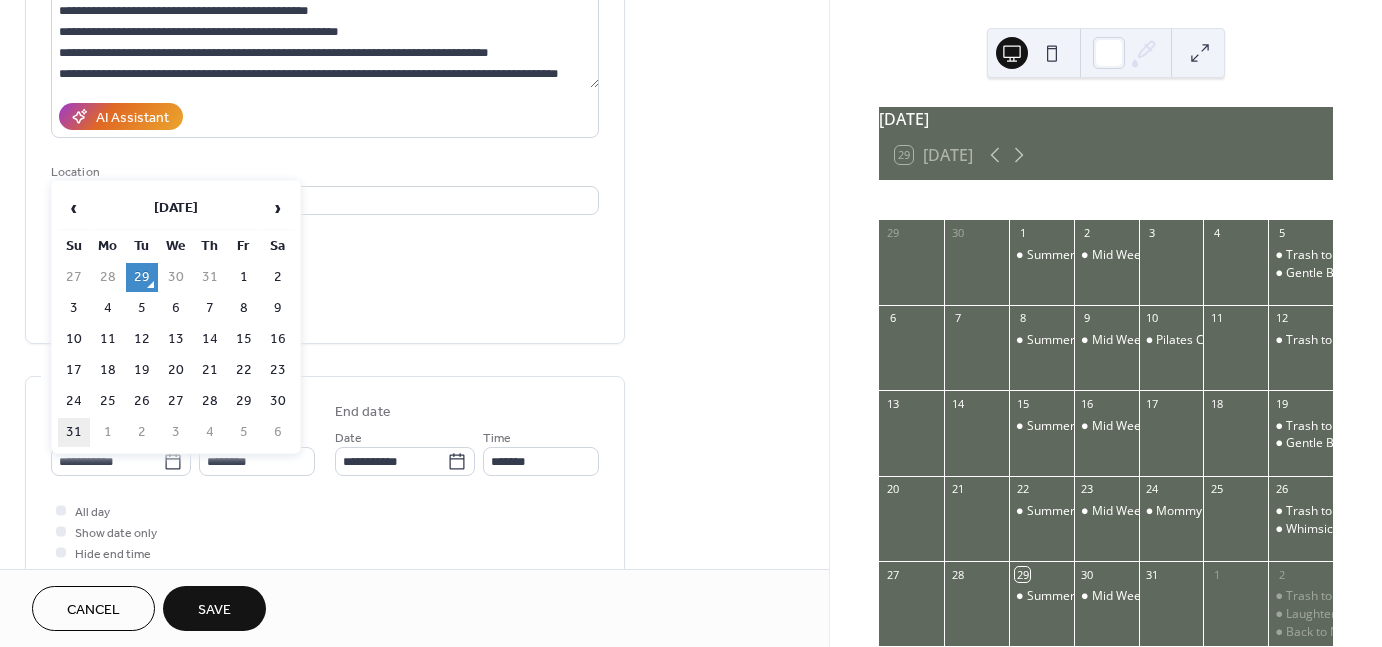 click on "31" at bounding box center (74, 432) 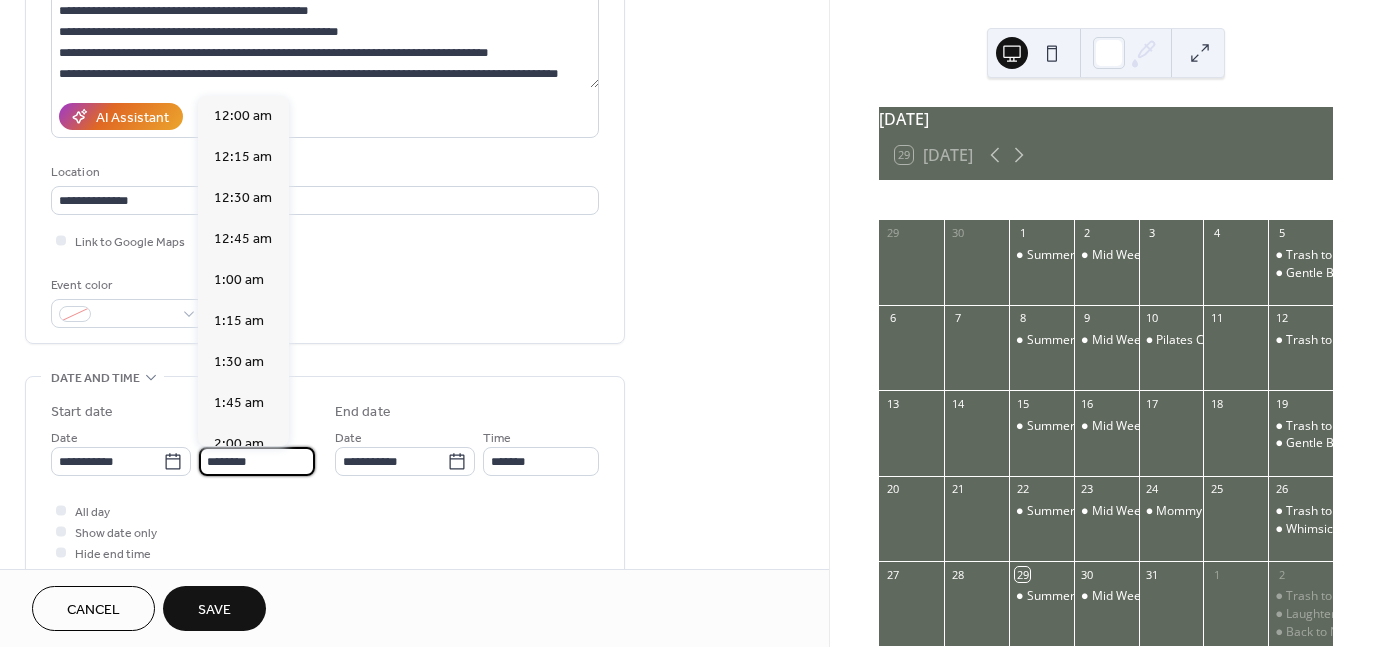click on "********" at bounding box center [257, 461] 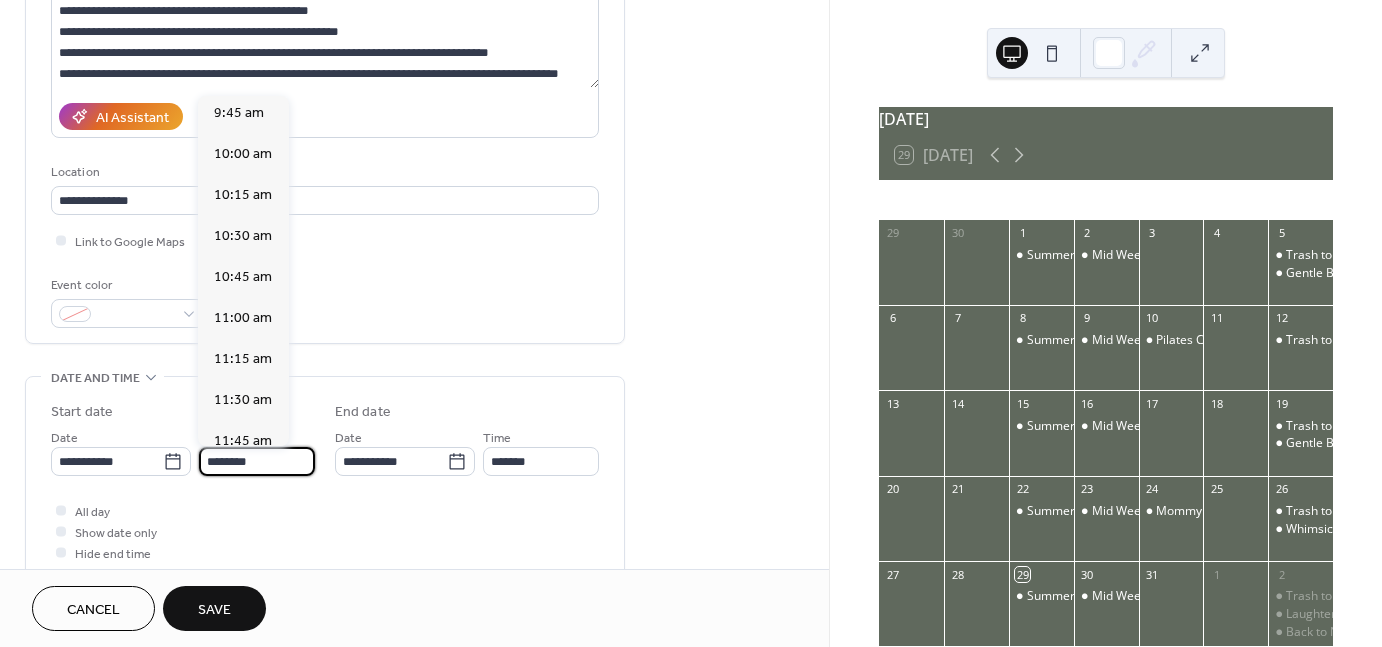scroll, scrollTop: 1582, scrollLeft: 0, axis: vertical 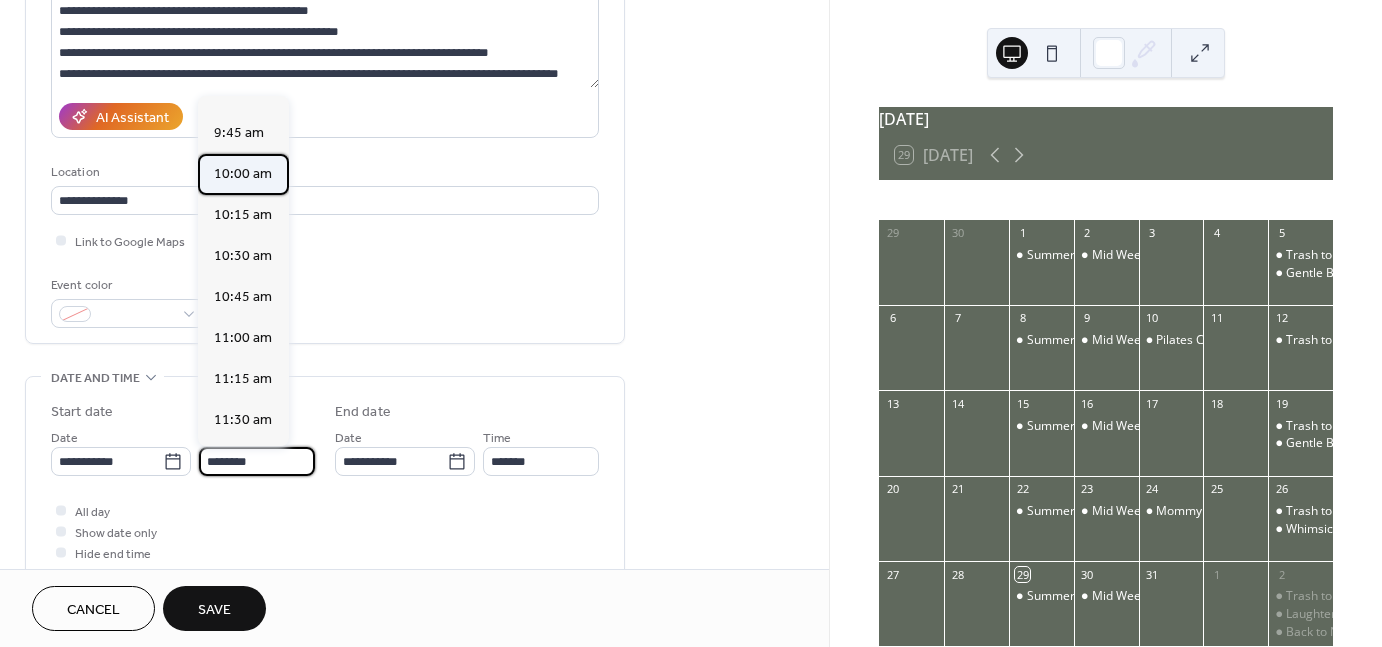 click on "10:00 am" at bounding box center [243, 174] 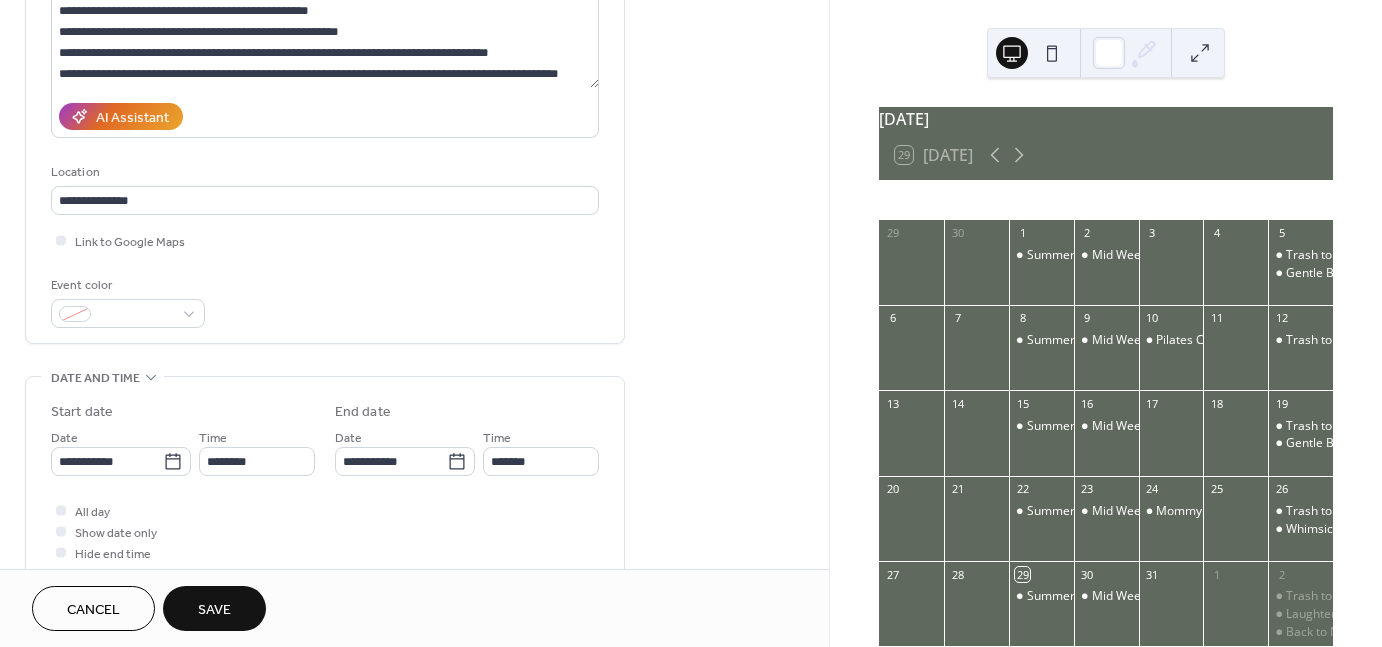 type on "********" 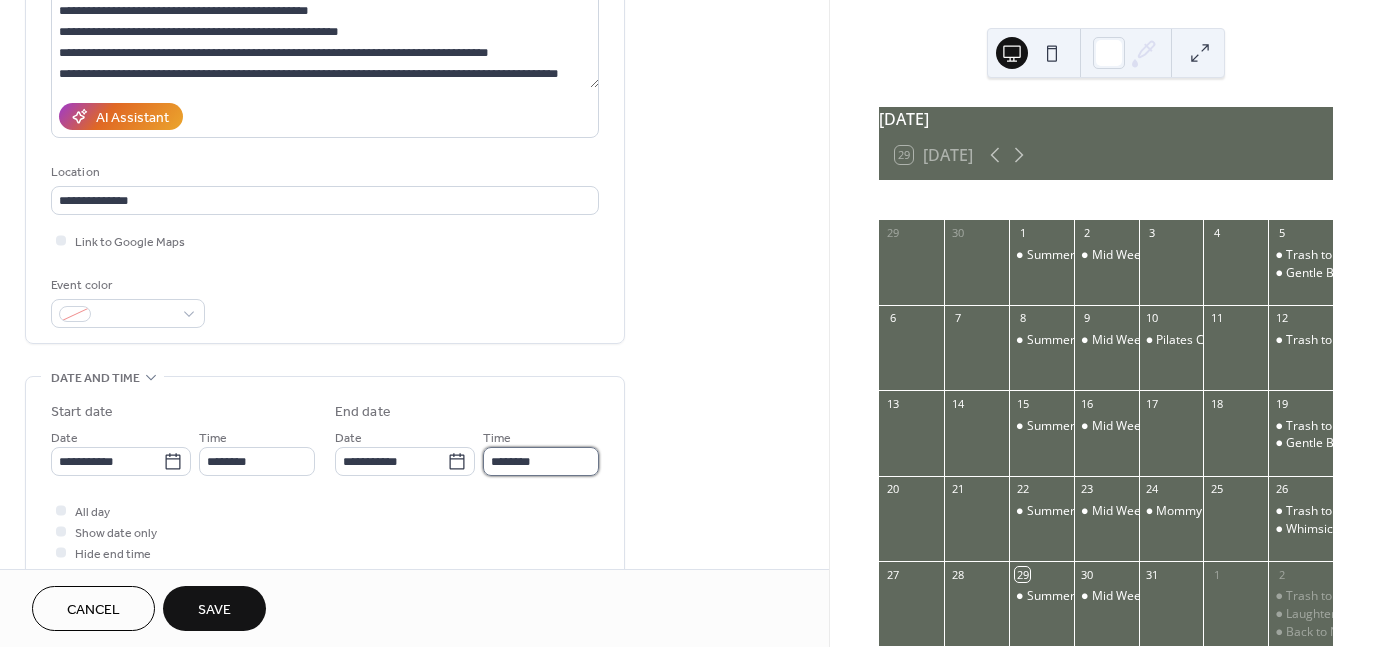 click on "********" at bounding box center [541, 461] 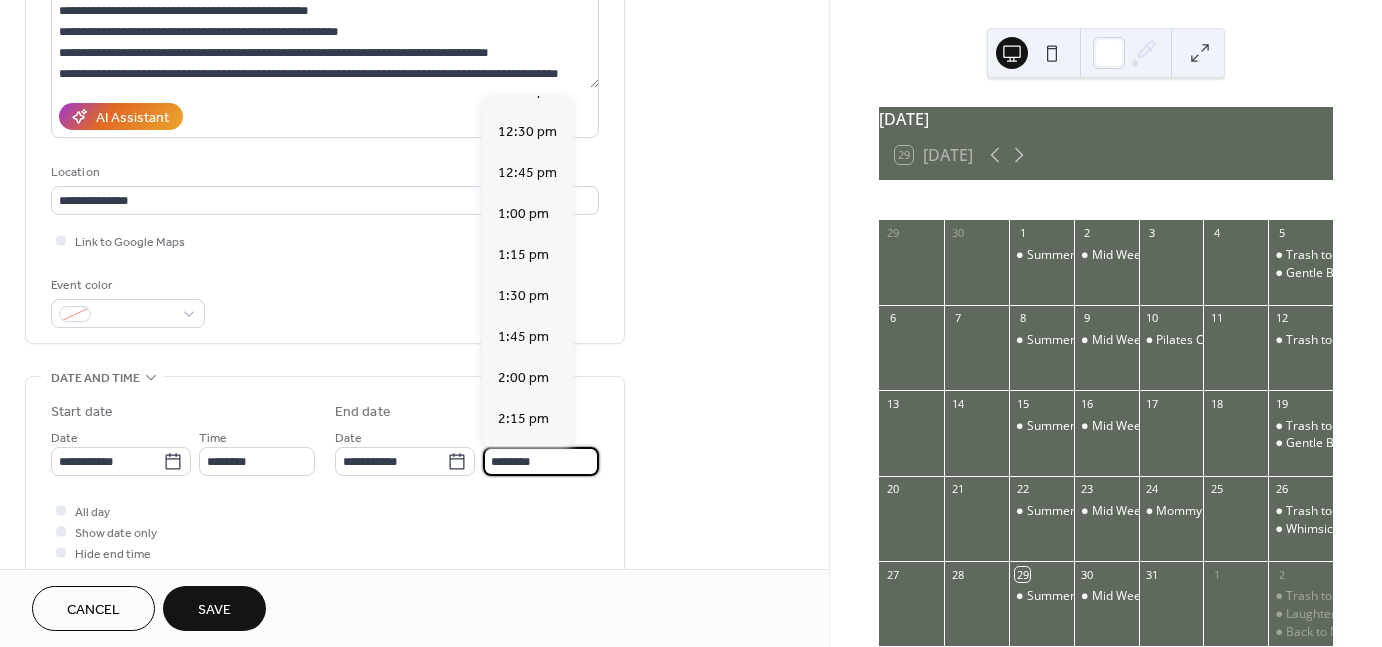 scroll, scrollTop: 356, scrollLeft: 0, axis: vertical 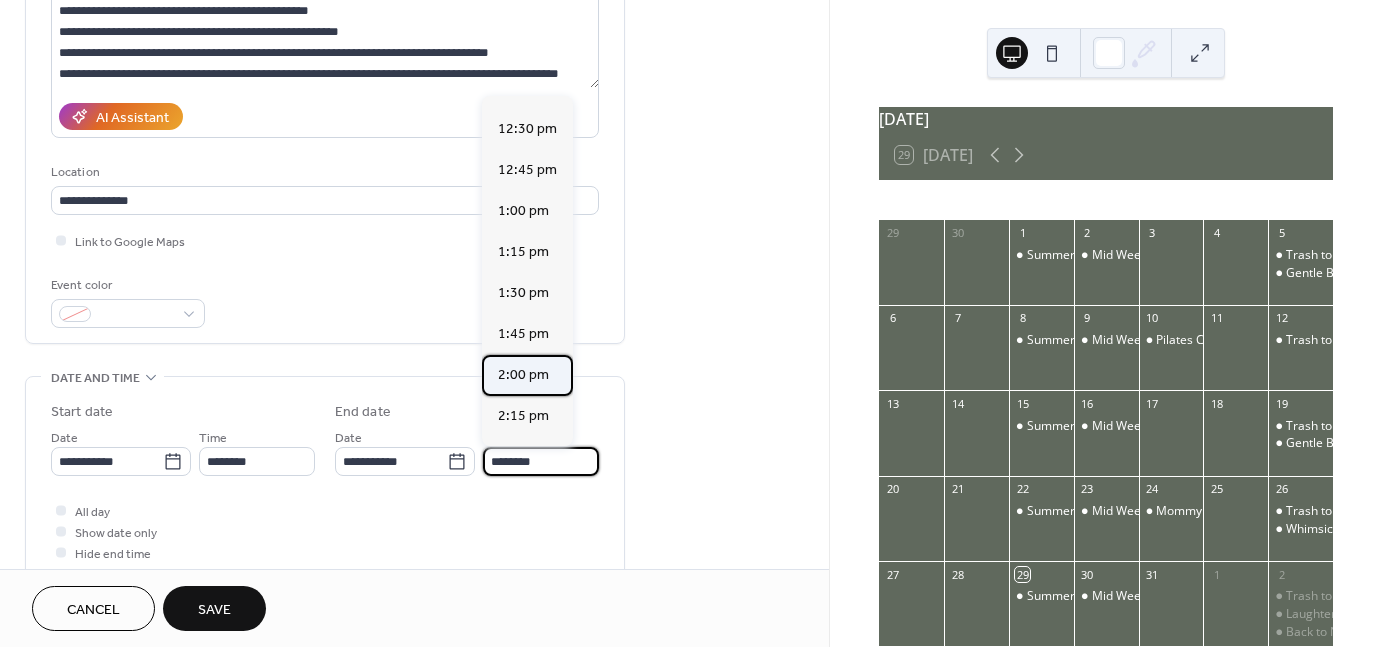 click on "2:00 pm" at bounding box center (527, 375) 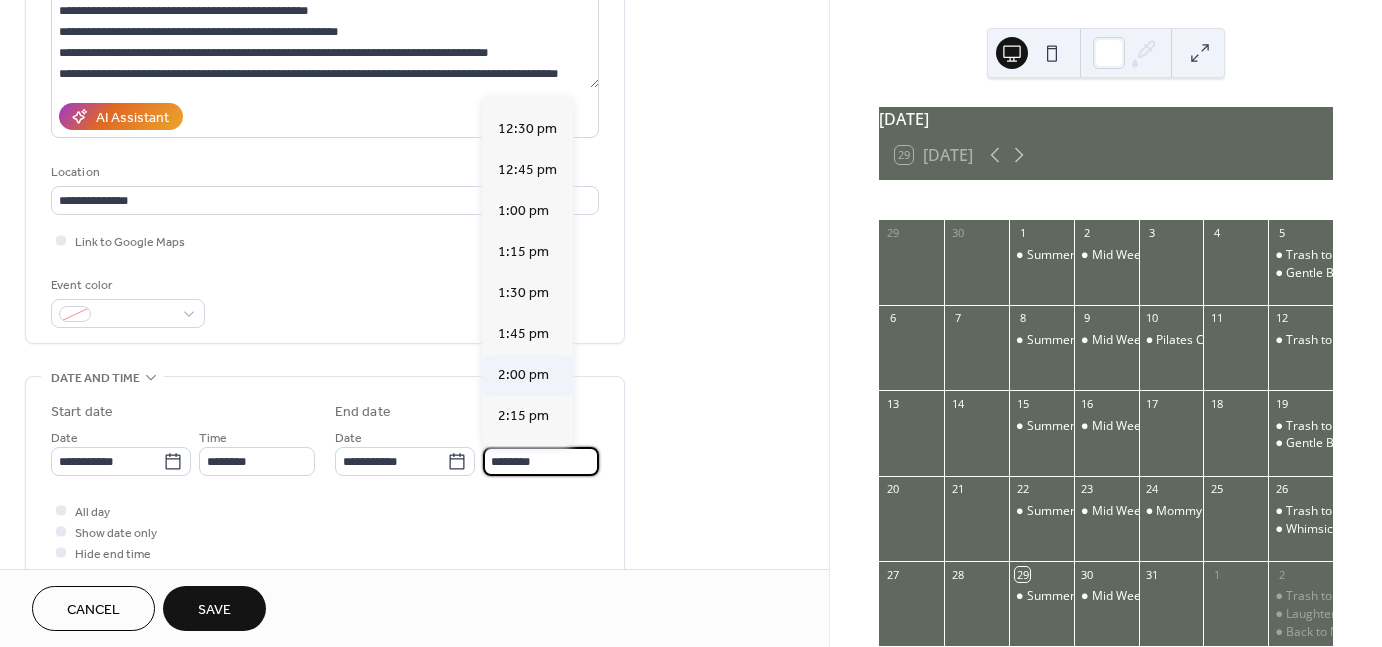 type on "*******" 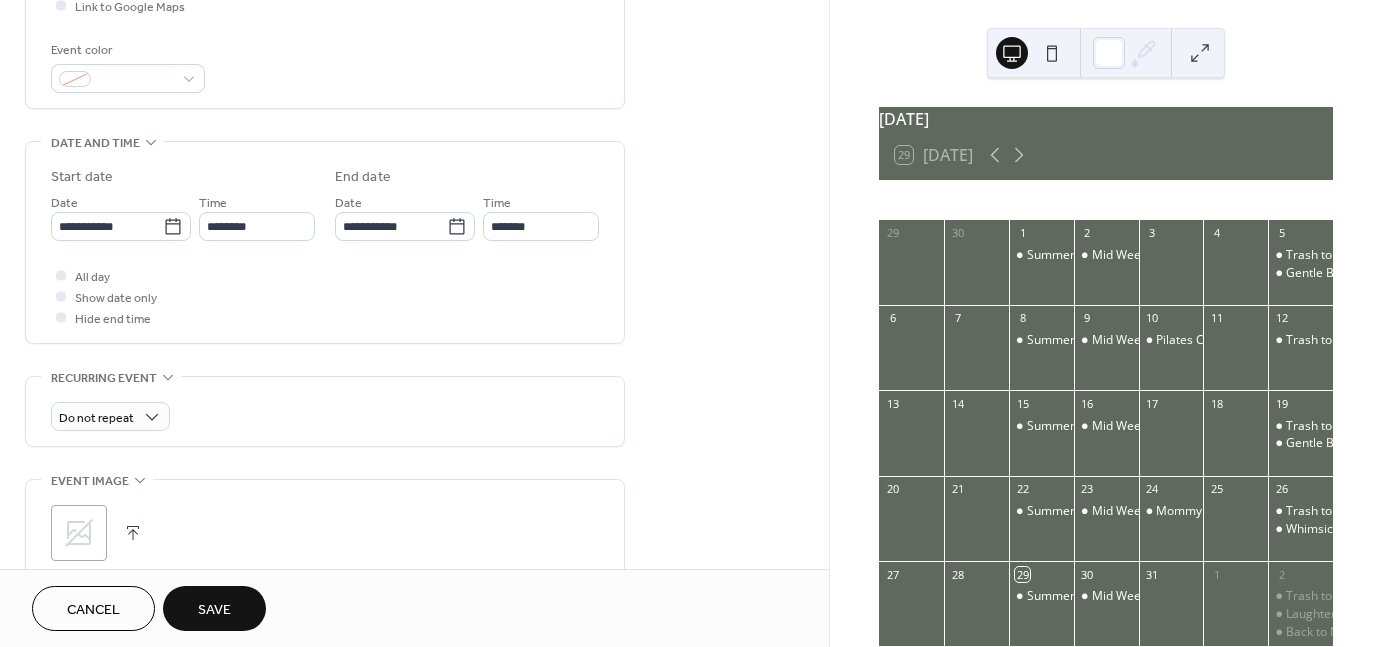 scroll, scrollTop: 709, scrollLeft: 0, axis: vertical 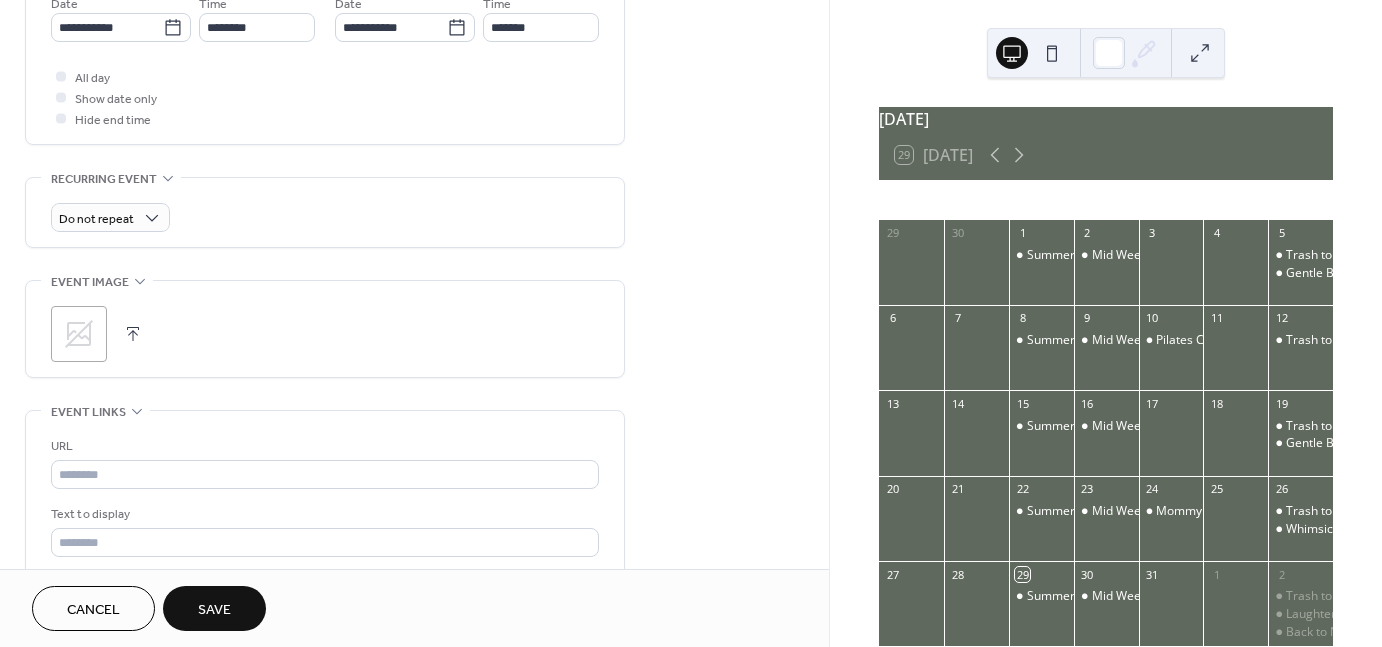 click at bounding box center [133, 334] 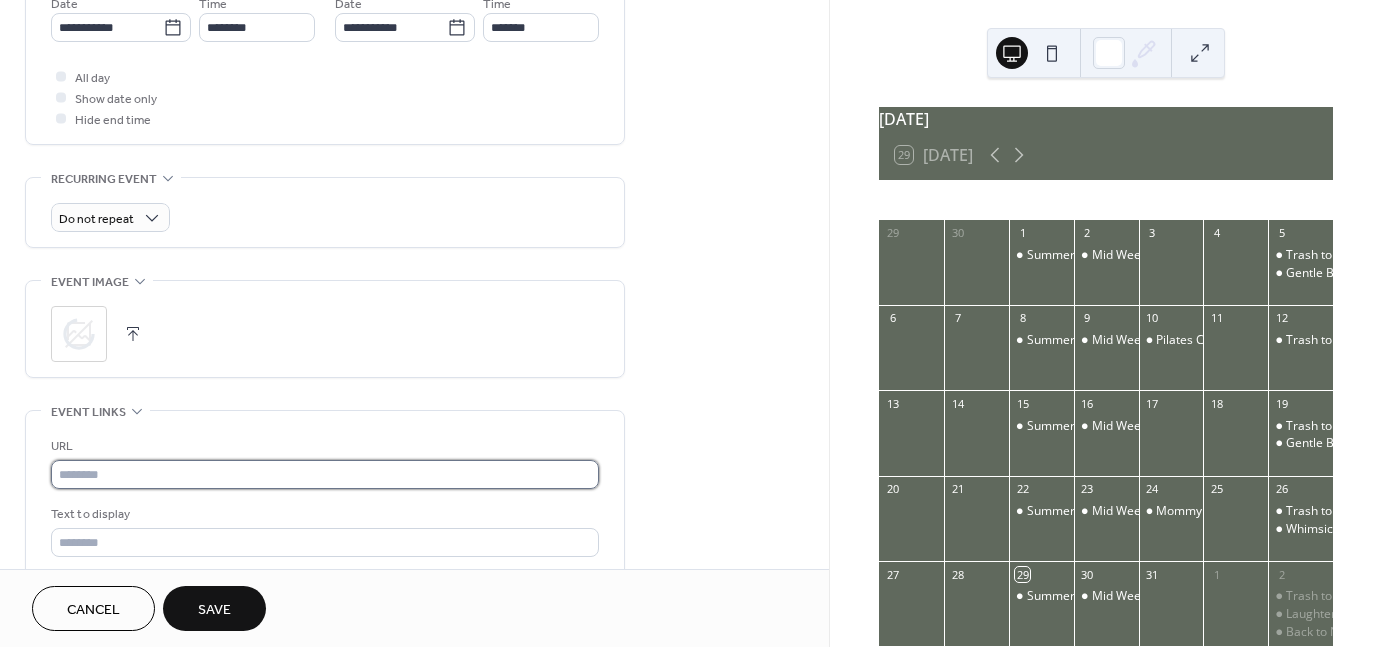 click at bounding box center [325, 474] 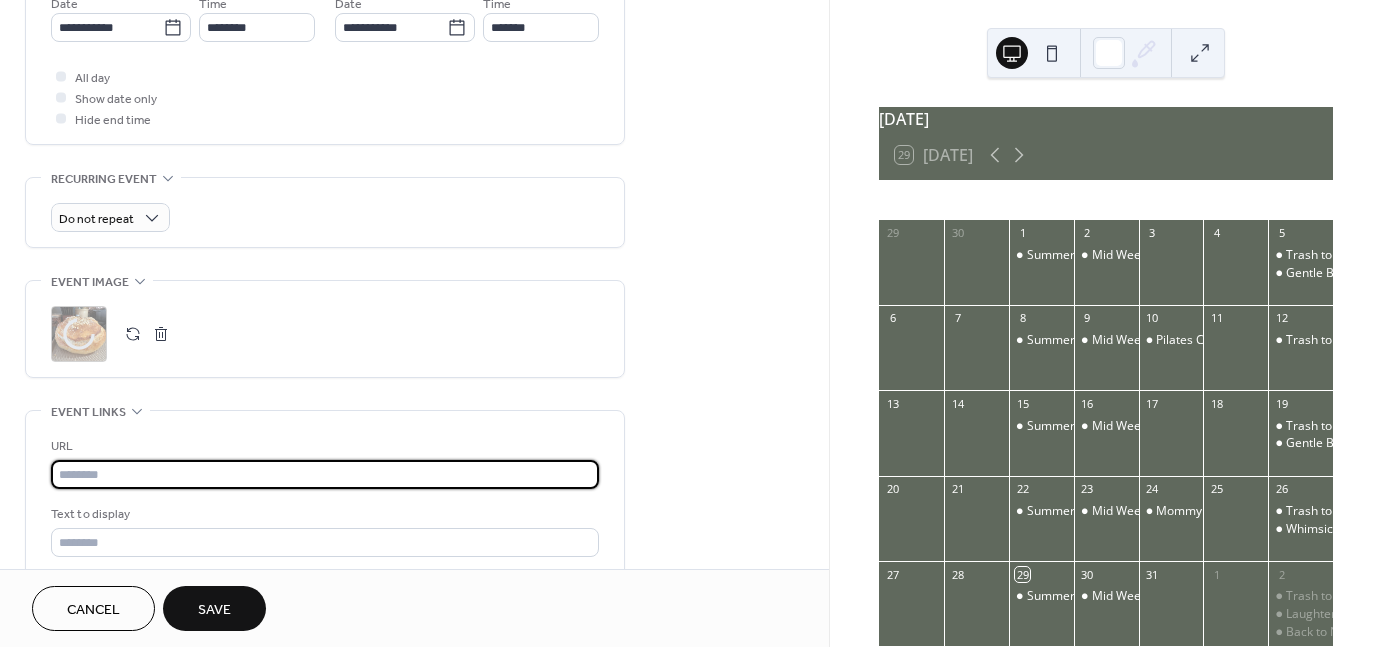 paste on "**********" 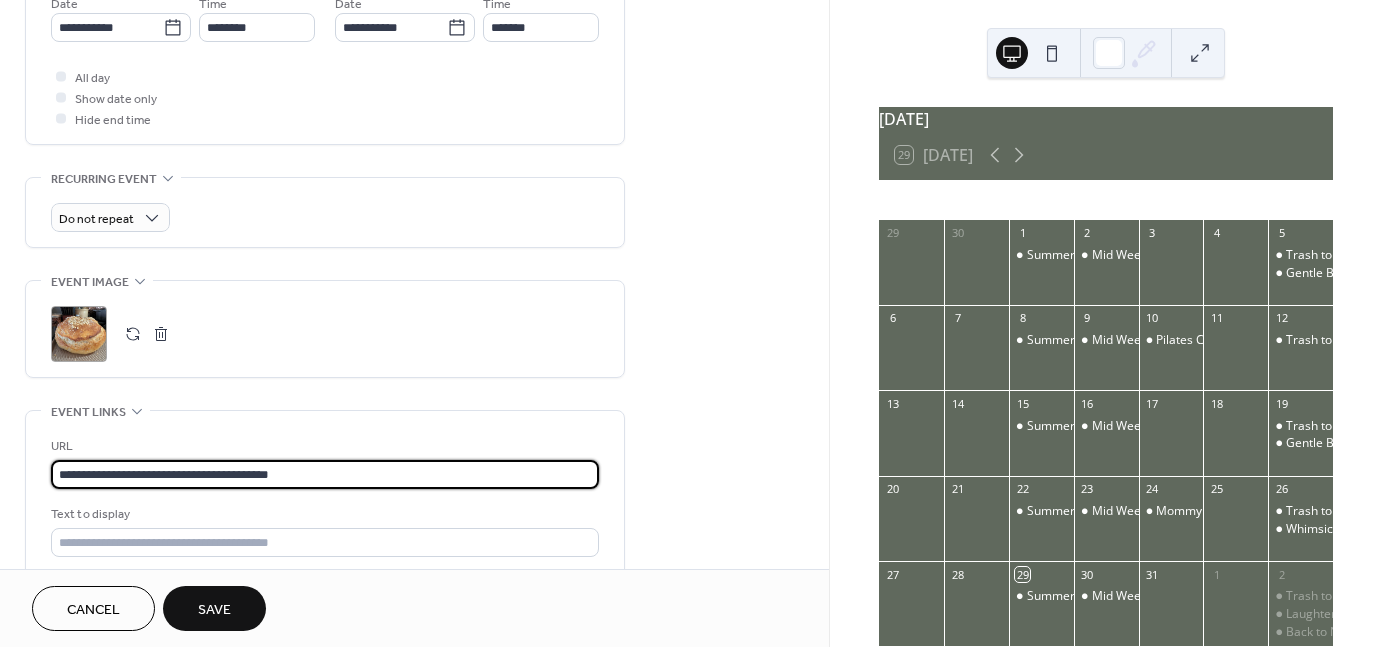 type on "**********" 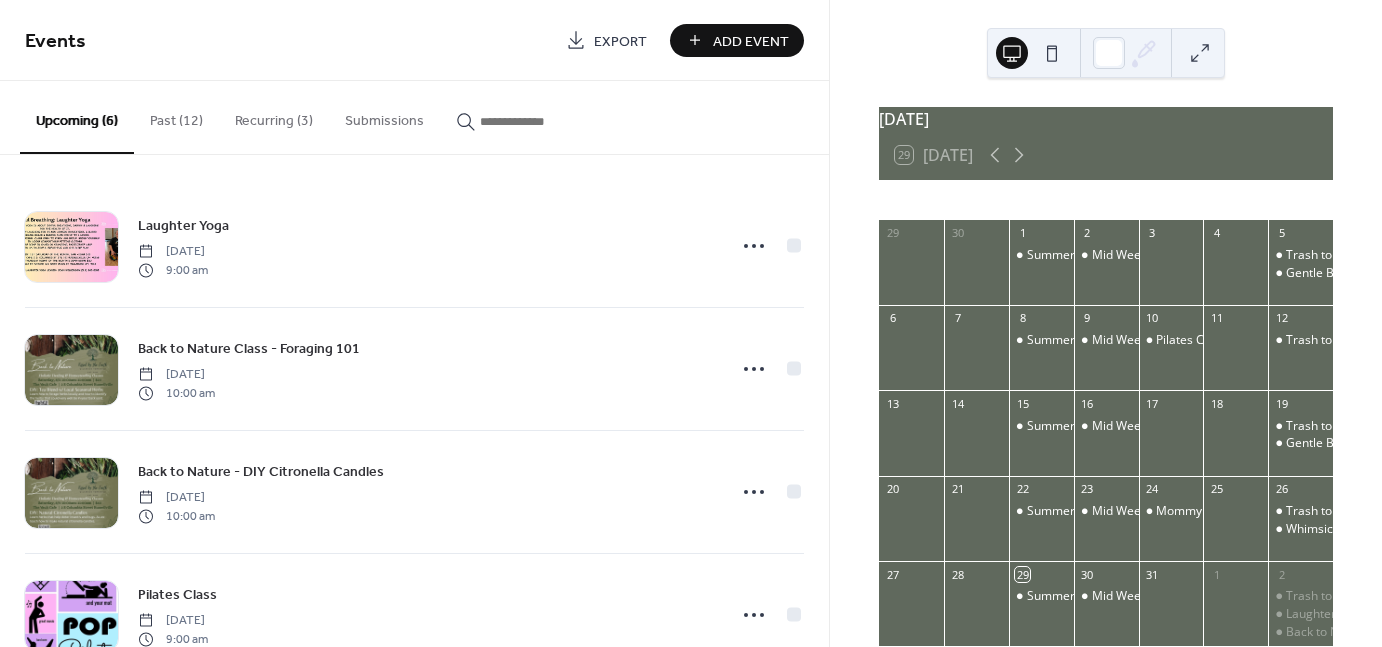 click on "Add Event" at bounding box center [751, 41] 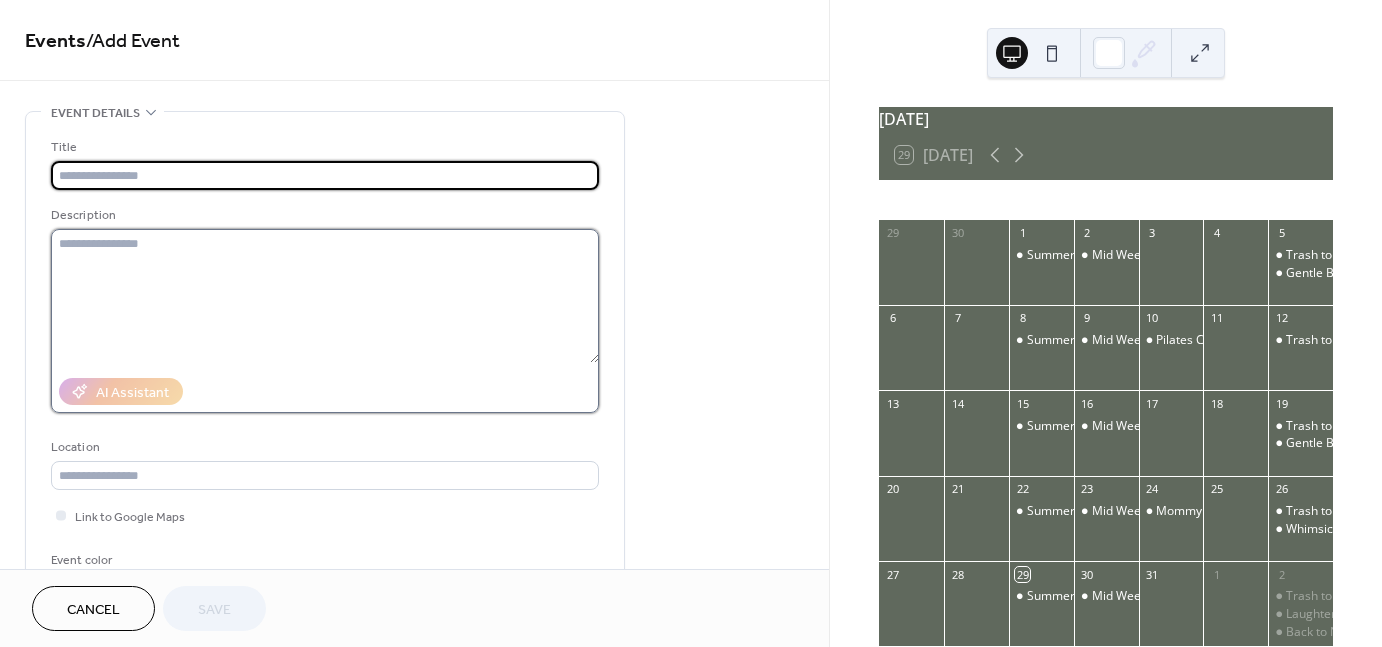click at bounding box center (325, 296) 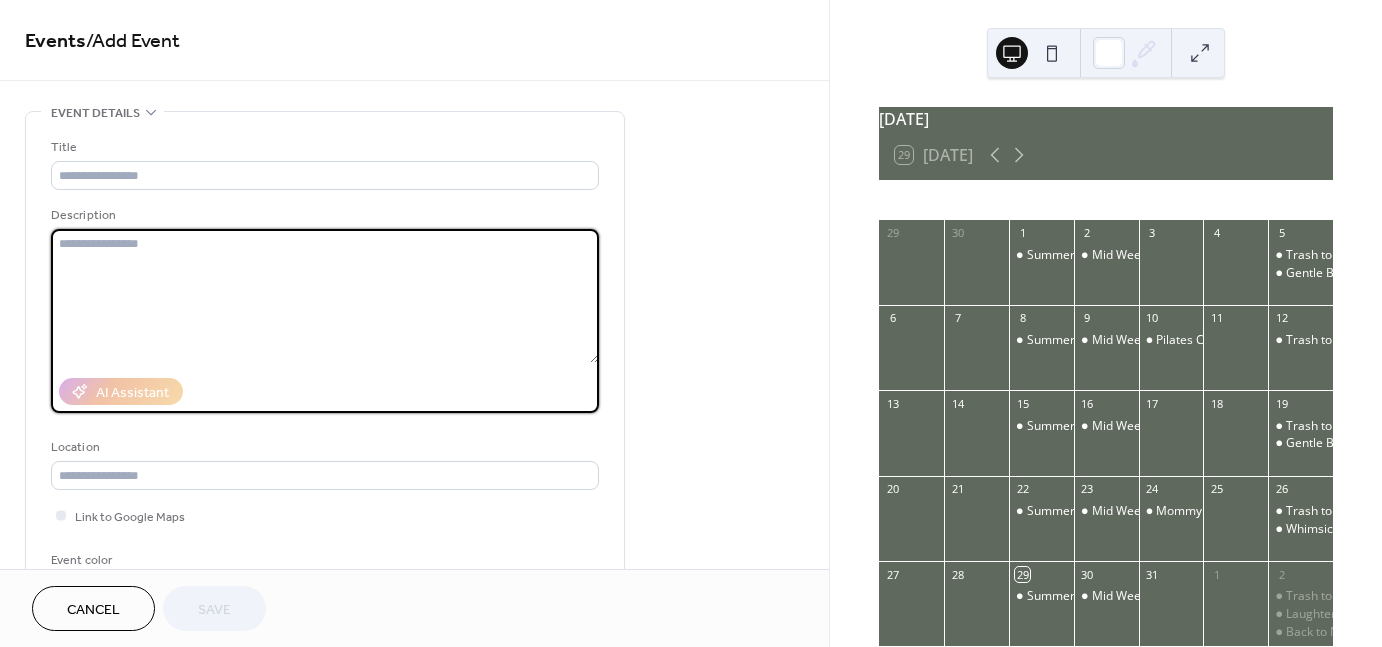 paste on "**********" 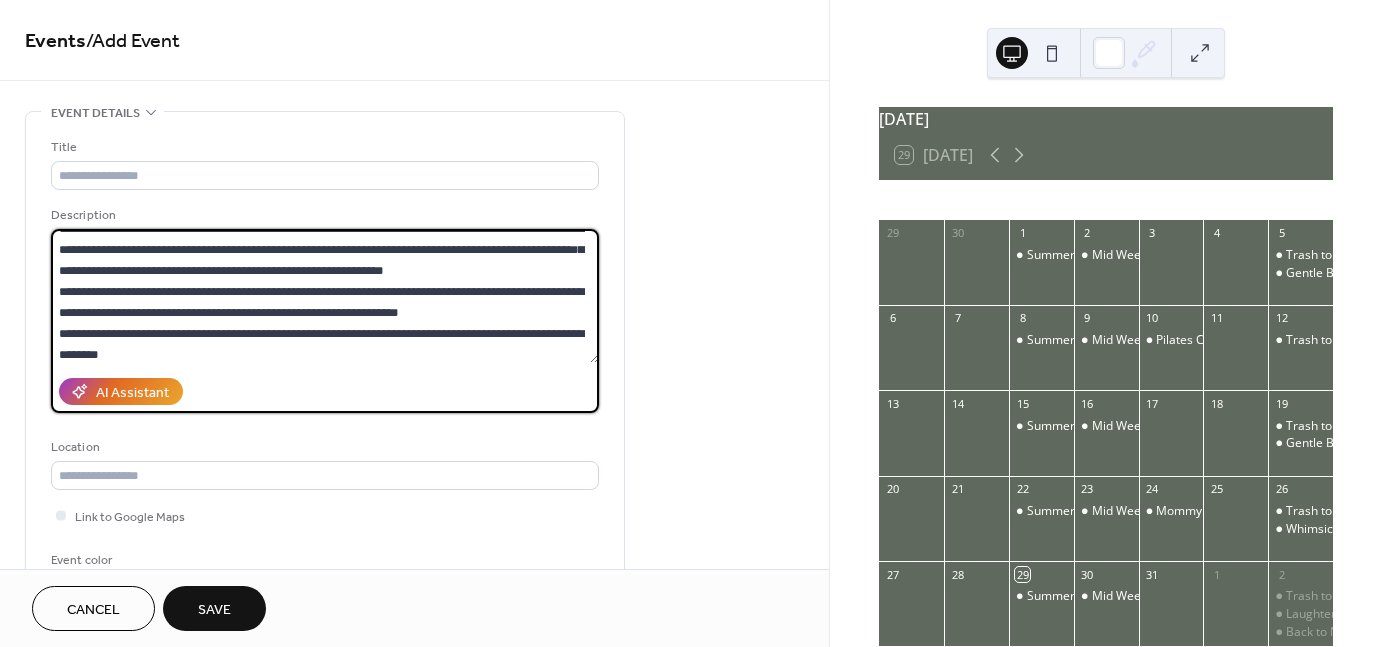 scroll, scrollTop: 0, scrollLeft: 0, axis: both 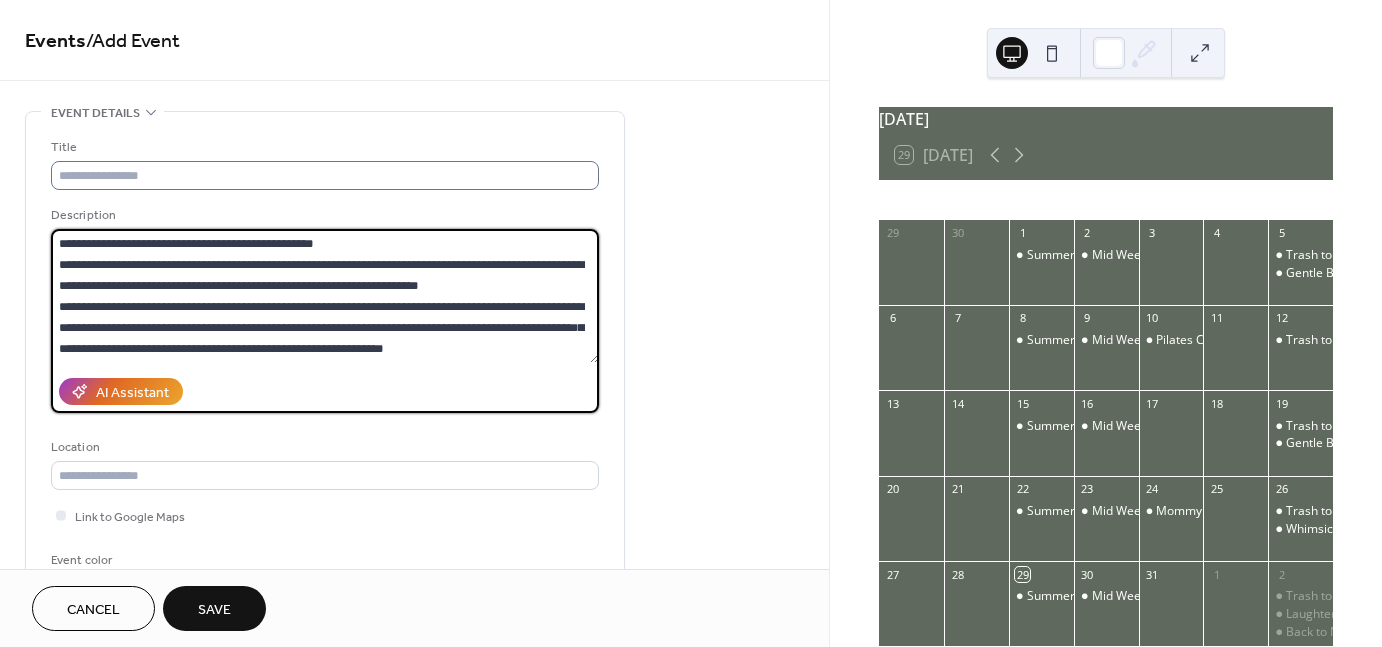 type on "**********" 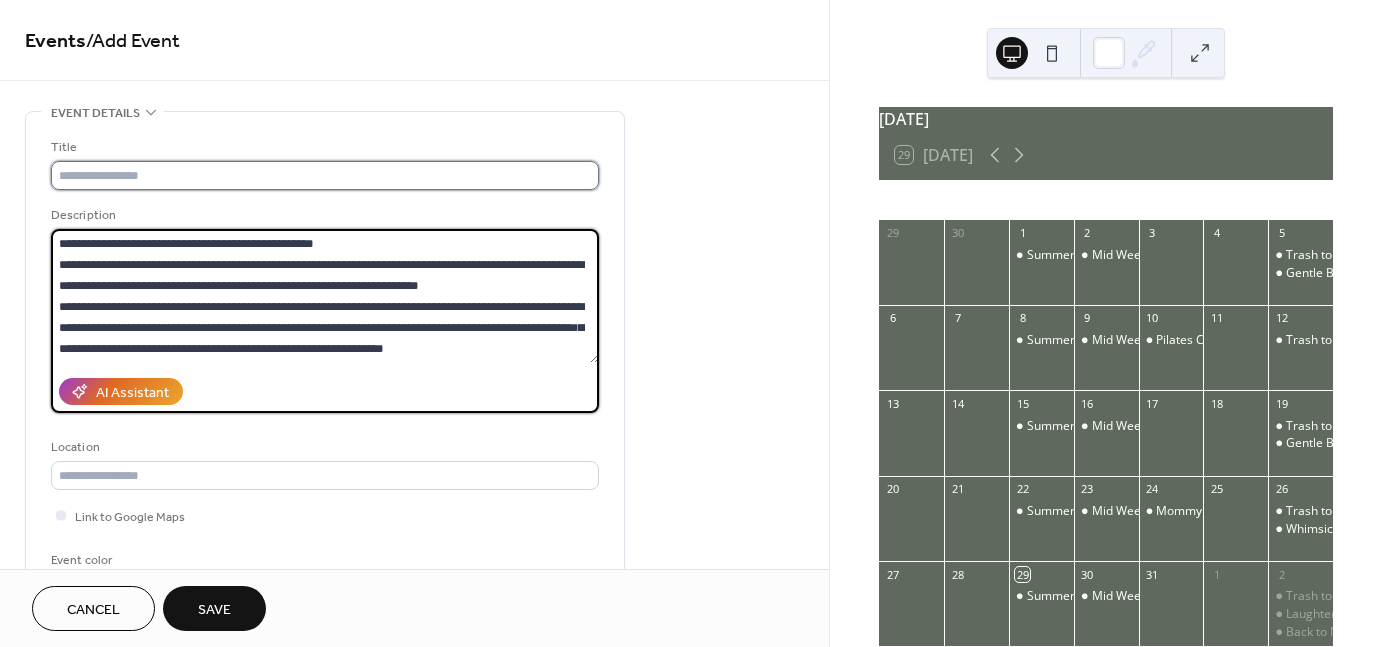 click at bounding box center (325, 175) 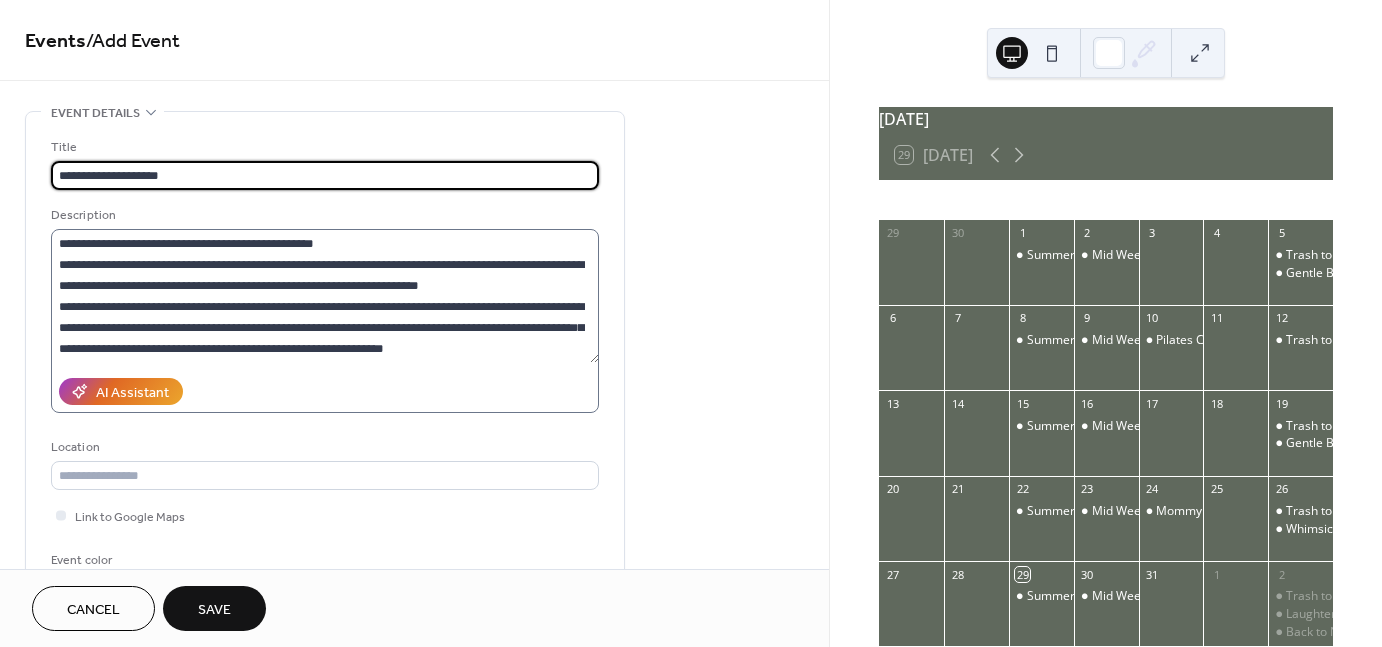 type on "**********" 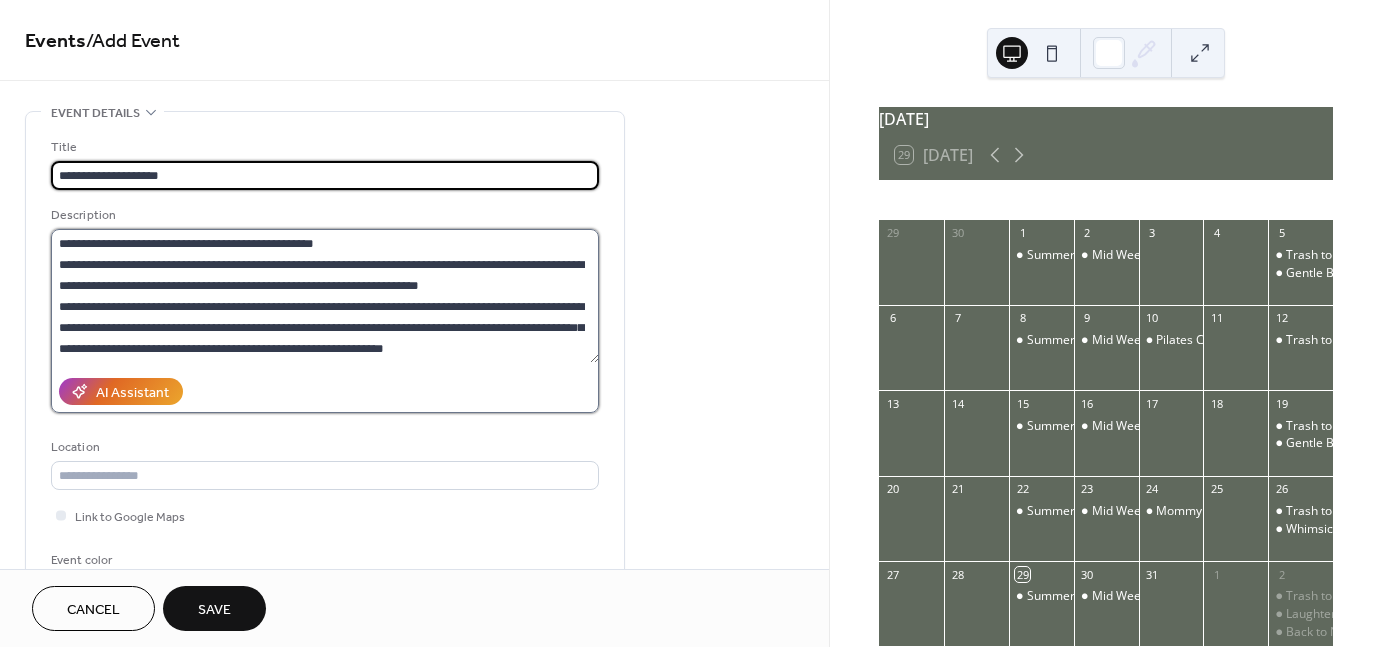 click at bounding box center (325, 296) 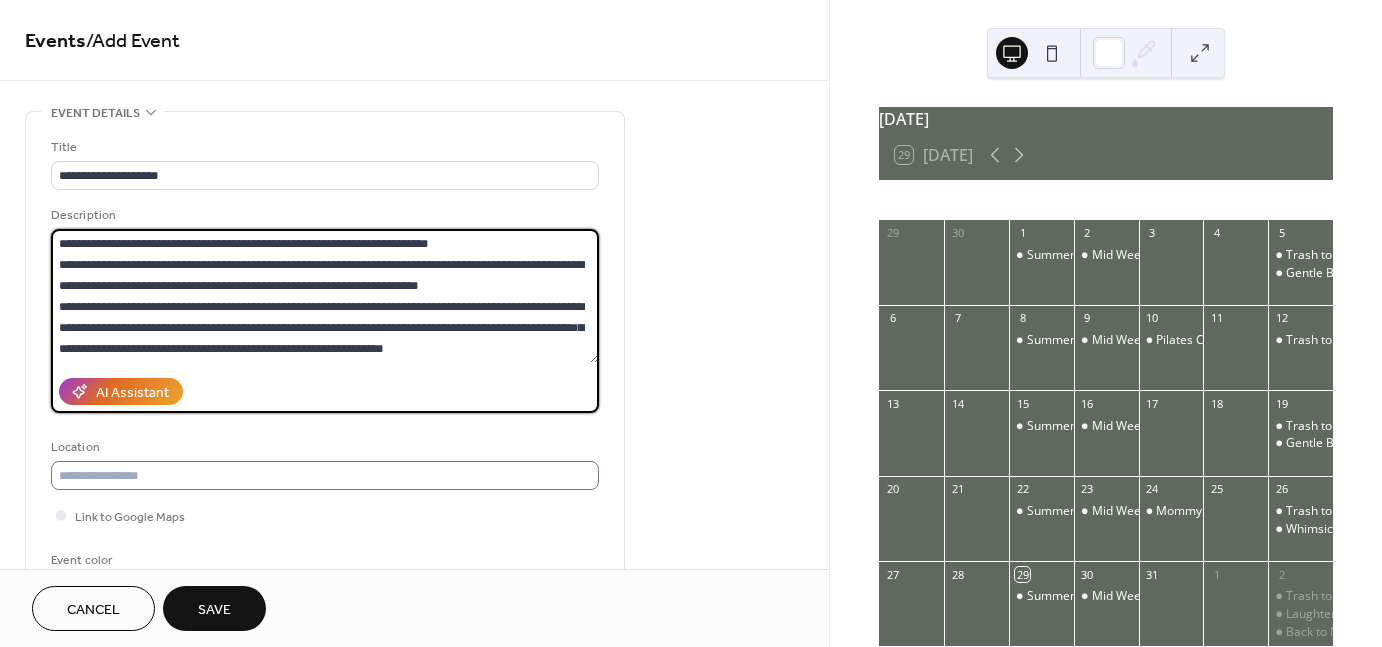 type on "**********" 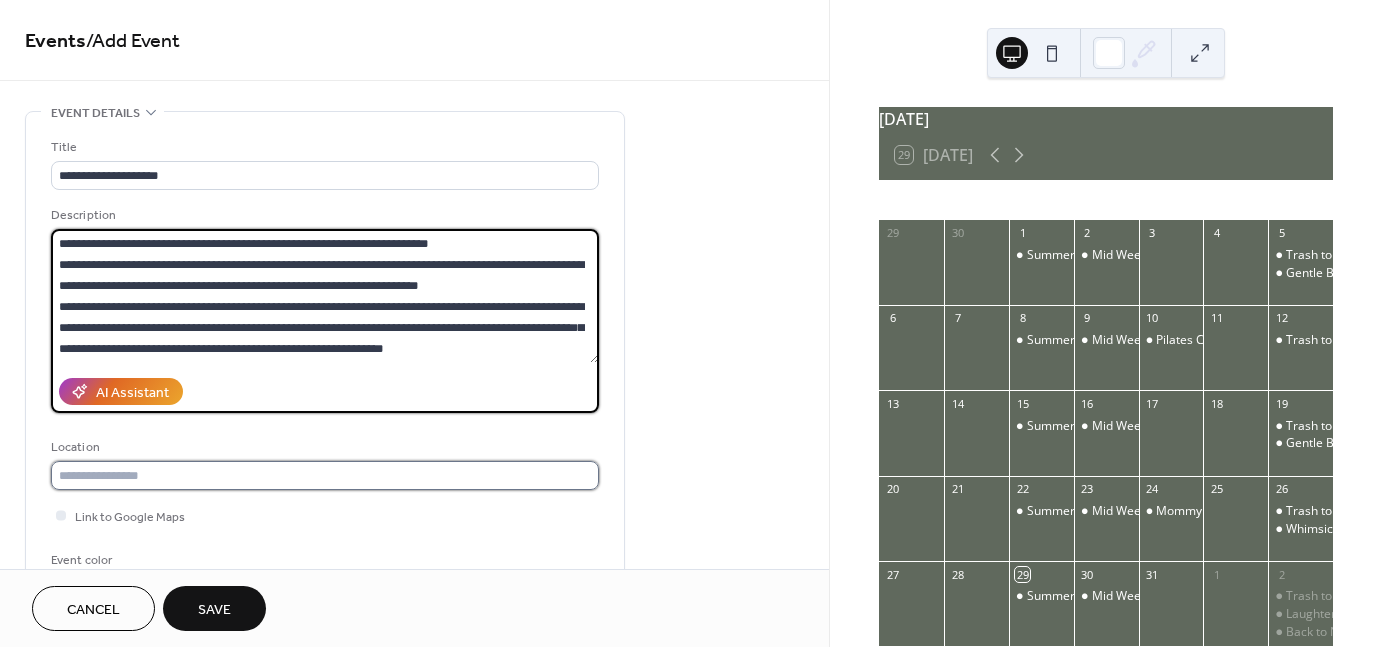 click at bounding box center (325, 475) 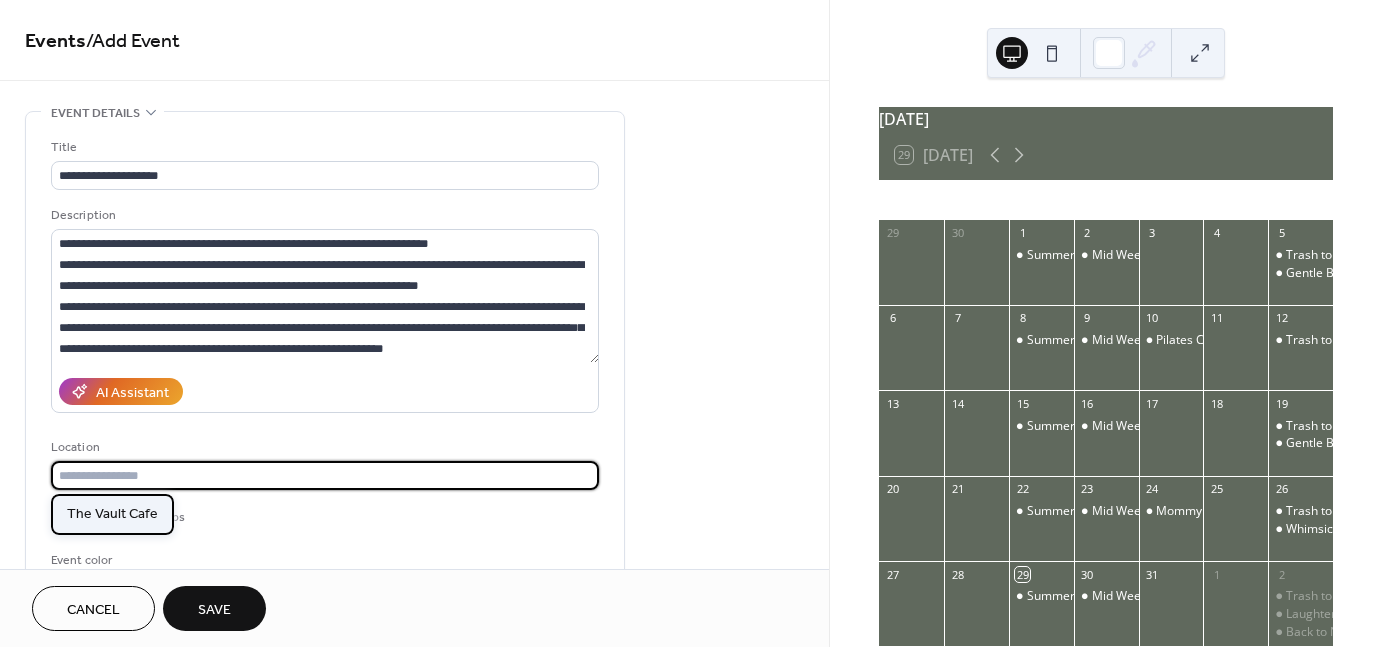 click on "The Vault Cafe" at bounding box center [112, 513] 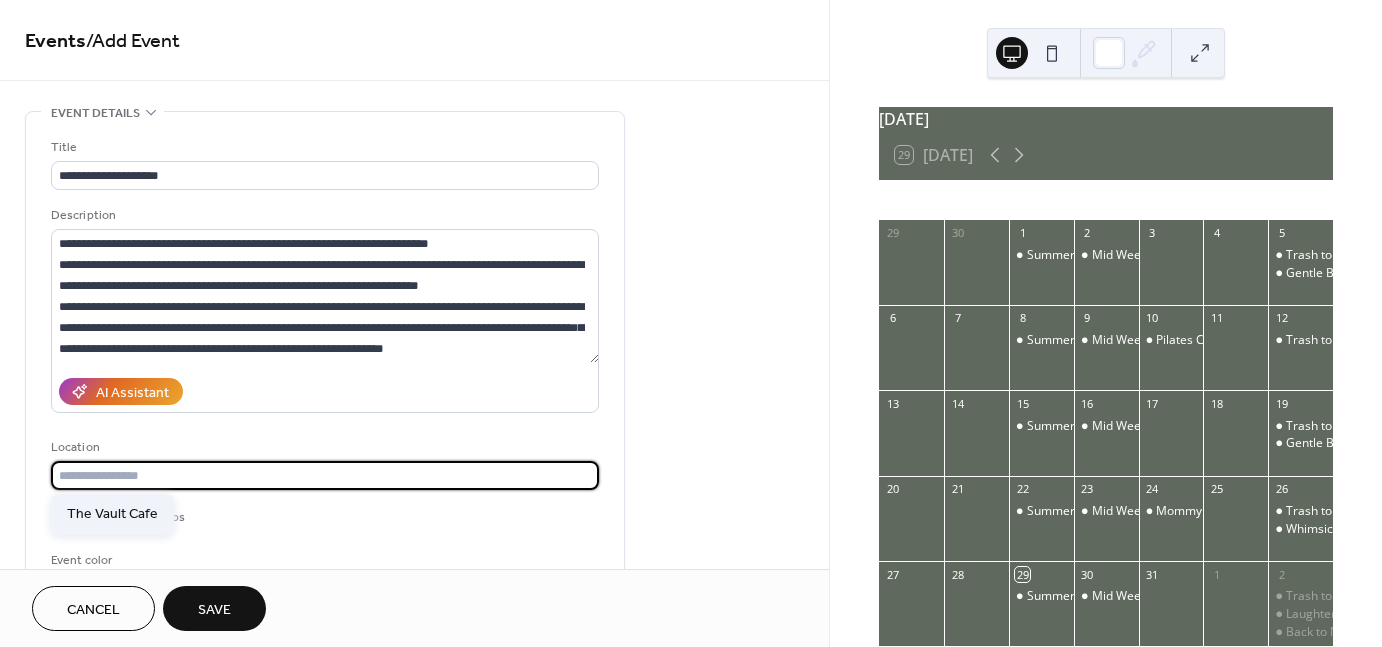 type on "**********" 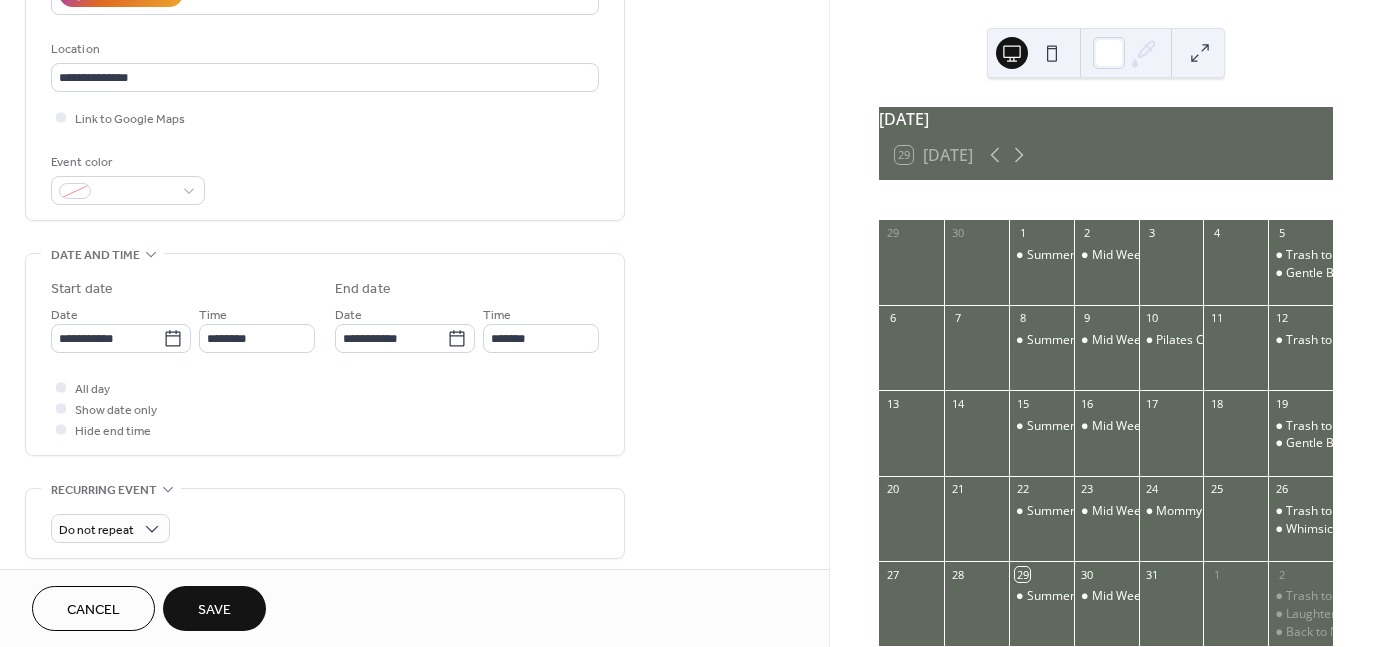 scroll, scrollTop: 401, scrollLeft: 0, axis: vertical 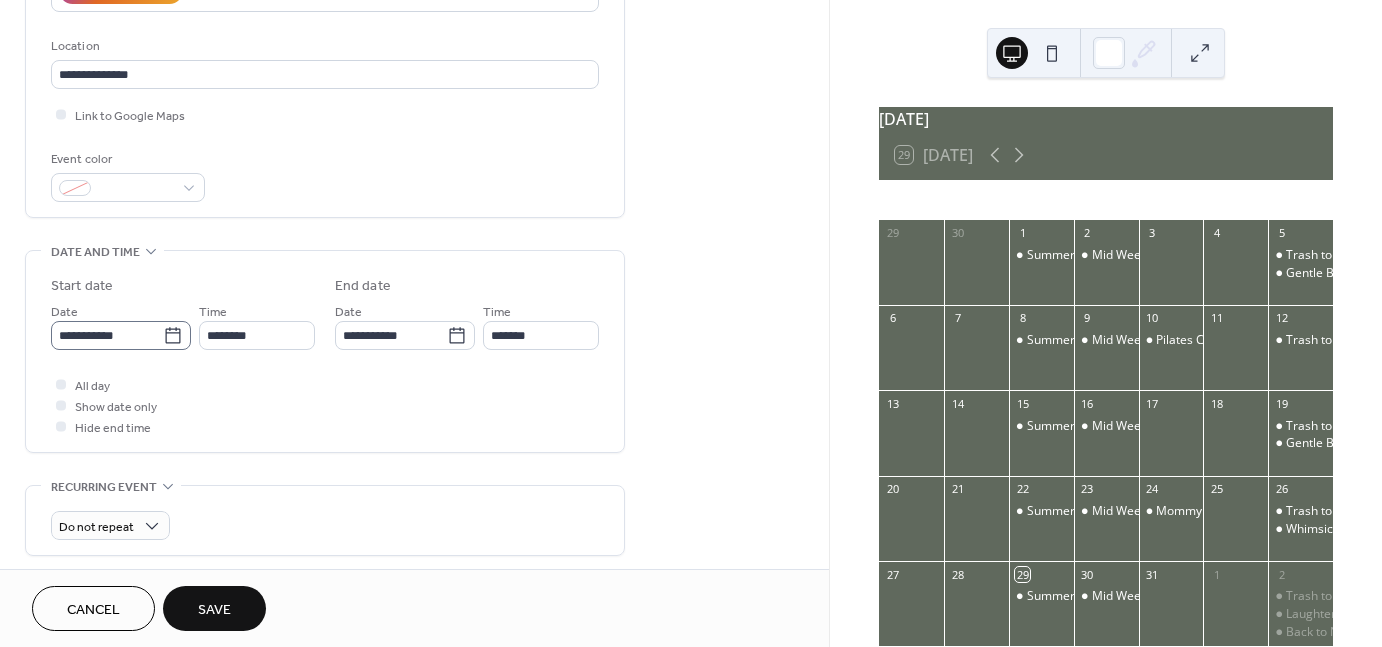 click on "**********" at bounding box center (121, 335) 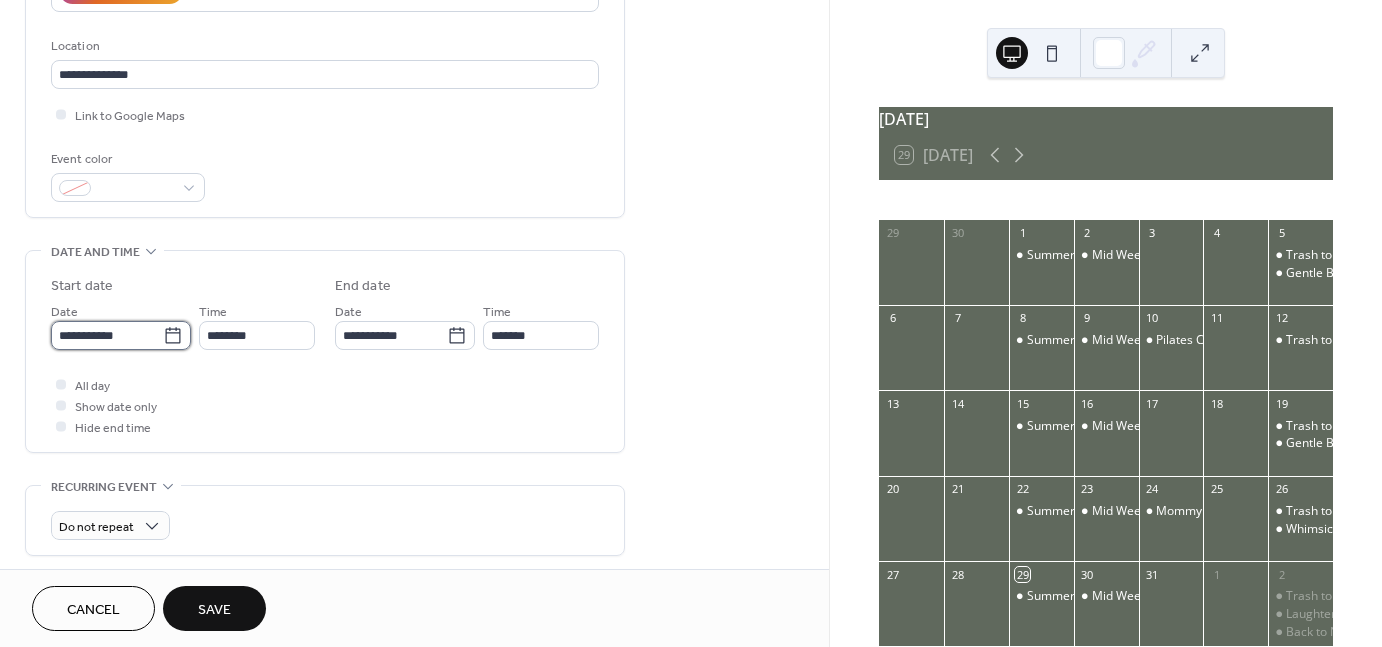 click on "**********" at bounding box center (107, 335) 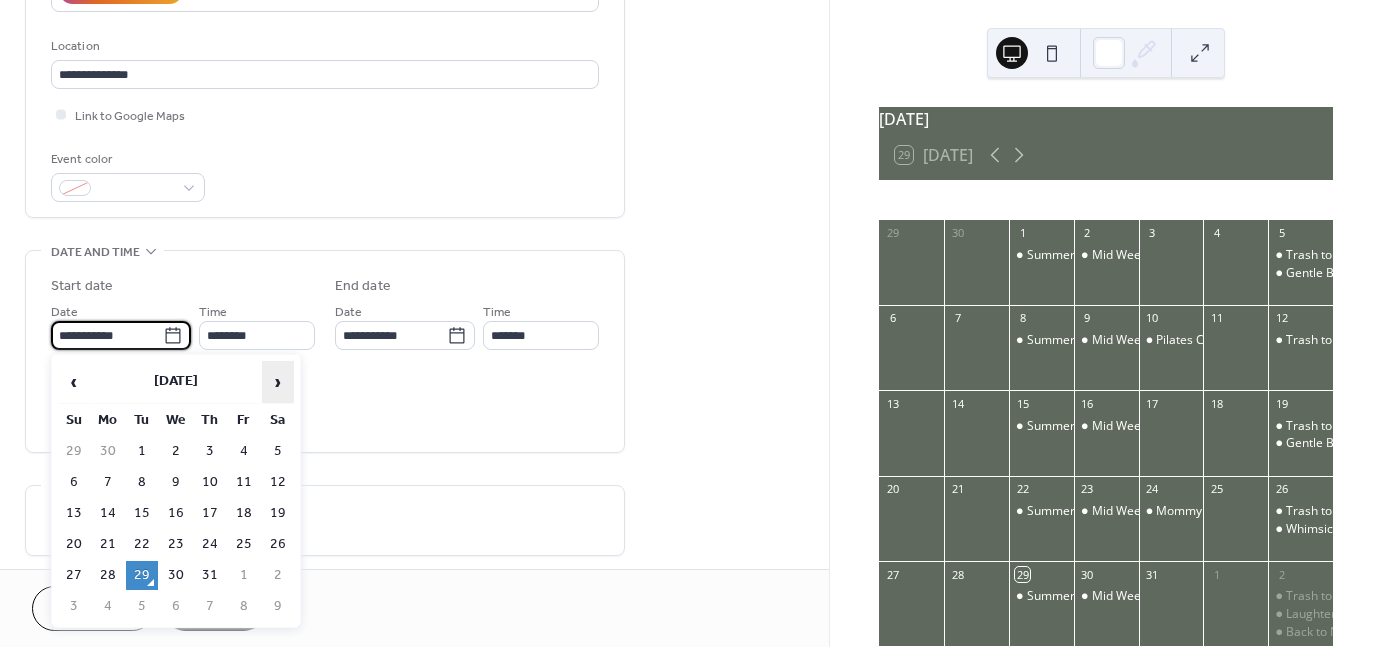 click on "›" at bounding box center (278, 382) 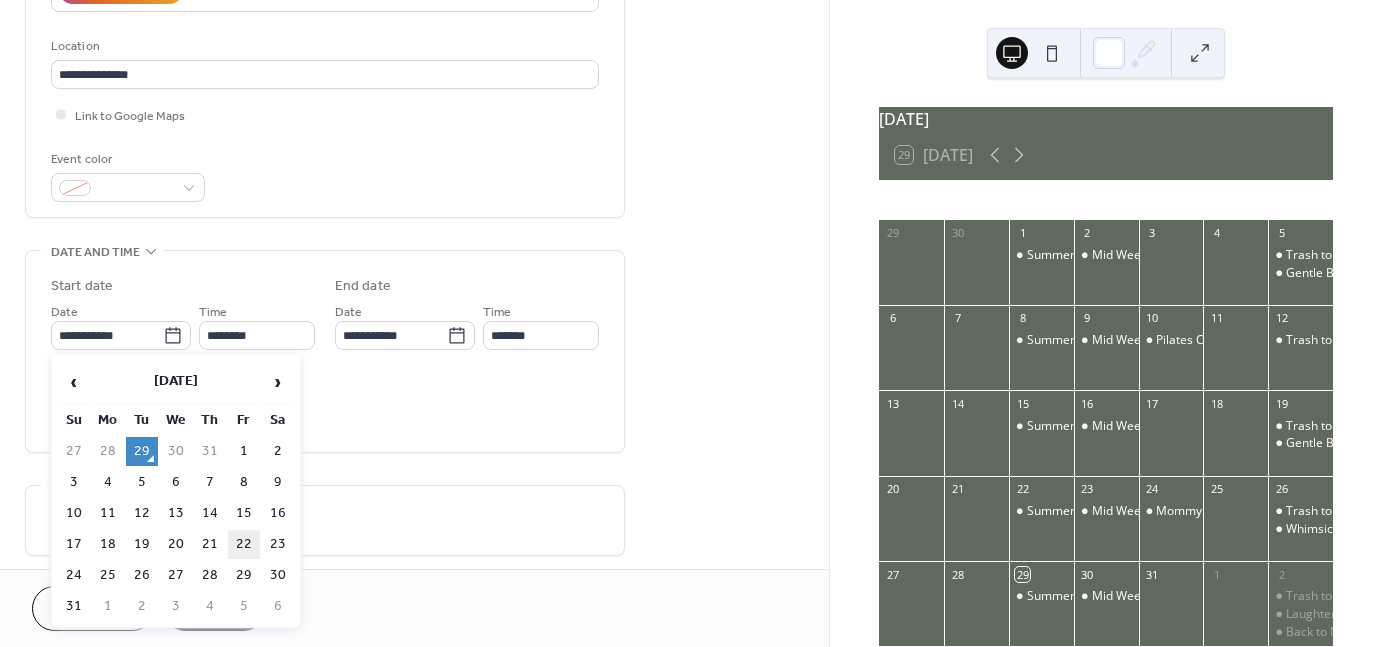 click on "22" at bounding box center [244, 544] 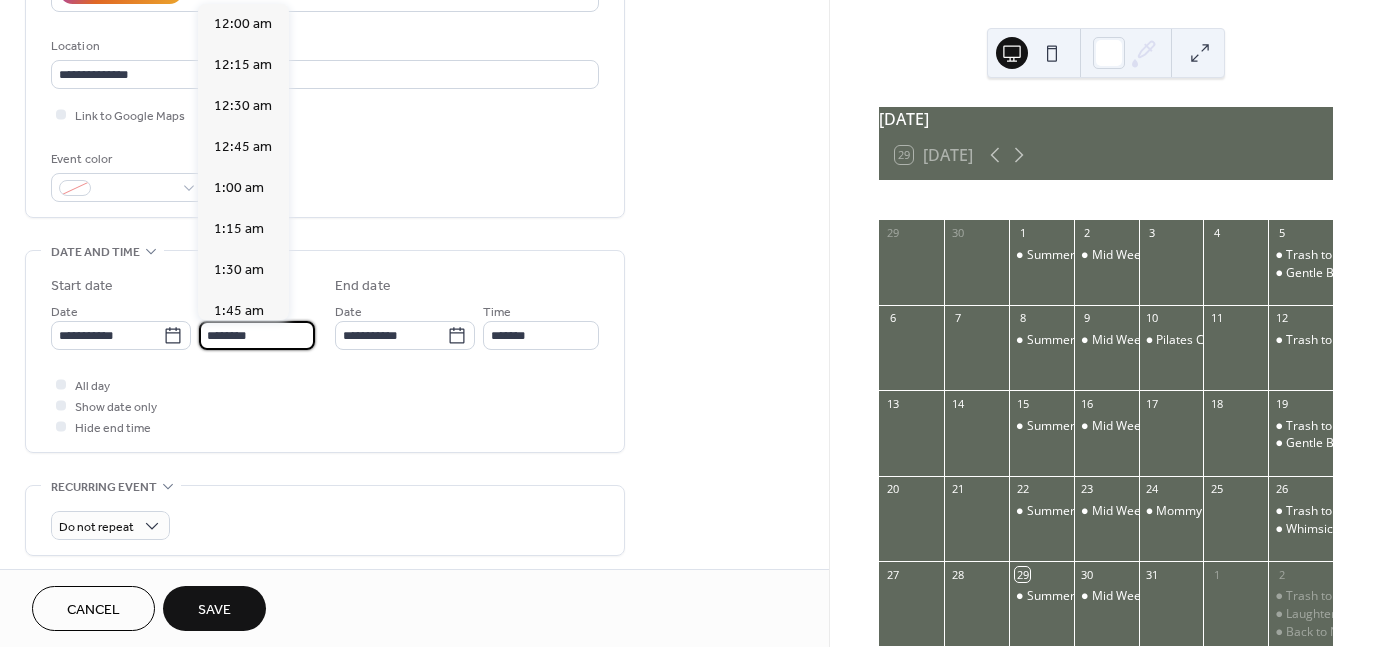 click on "********" at bounding box center [257, 335] 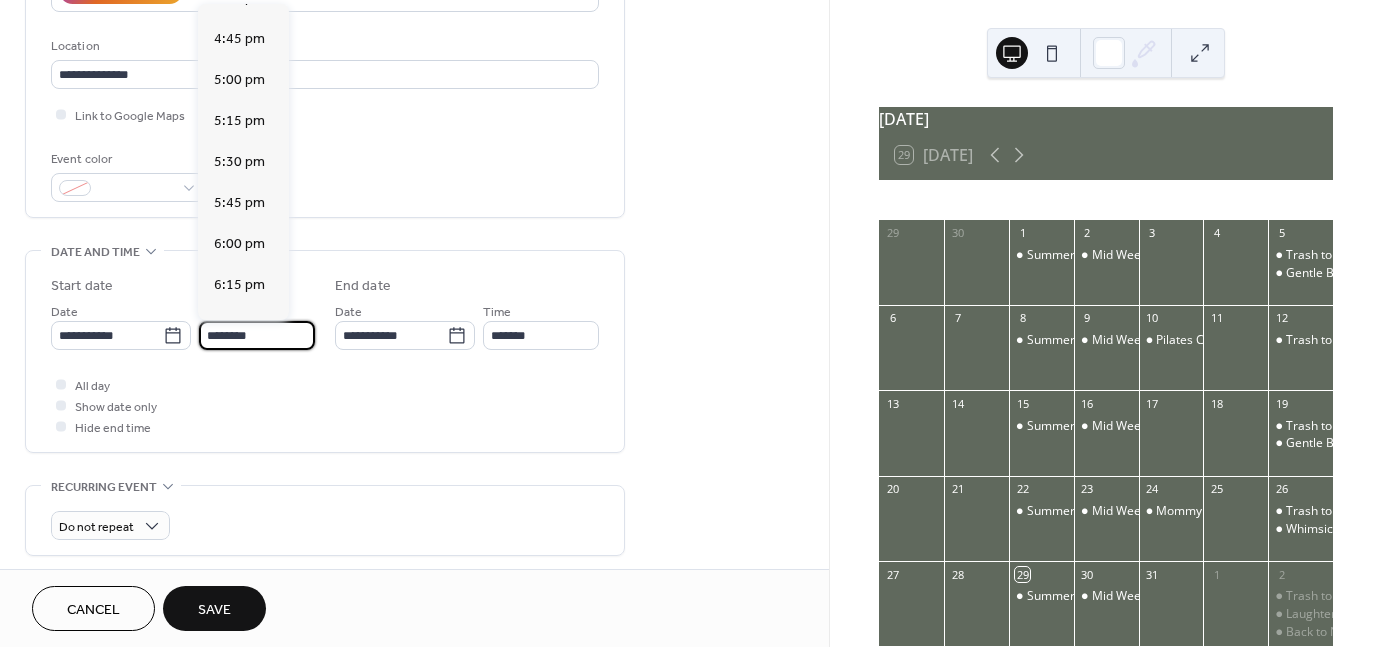 scroll, scrollTop: 2733, scrollLeft: 0, axis: vertical 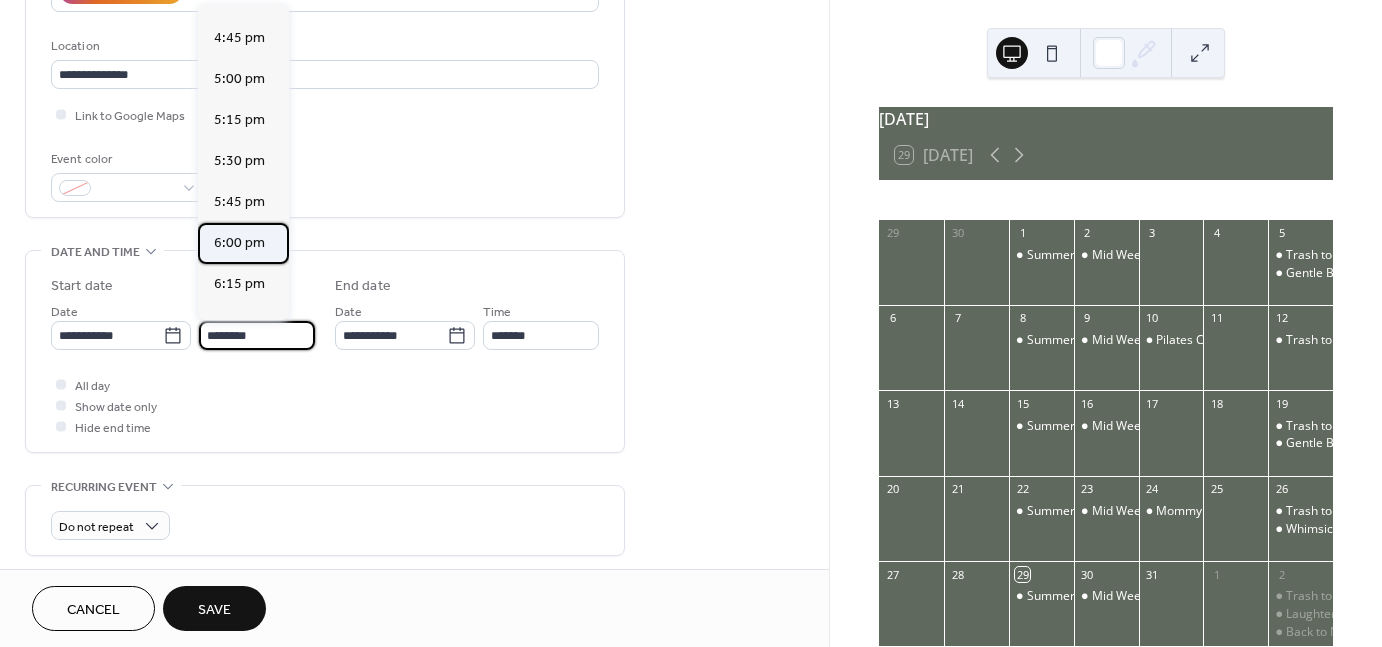 click on "6:00 pm" at bounding box center [243, 243] 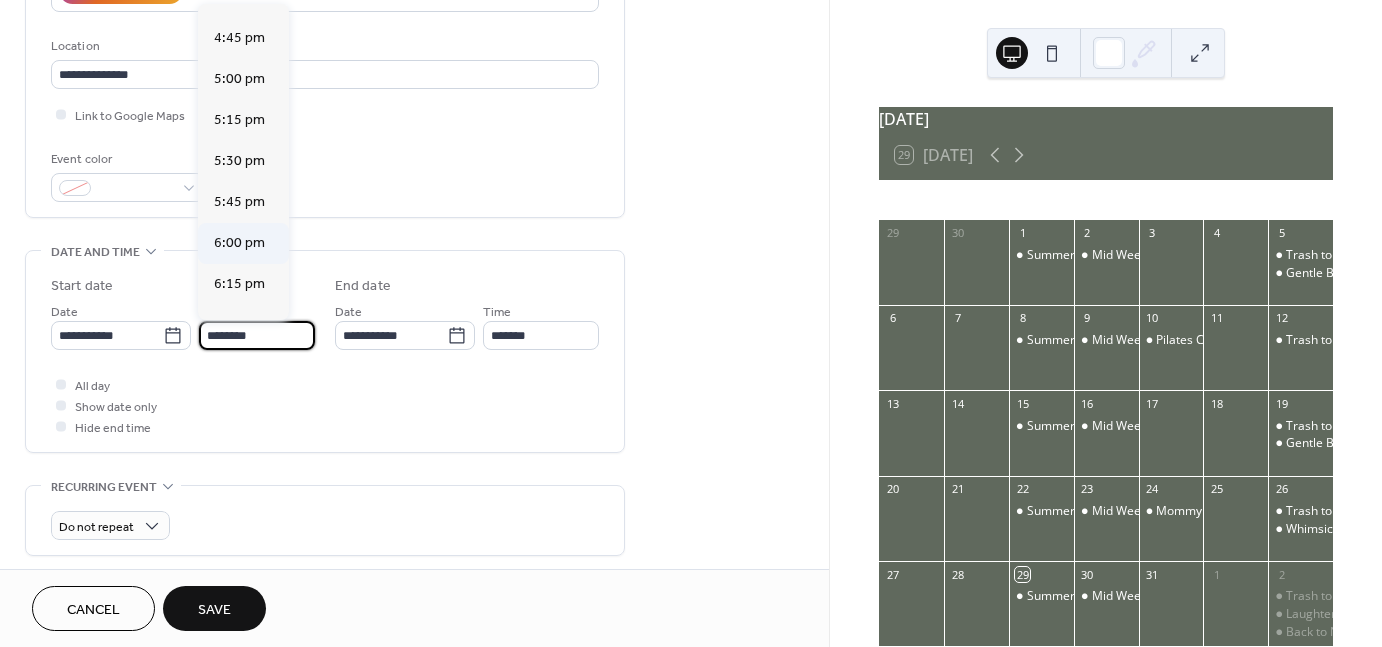 type on "*******" 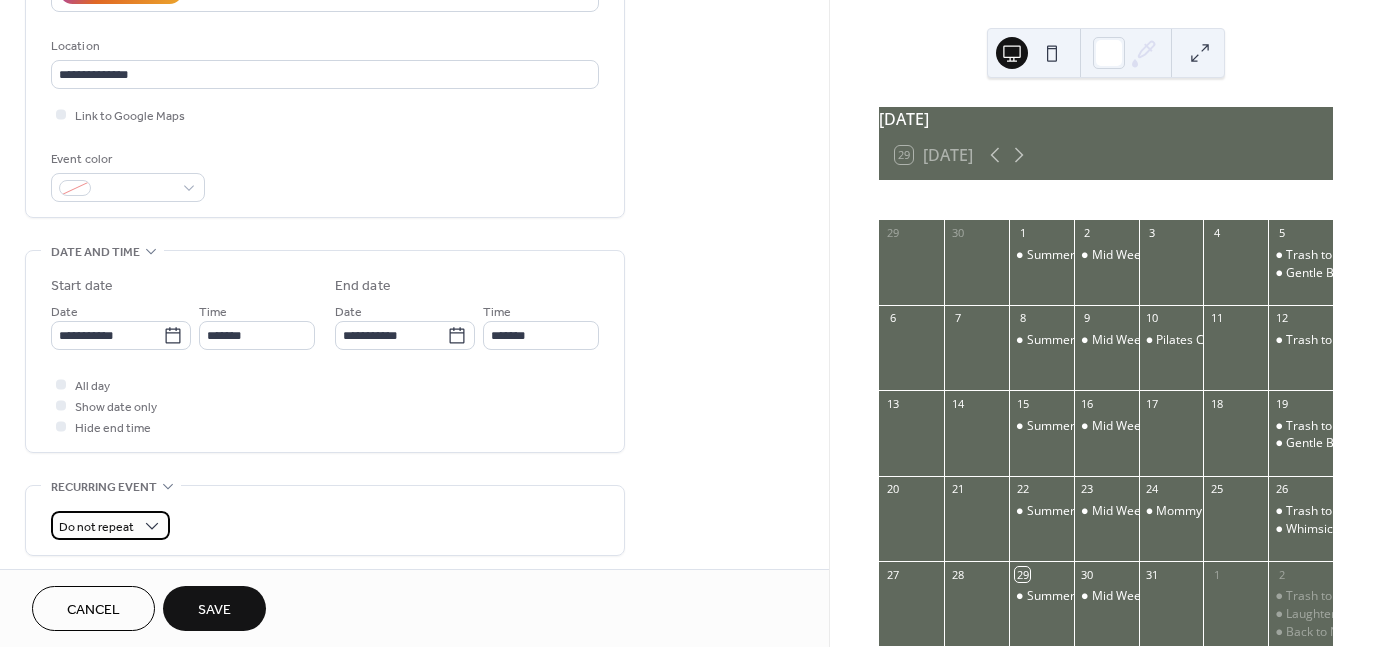 click on "Do not repeat" at bounding box center (110, 525) 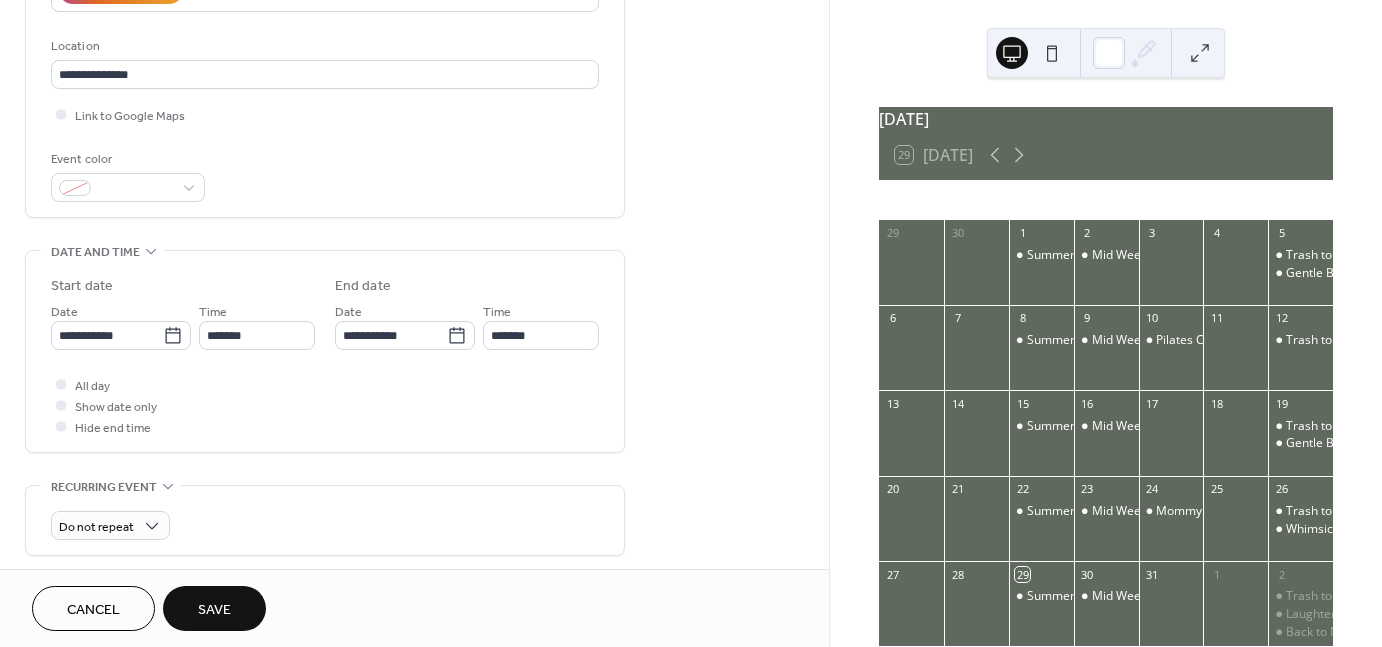 click on "Do not repeat" at bounding box center (325, 520) 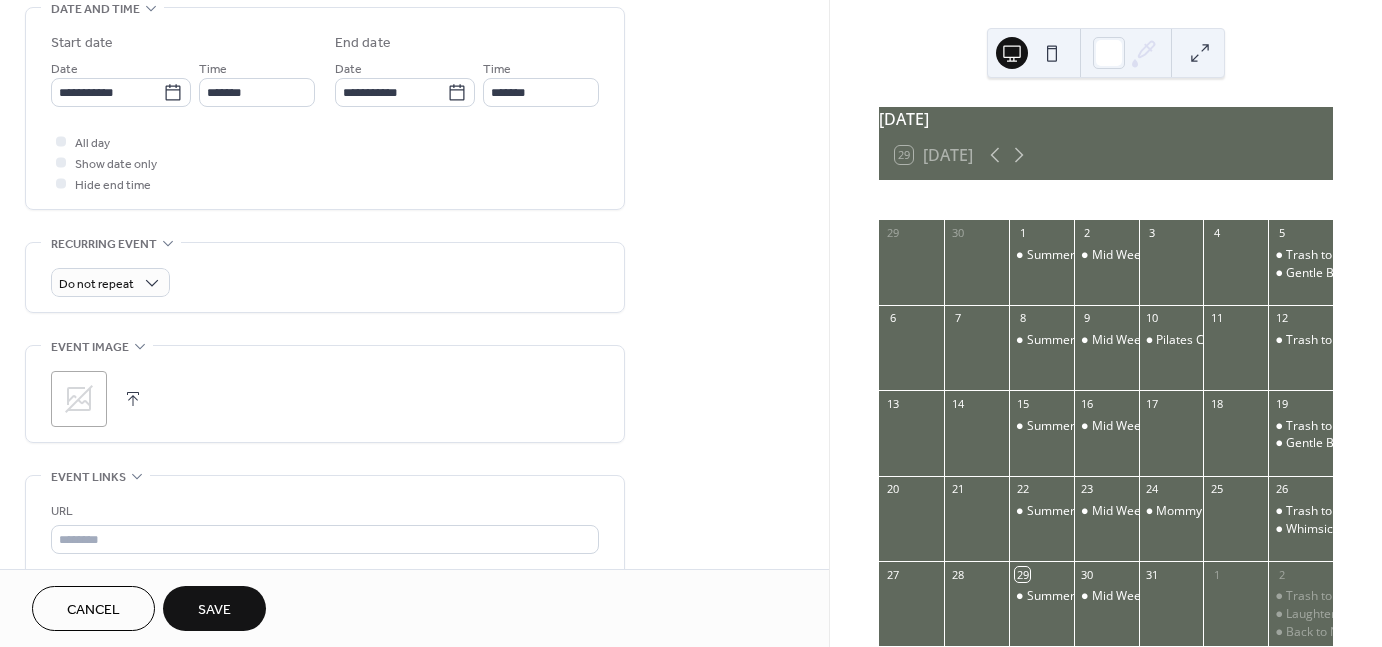 scroll, scrollTop: 781, scrollLeft: 0, axis: vertical 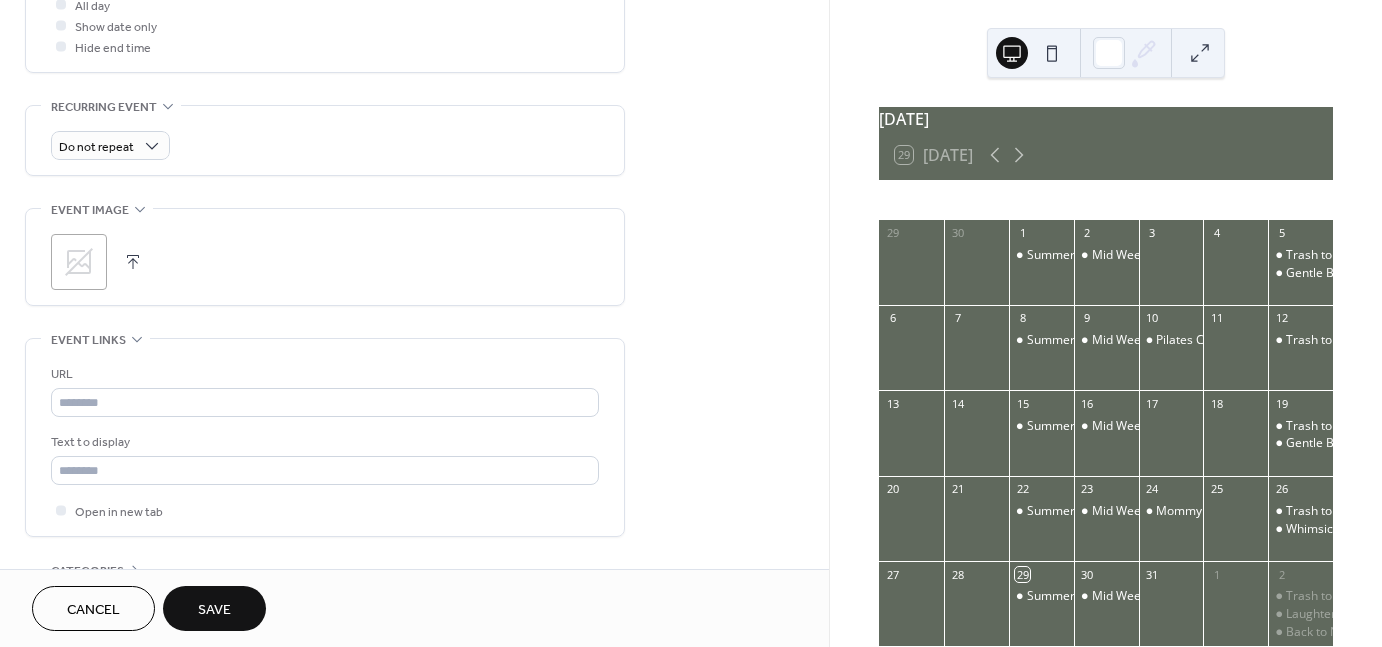 click at bounding box center [133, 262] 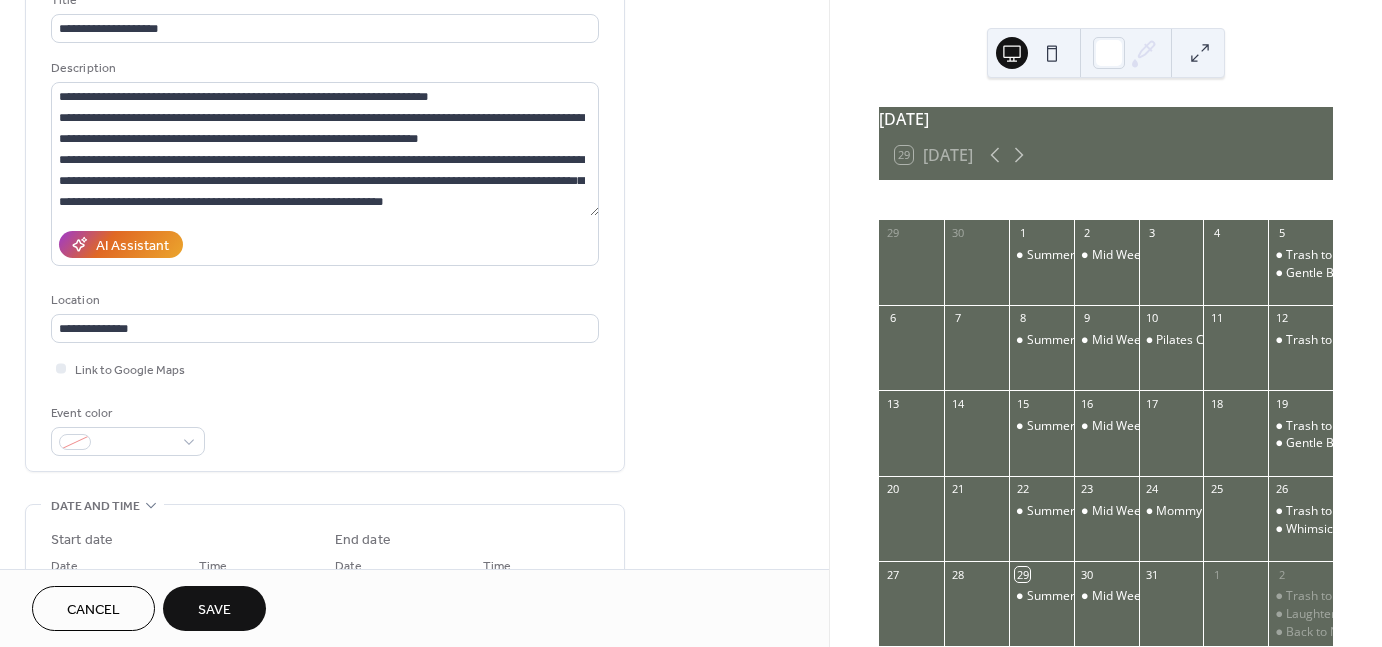 scroll, scrollTop: 143, scrollLeft: 0, axis: vertical 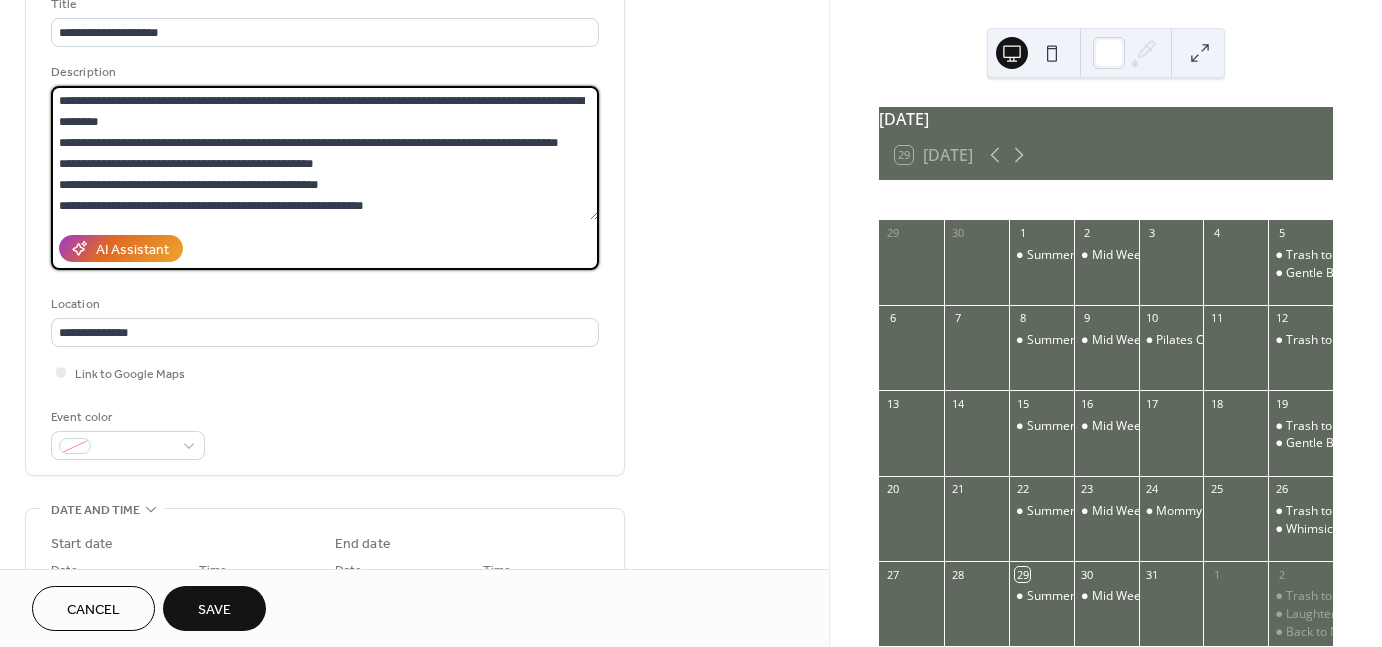 click at bounding box center (325, 153) 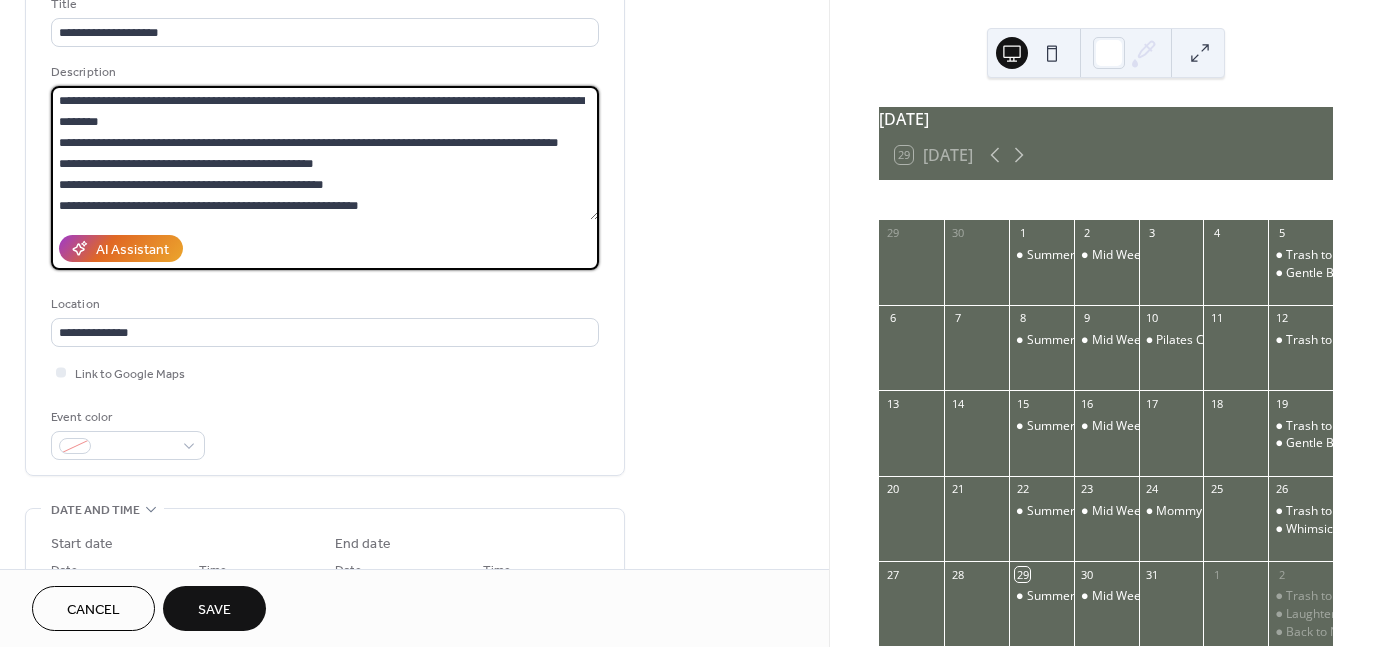 click at bounding box center [325, 153] 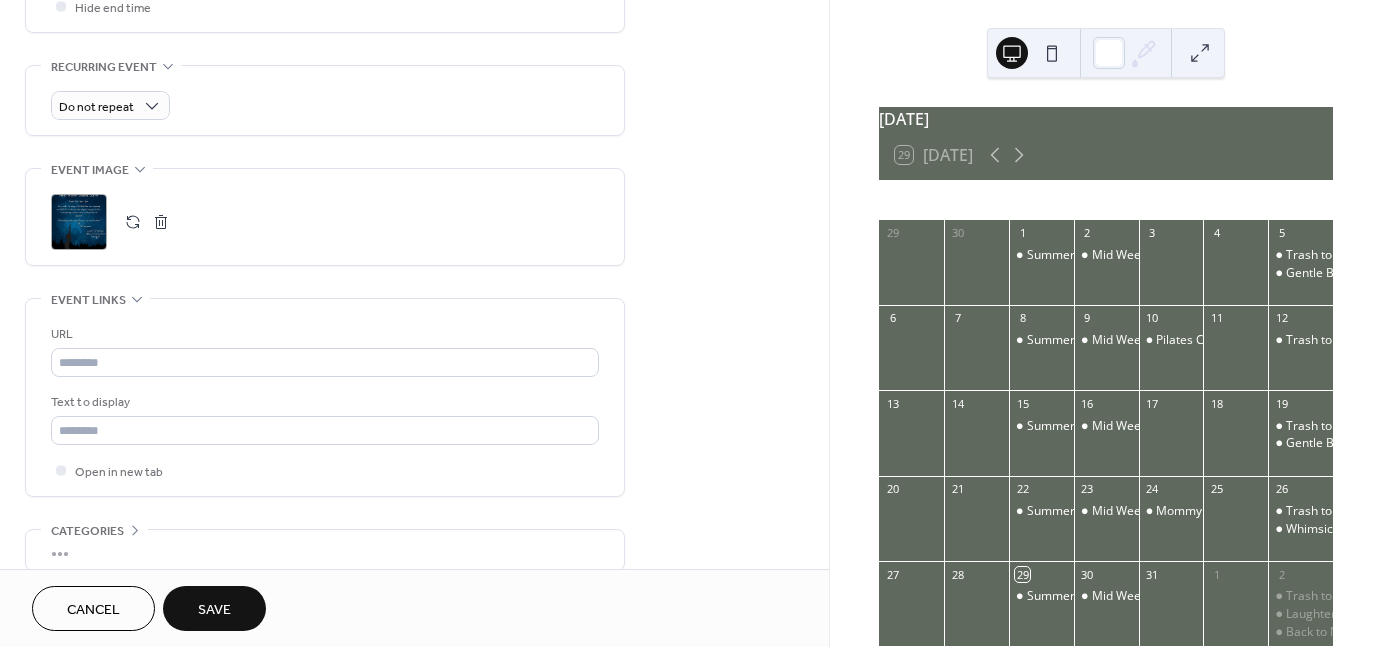 scroll, scrollTop: 886, scrollLeft: 0, axis: vertical 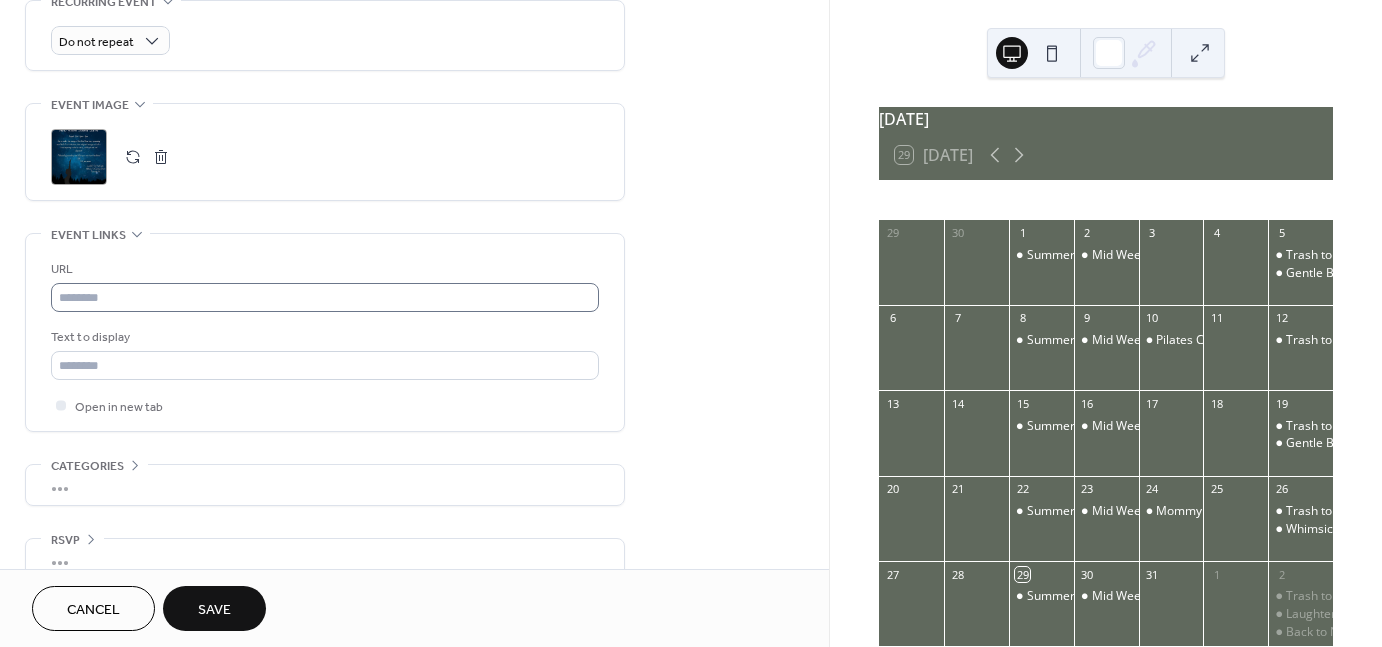 type on "**********" 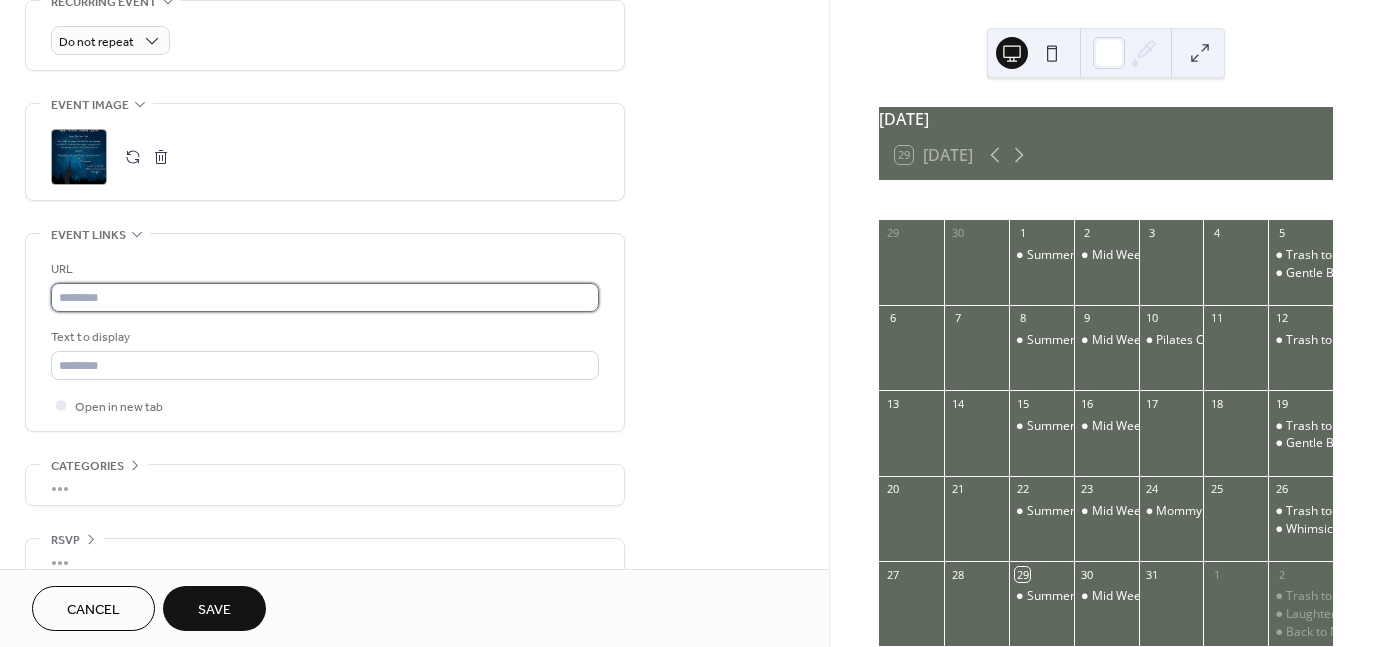 click at bounding box center (325, 297) 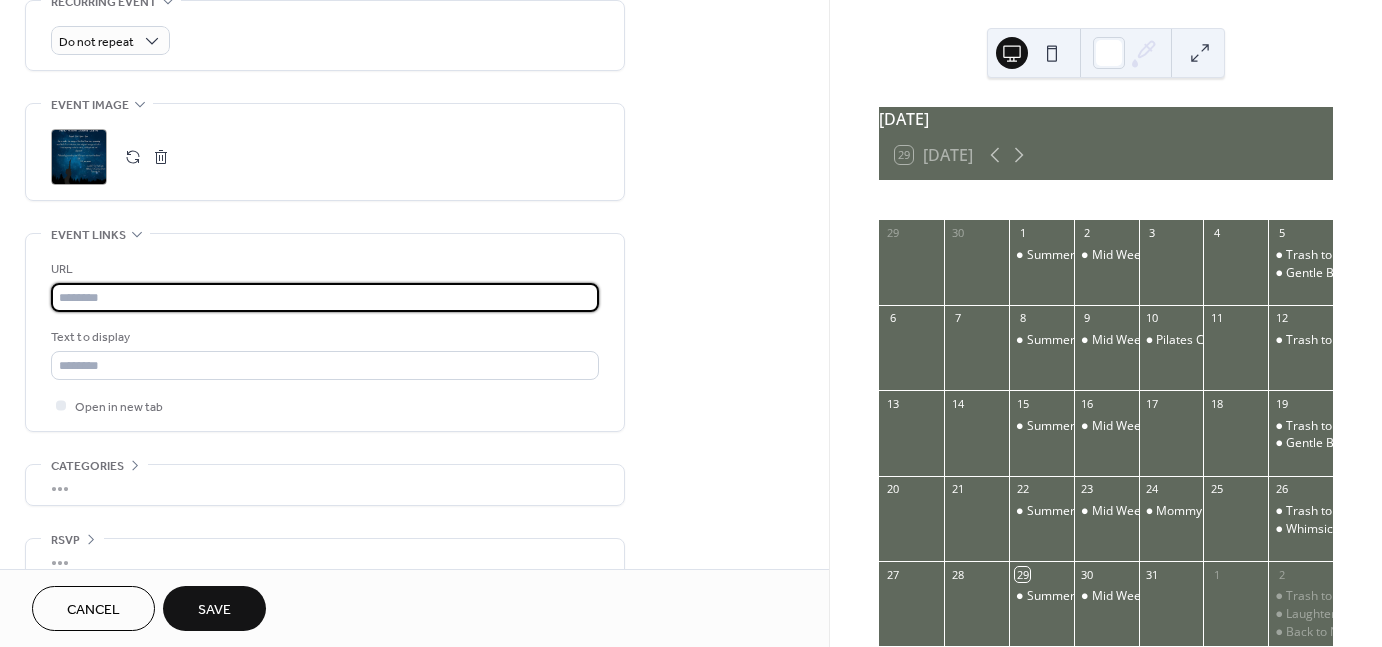 paste on "**********" 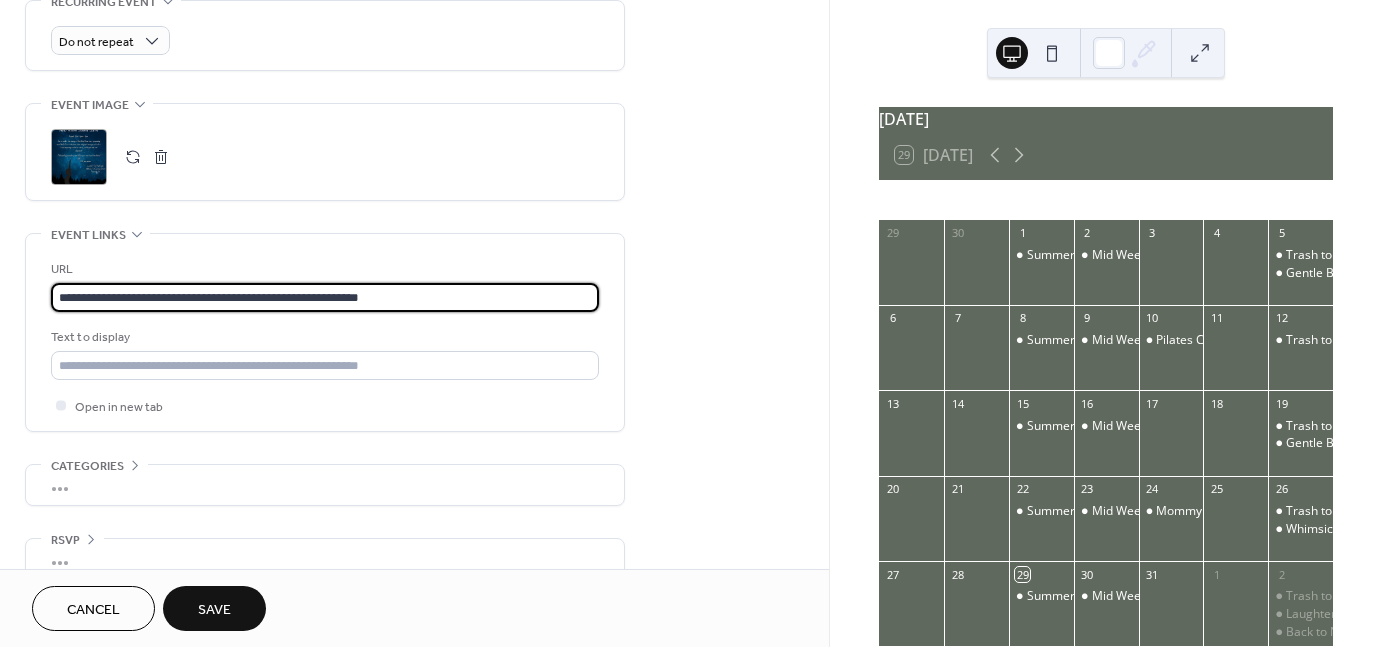 type on "**********" 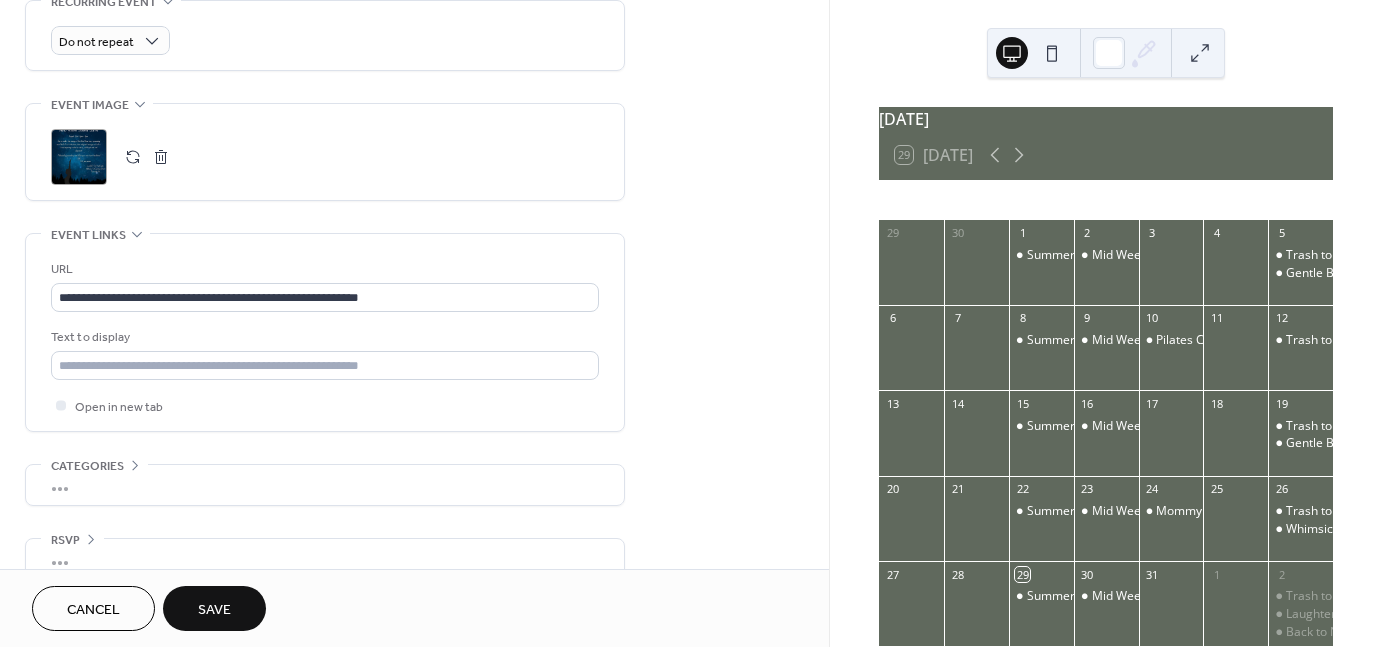 click on "Save" at bounding box center (214, 608) 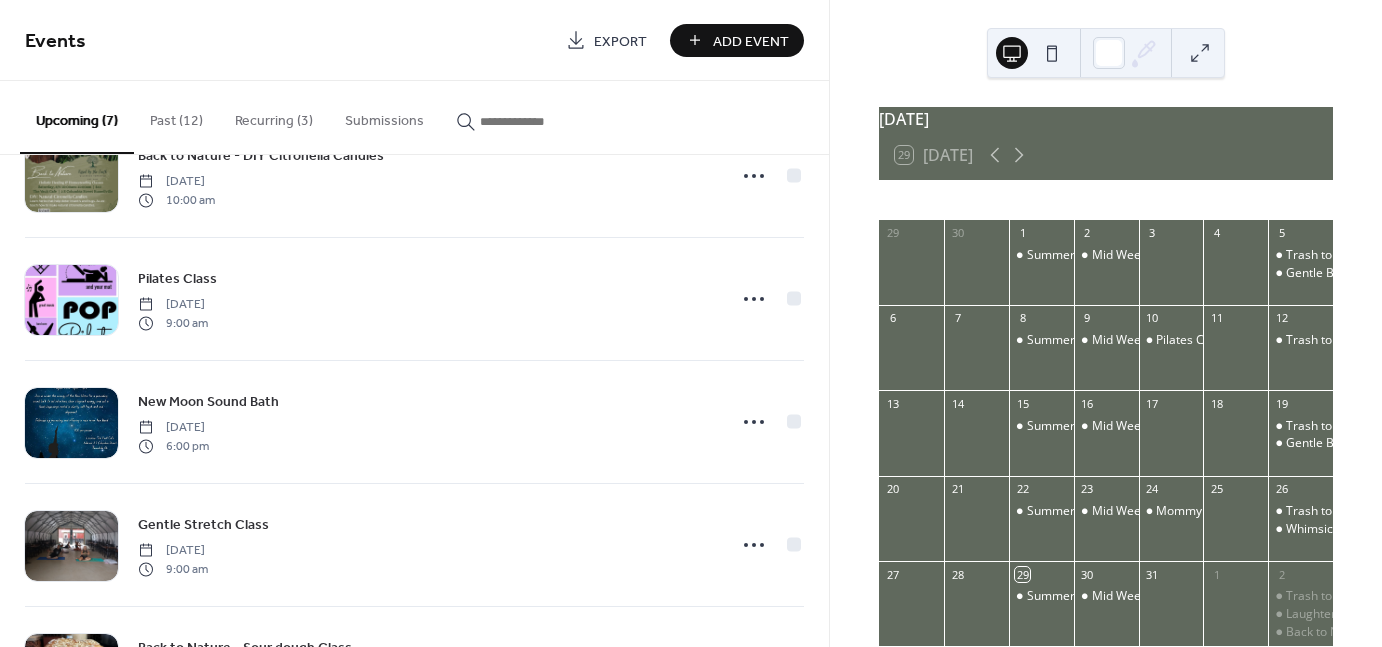 scroll, scrollTop: 425, scrollLeft: 0, axis: vertical 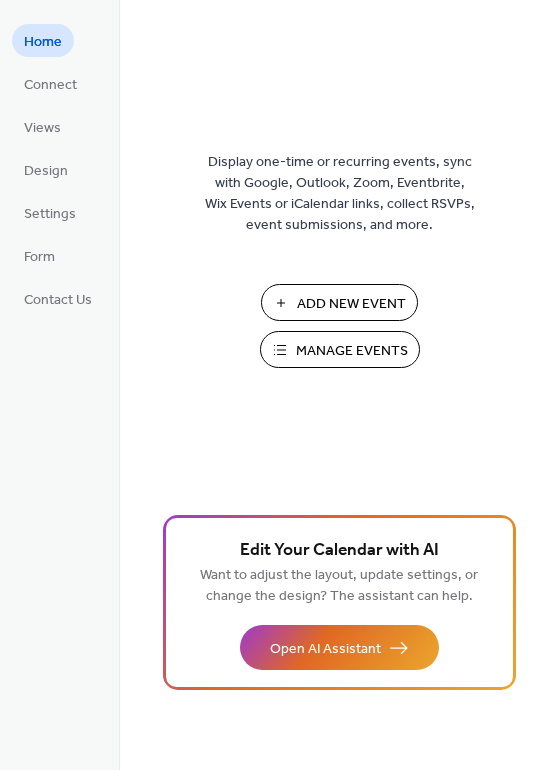 click on "Manage Events" at bounding box center (352, 351) 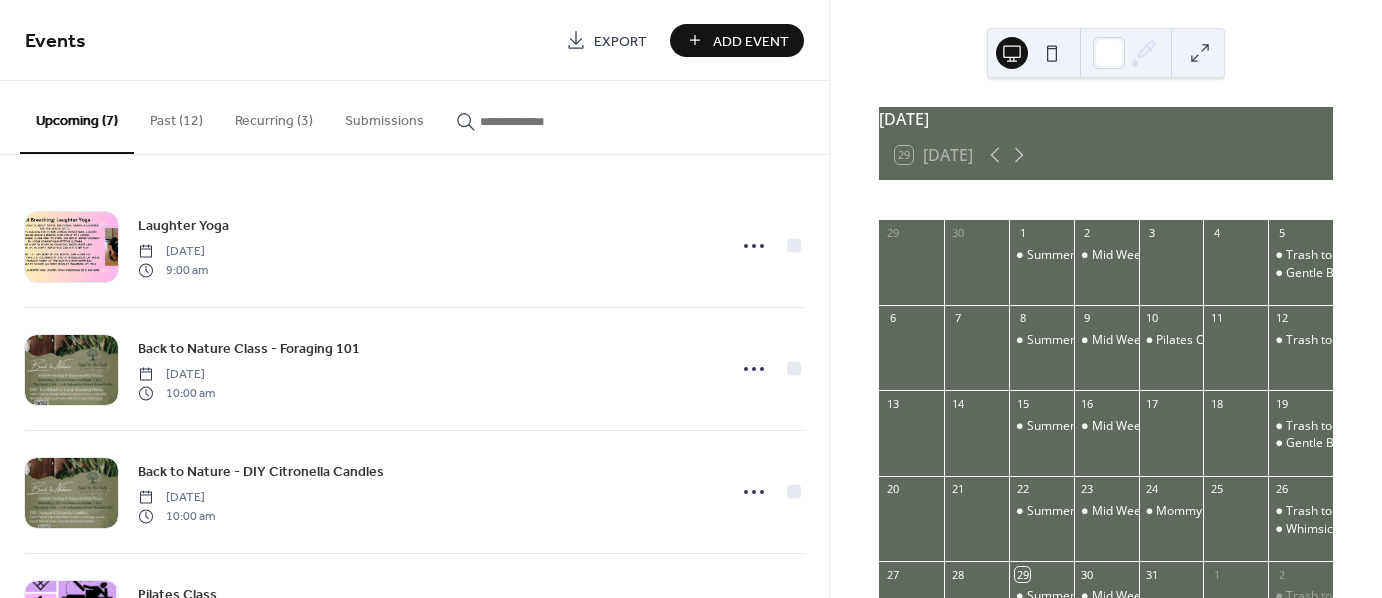 scroll, scrollTop: 0, scrollLeft: 0, axis: both 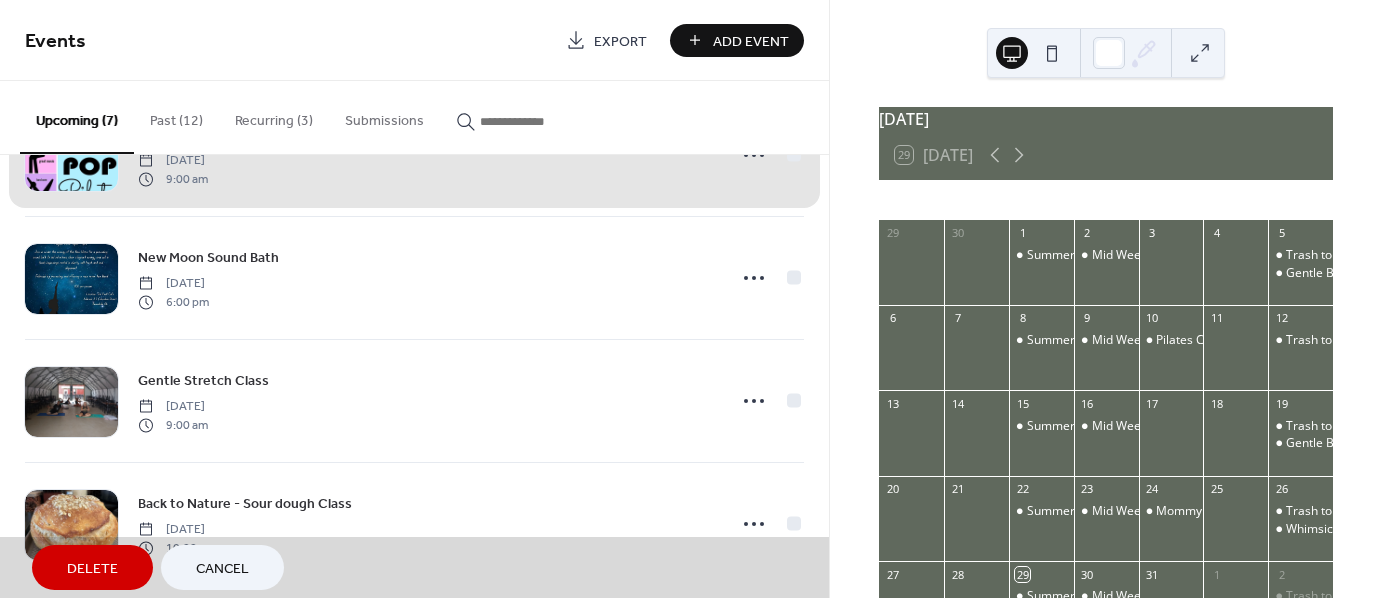 click on "Add Event" at bounding box center (737, 40) 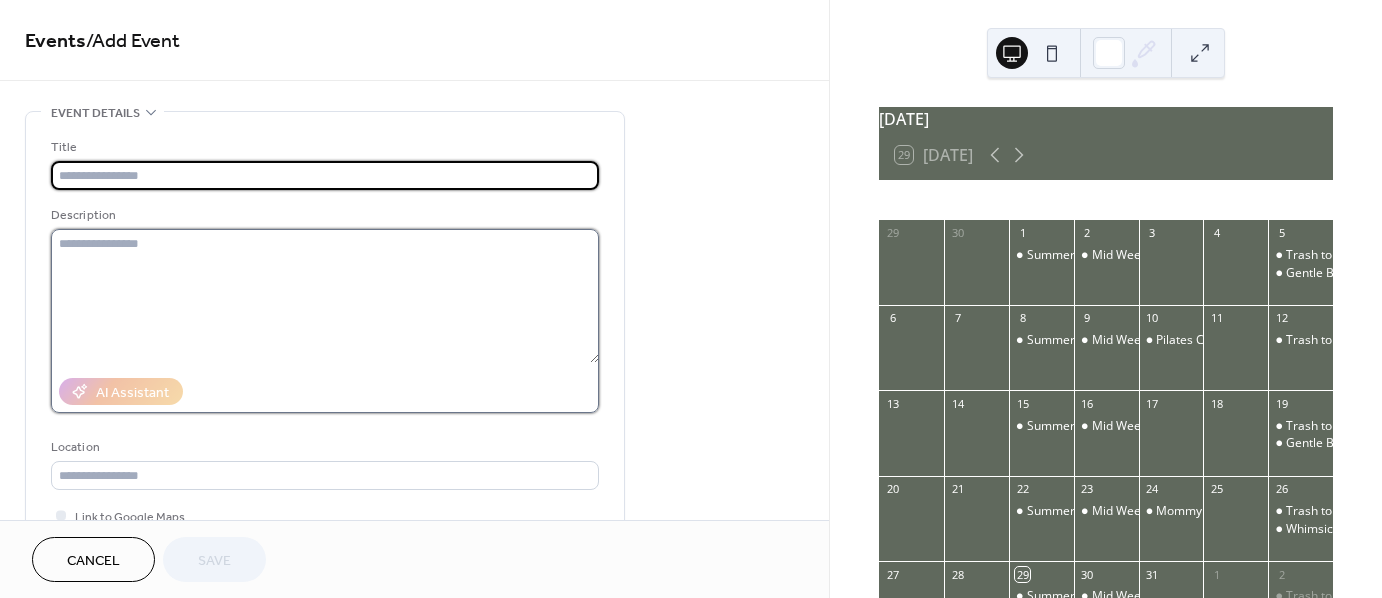 click at bounding box center [325, 296] 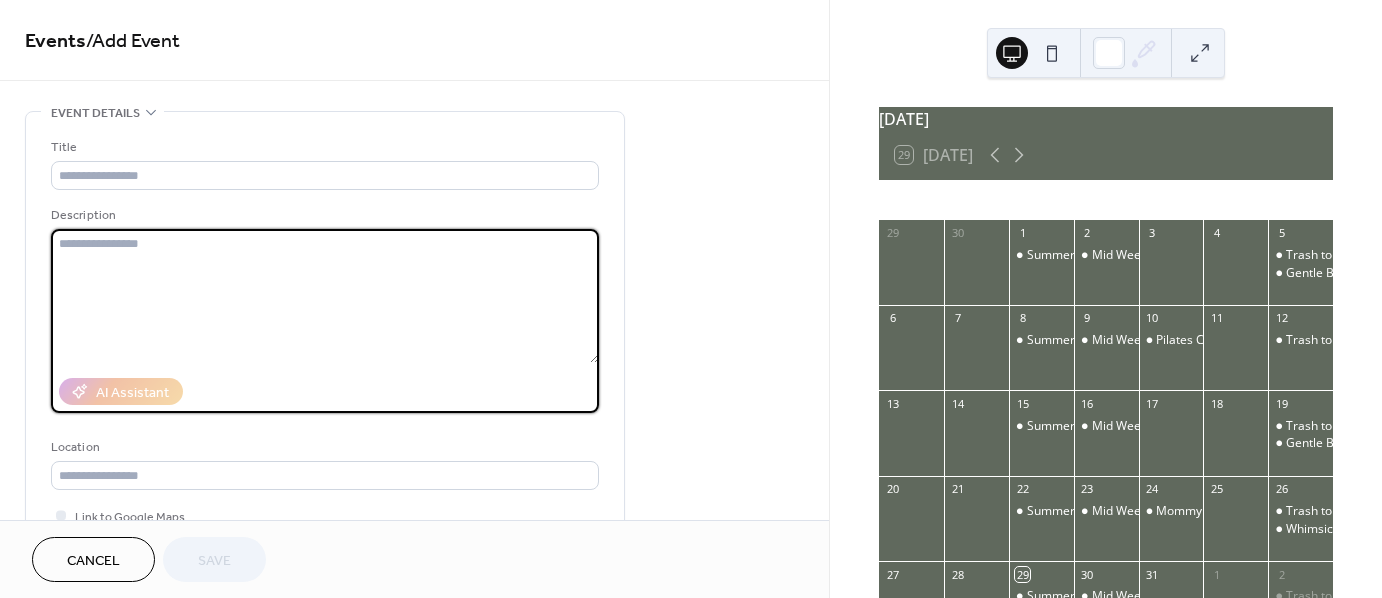 paste on "**********" 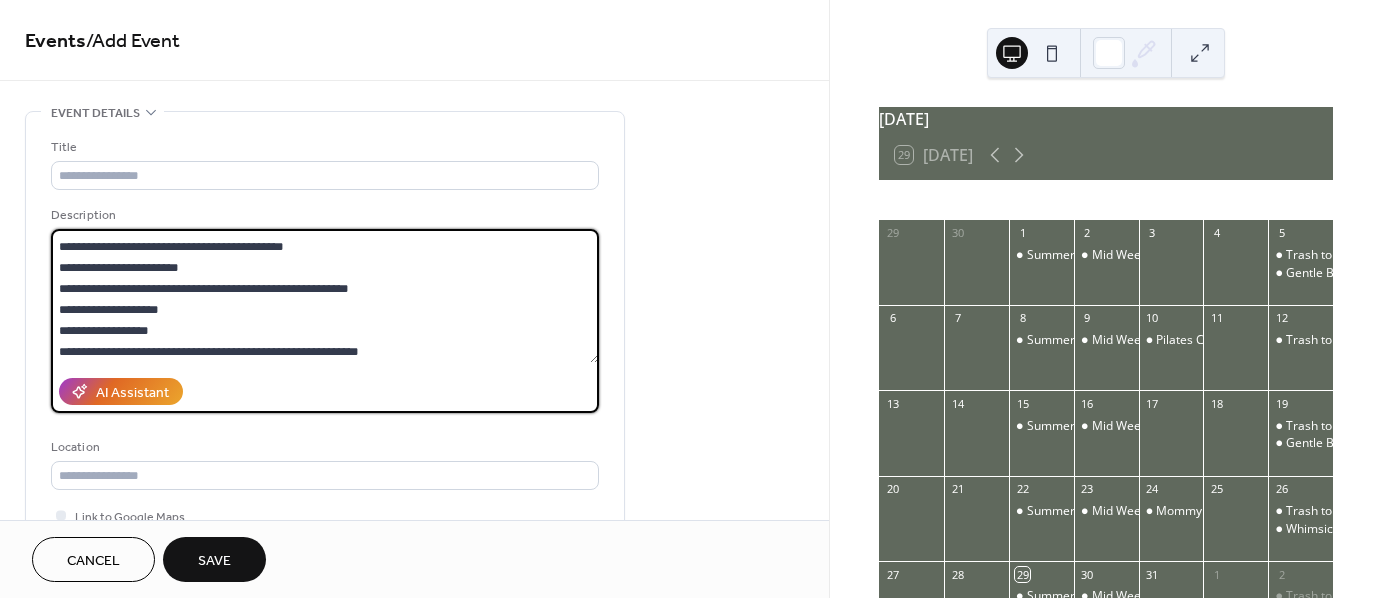 scroll, scrollTop: 0, scrollLeft: 0, axis: both 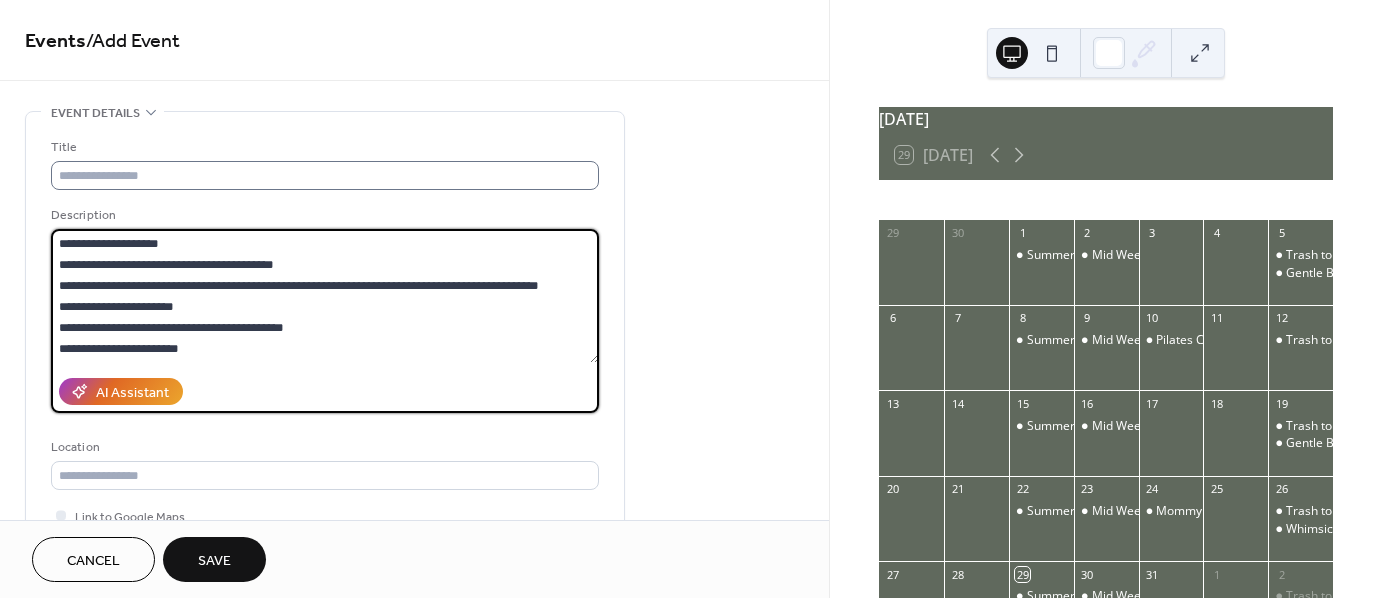 type on "**********" 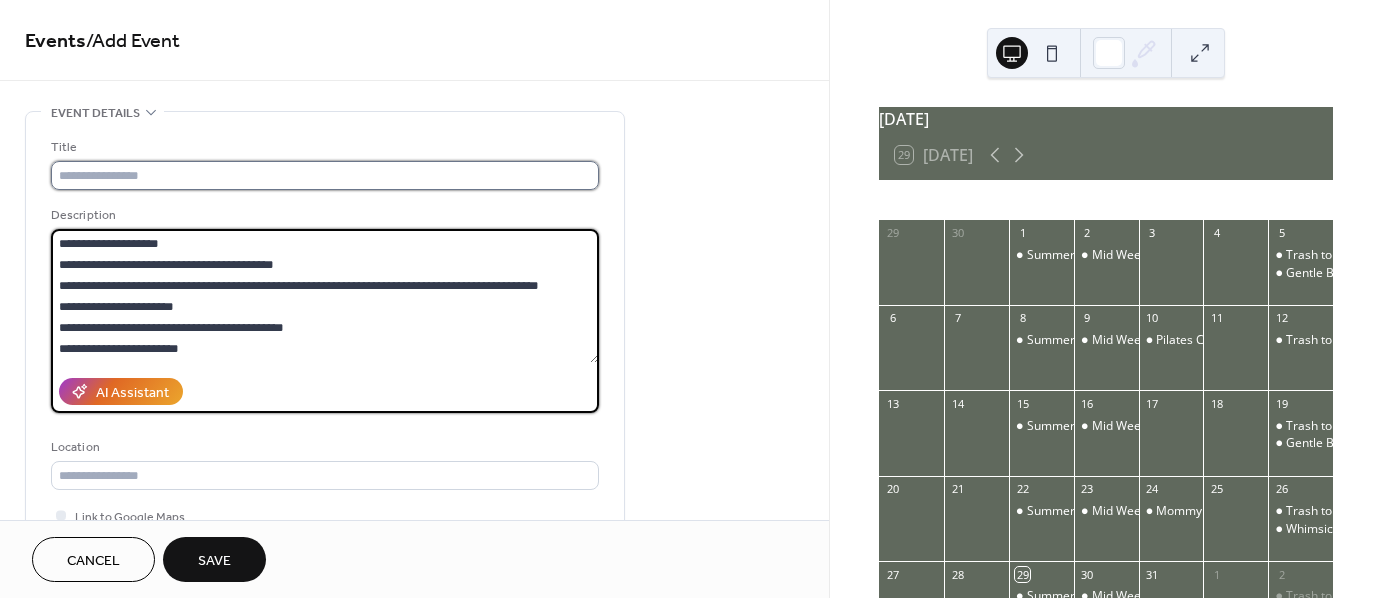 click at bounding box center (325, 175) 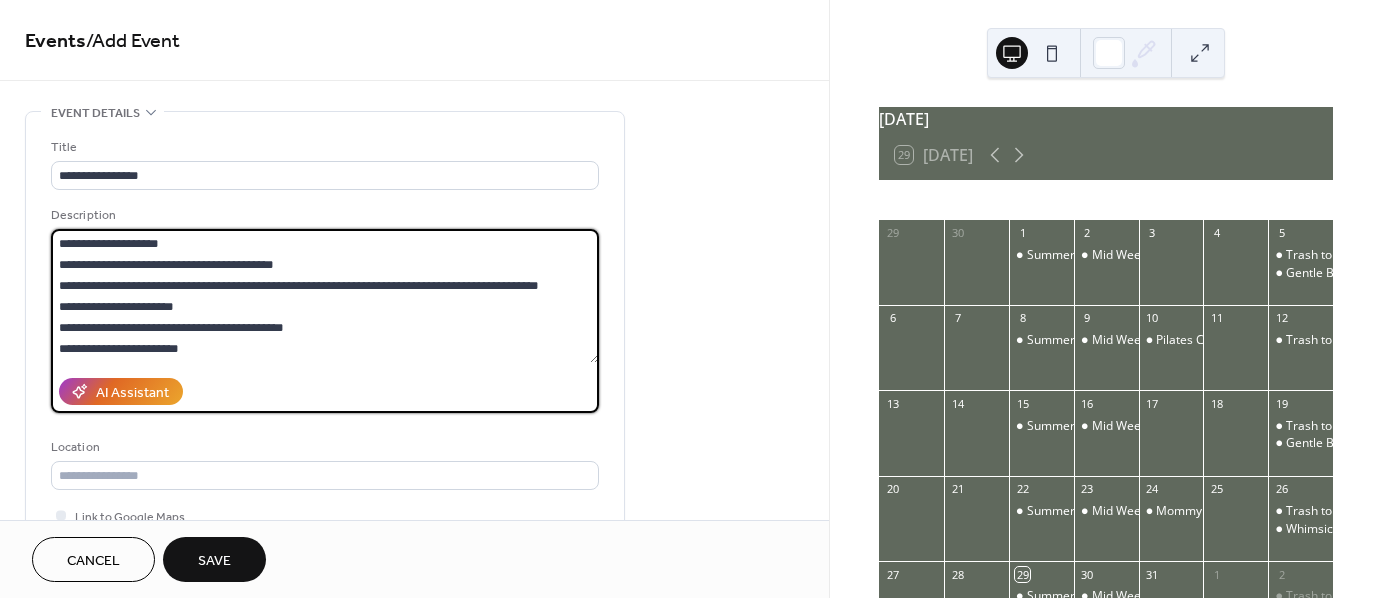 drag, startPoint x: 297, startPoint y: 264, endPoint x: 26, endPoint y: 265, distance: 271.00183 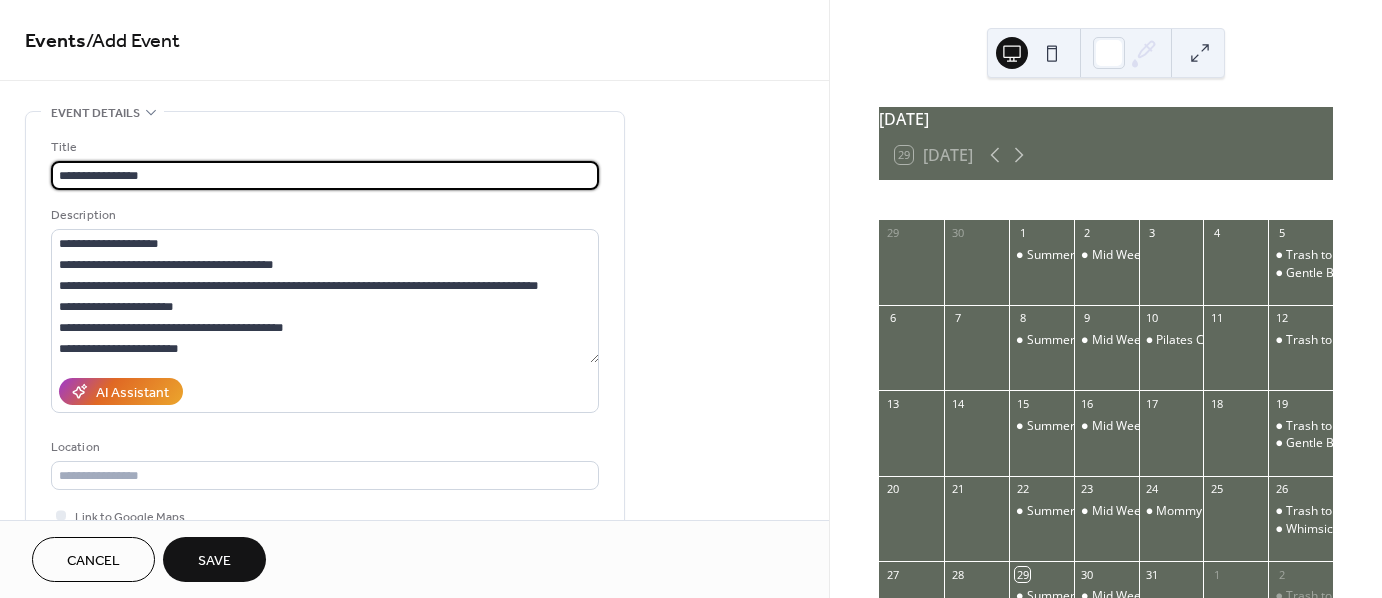 click on "**********" at bounding box center (325, 175) 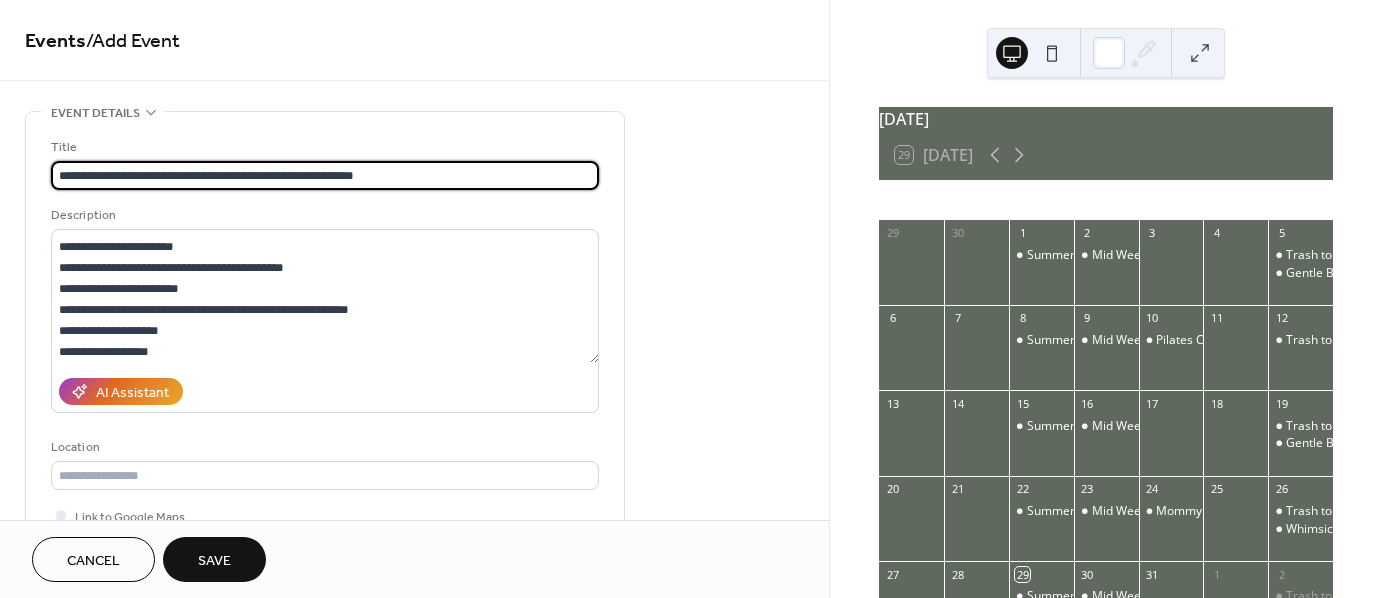 scroll, scrollTop: 84, scrollLeft: 0, axis: vertical 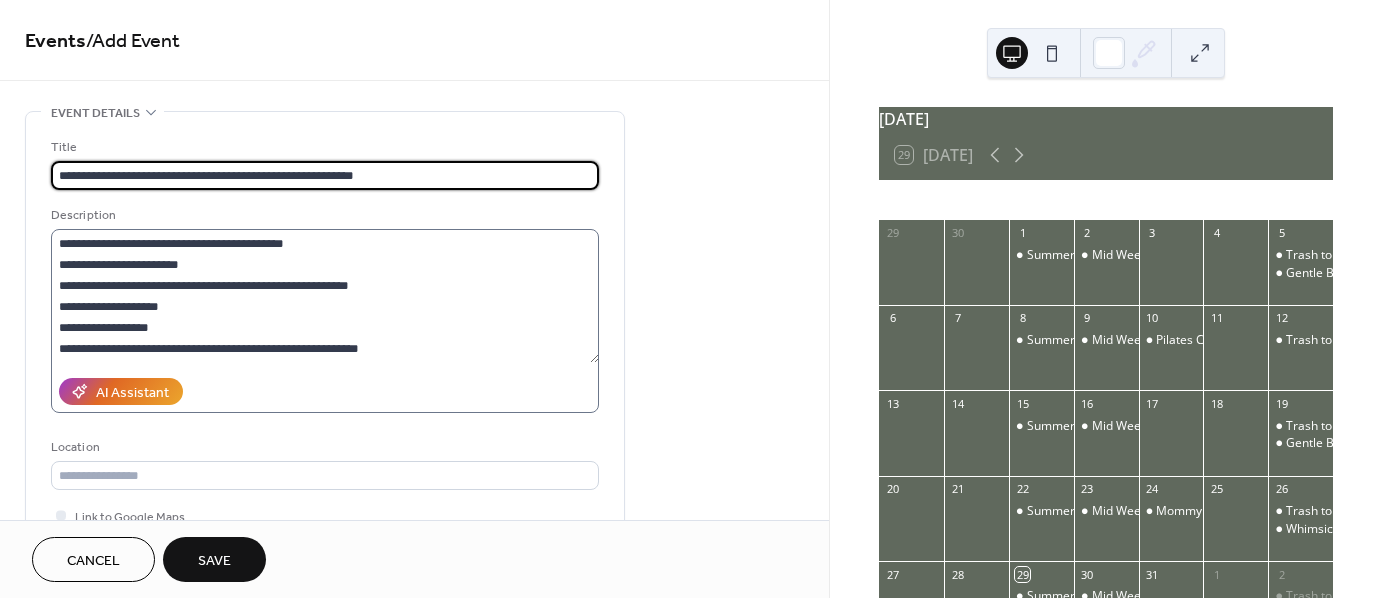 type on "**********" 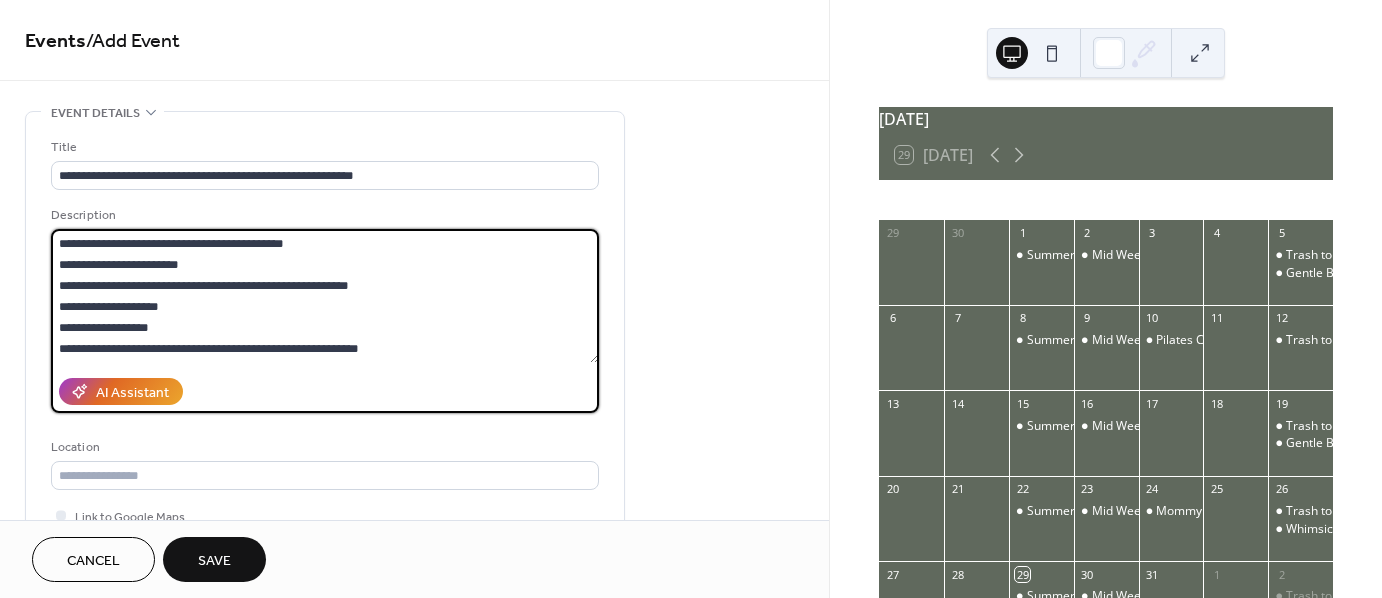 drag, startPoint x: 412, startPoint y: 345, endPoint x: 33, endPoint y: 368, distance: 379.69724 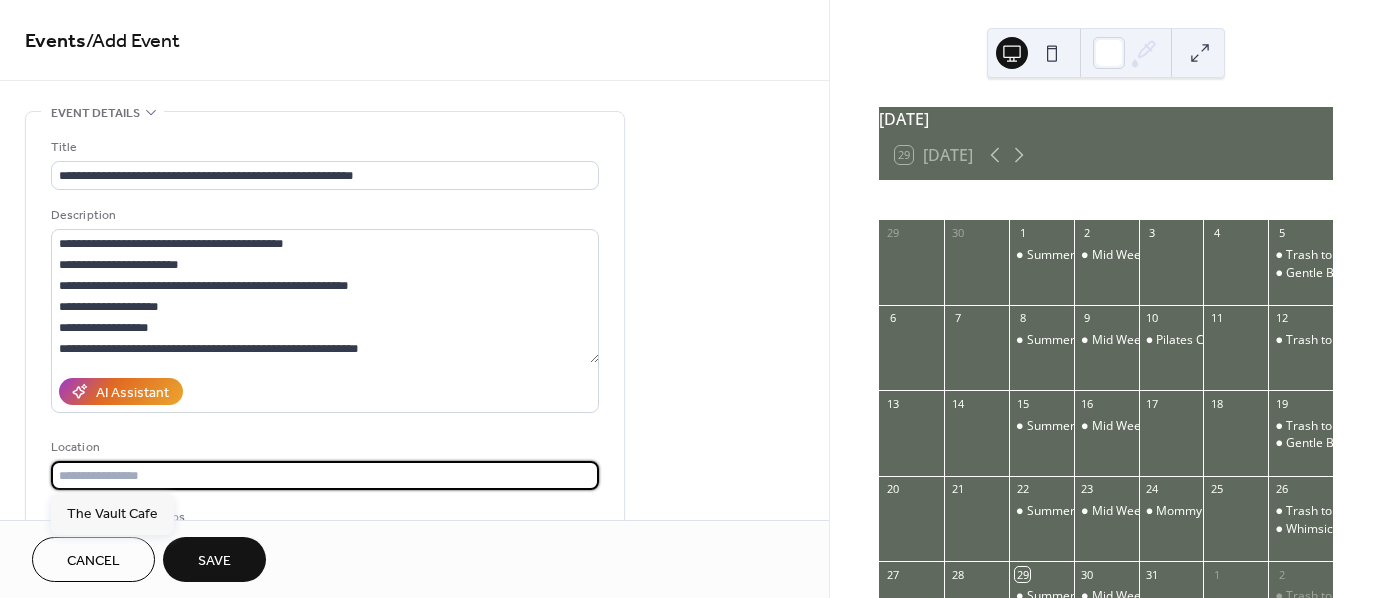 click at bounding box center [325, 475] 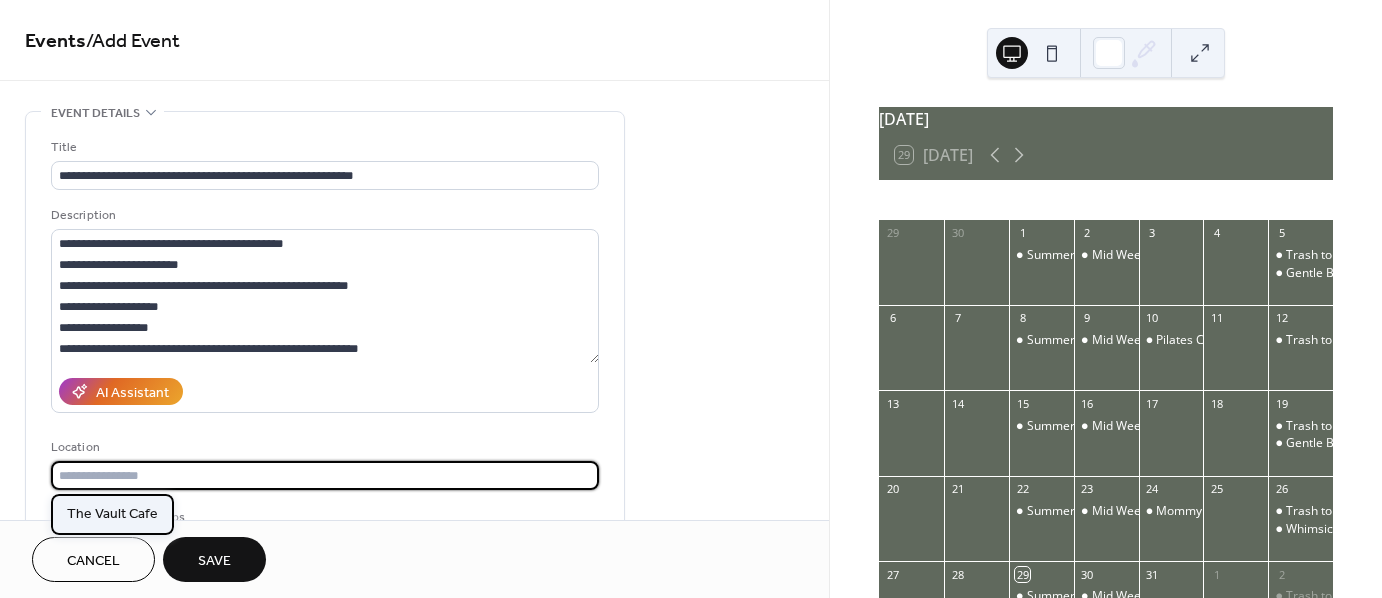 click on "The Vault Cafe" at bounding box center (112, 513) 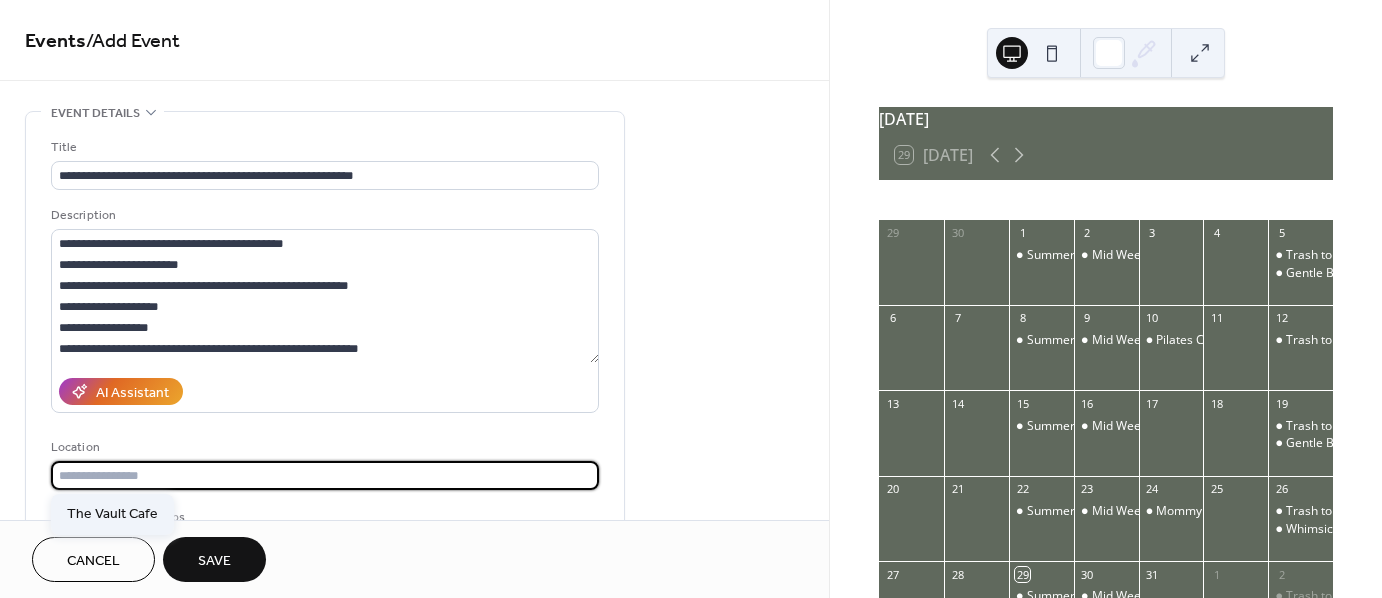 type on "**********" 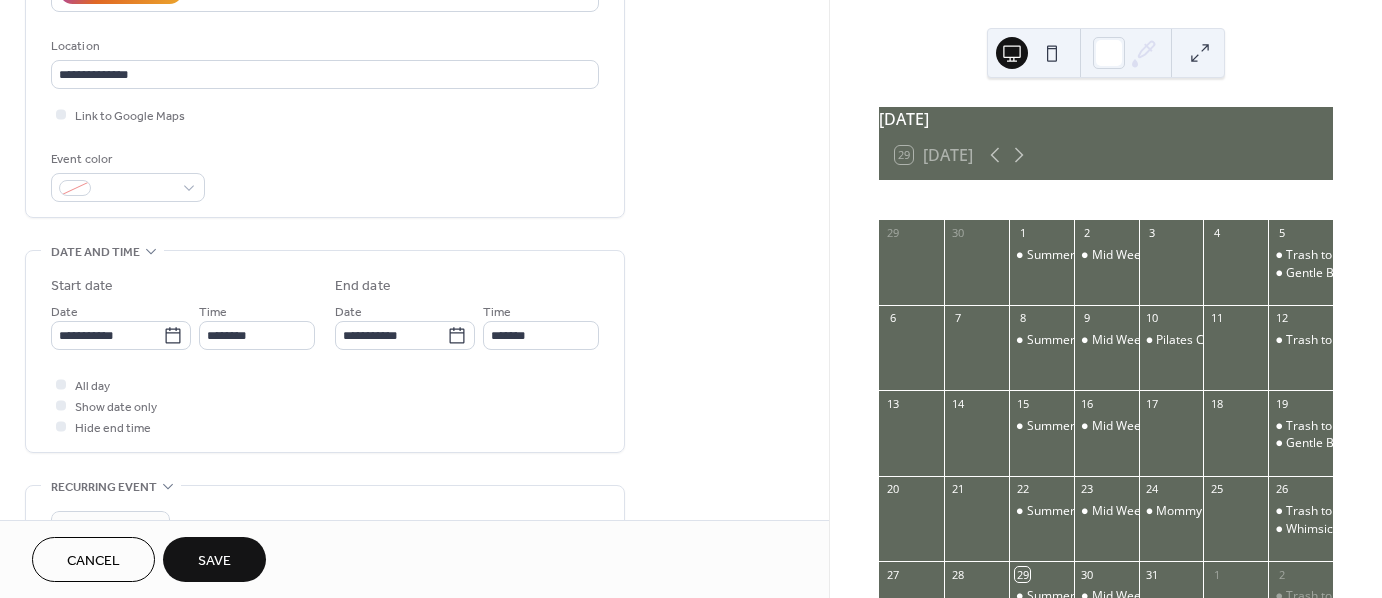 scroll, scrollTop: 409, scrollLeft: 0, axis: vertical 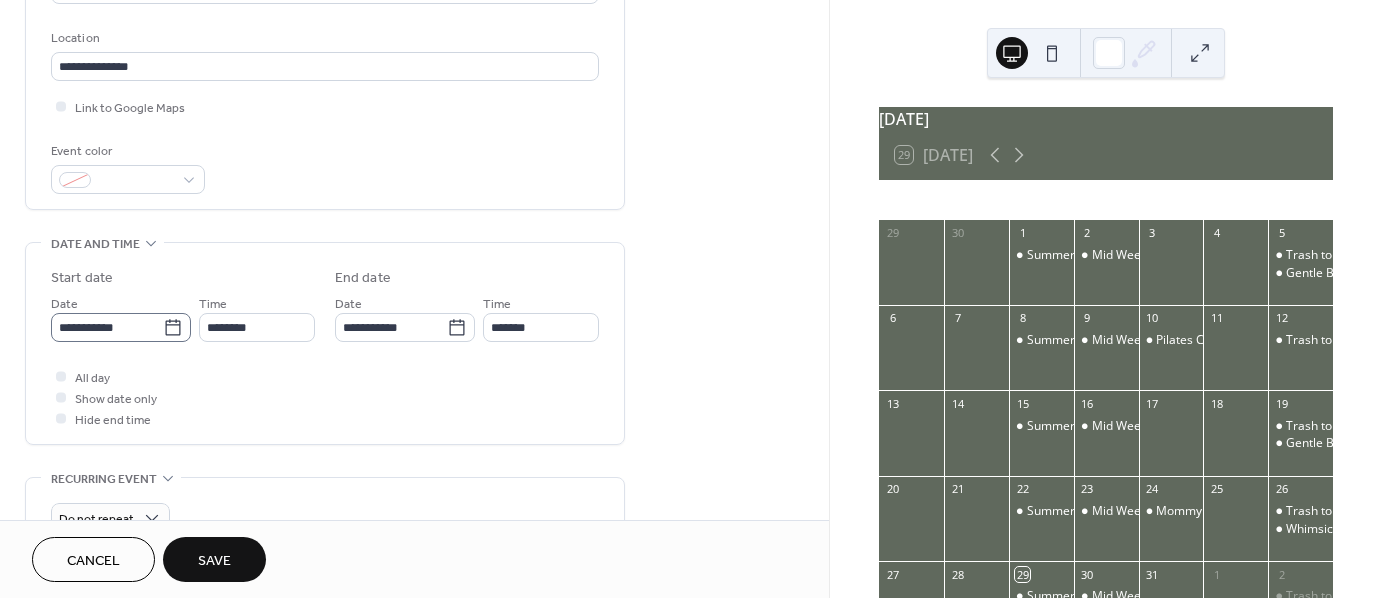 click 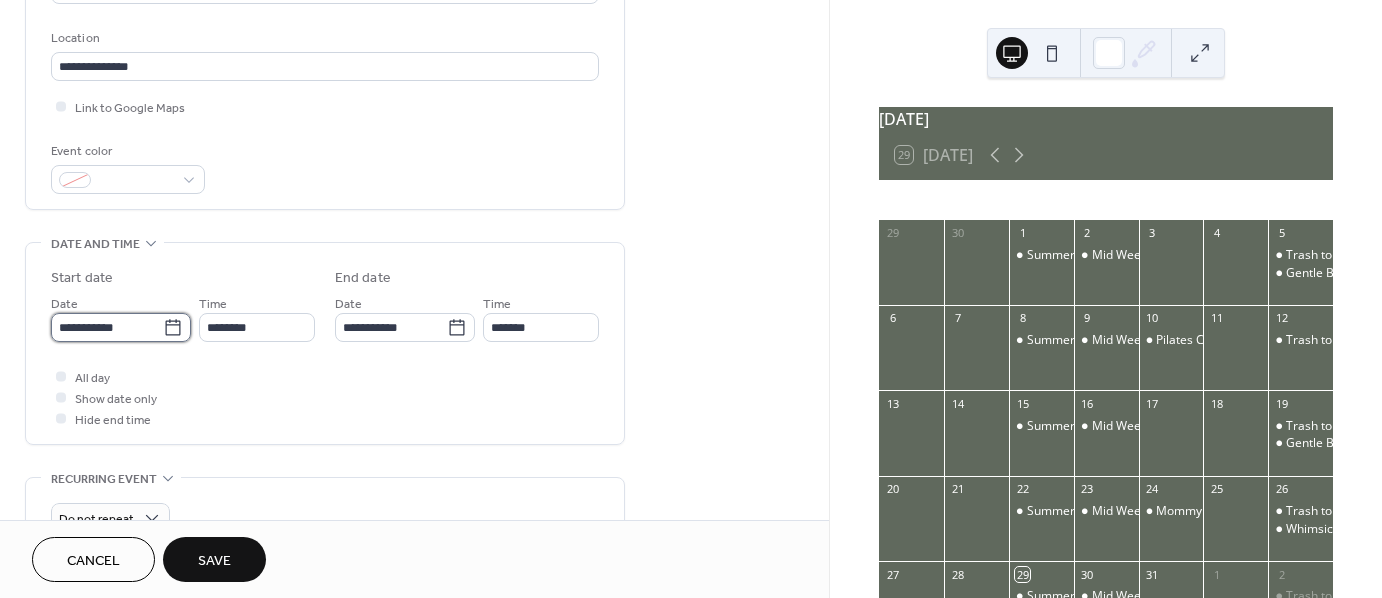 click on "**********" at bounding box center (107, 327) 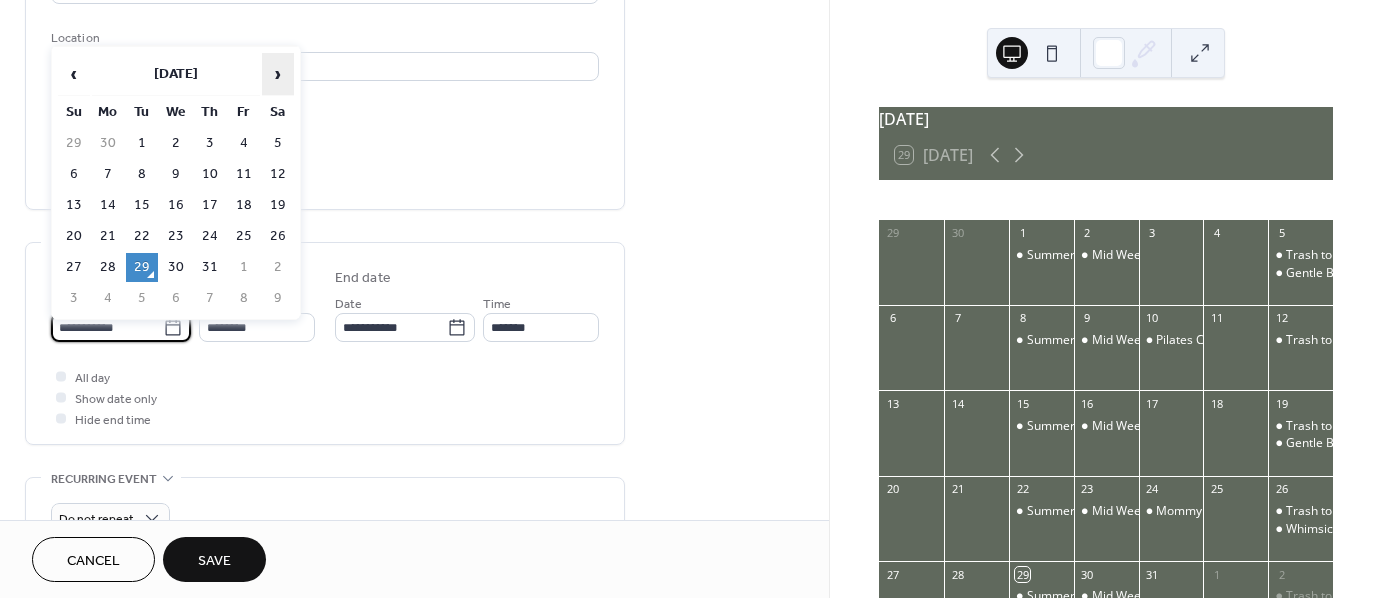 click on "›" at bounding box center [278, 74] 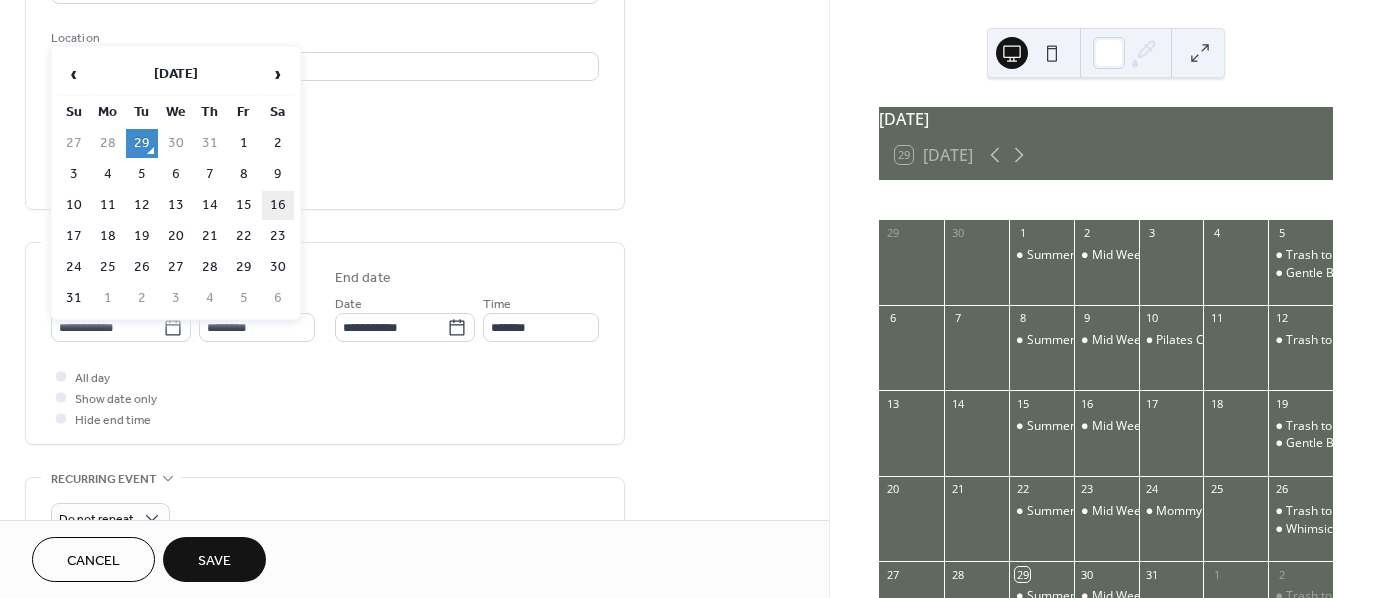 click on "16" at bounding box center (278, 205) 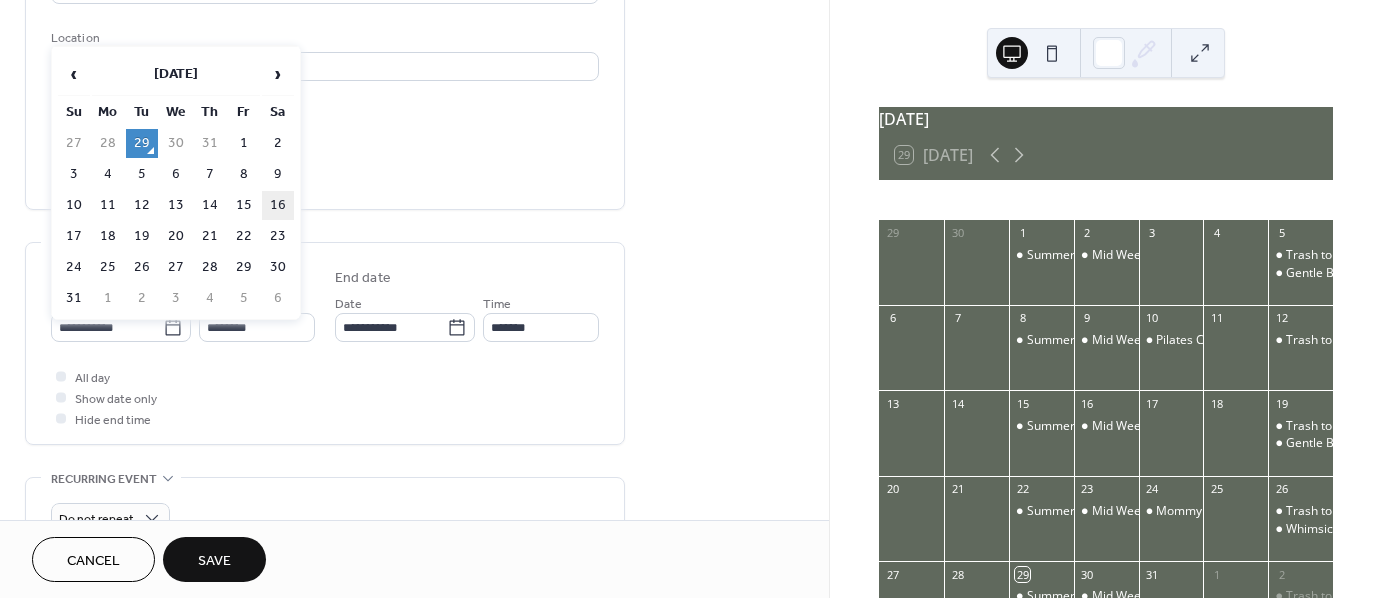 type on "**********" 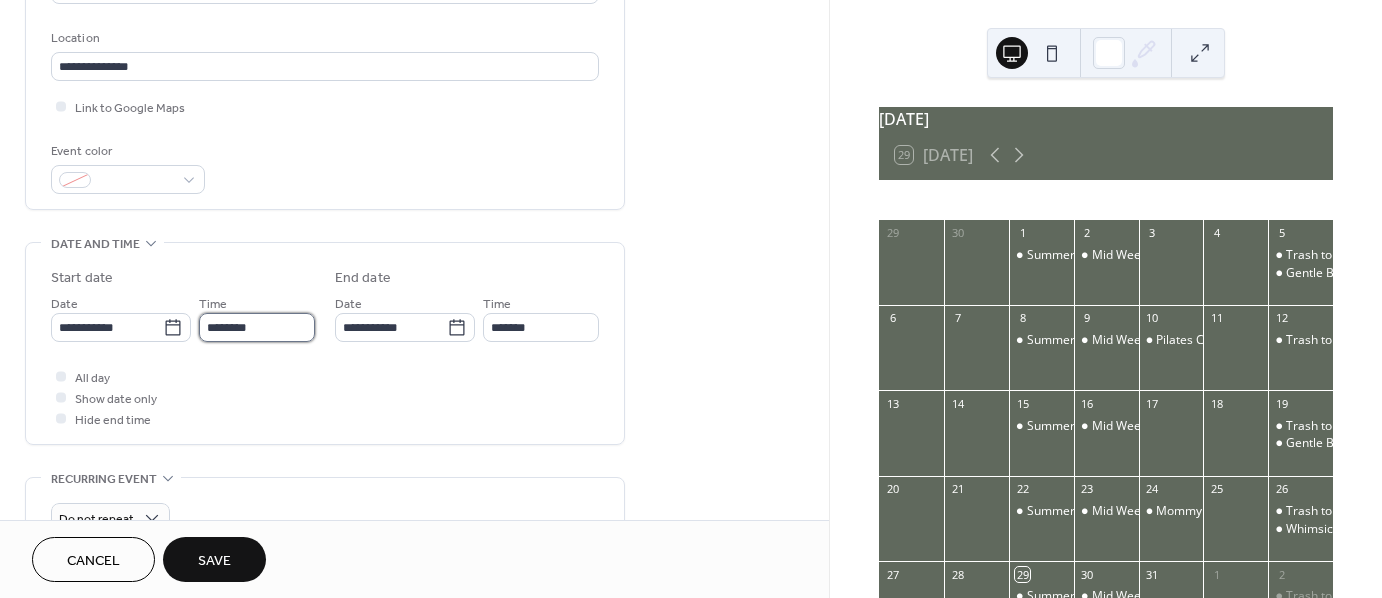 click on "********" at bounding box center (257, 327) 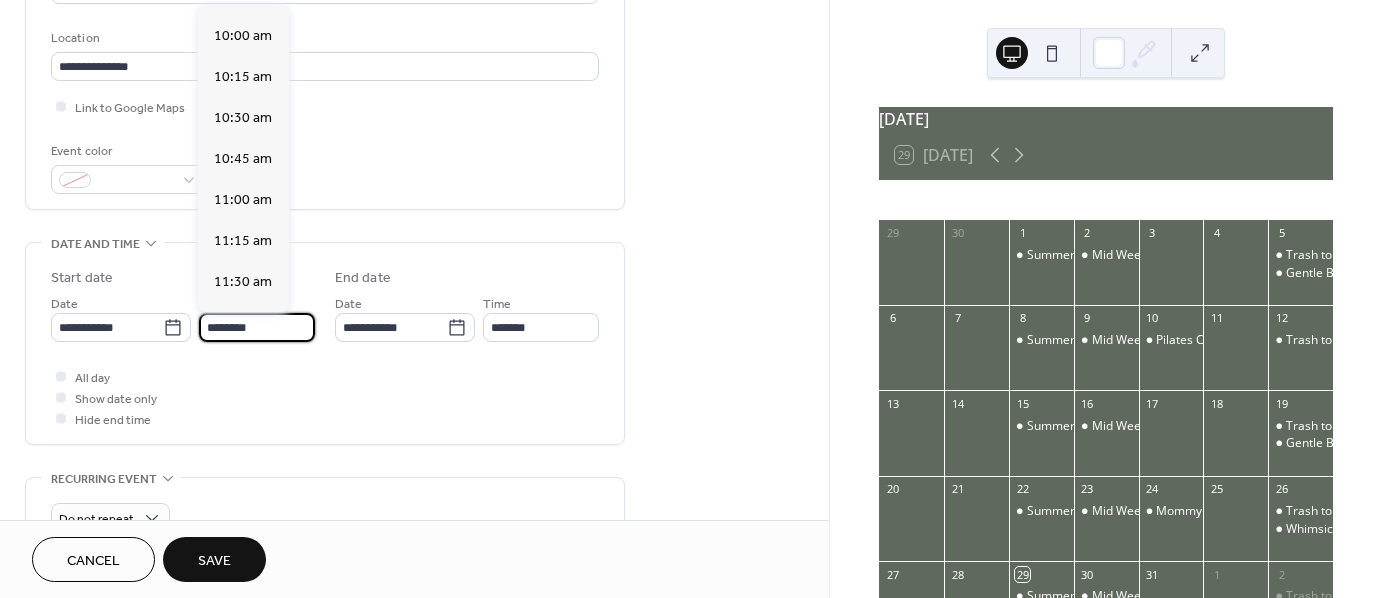 scroll, scrollTop: 1622, scrollLeft: 0, axis: vertical 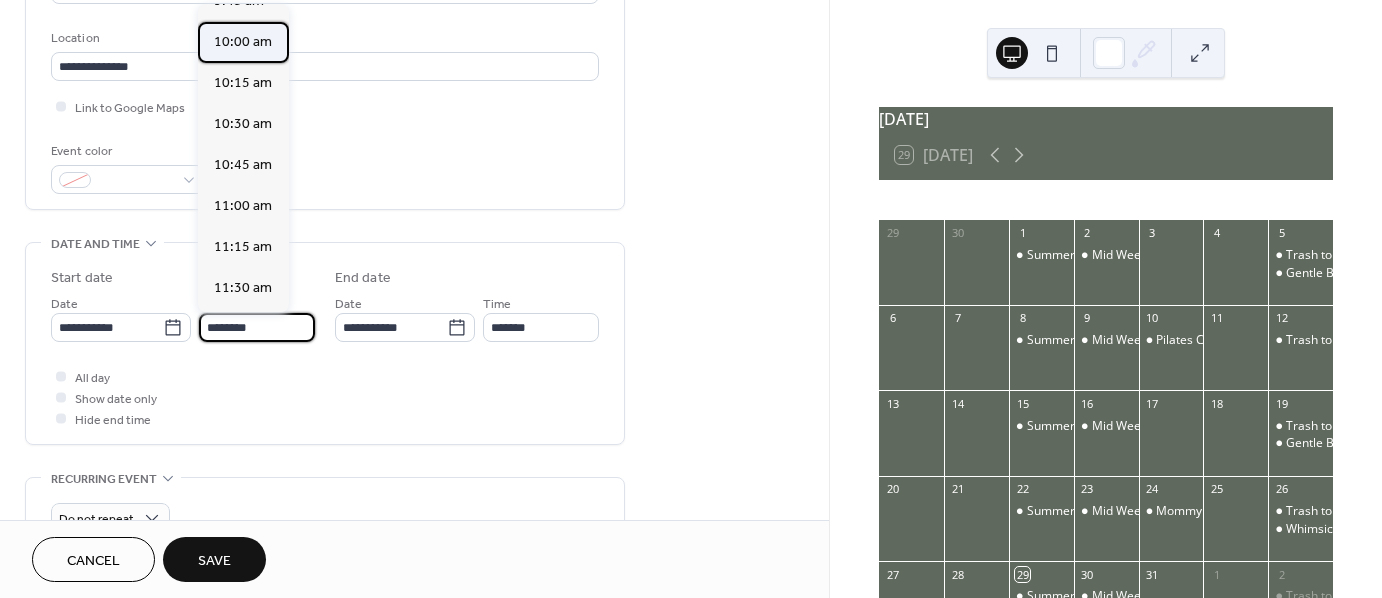 click on "10:00 am" at bounding box center [243, 42] 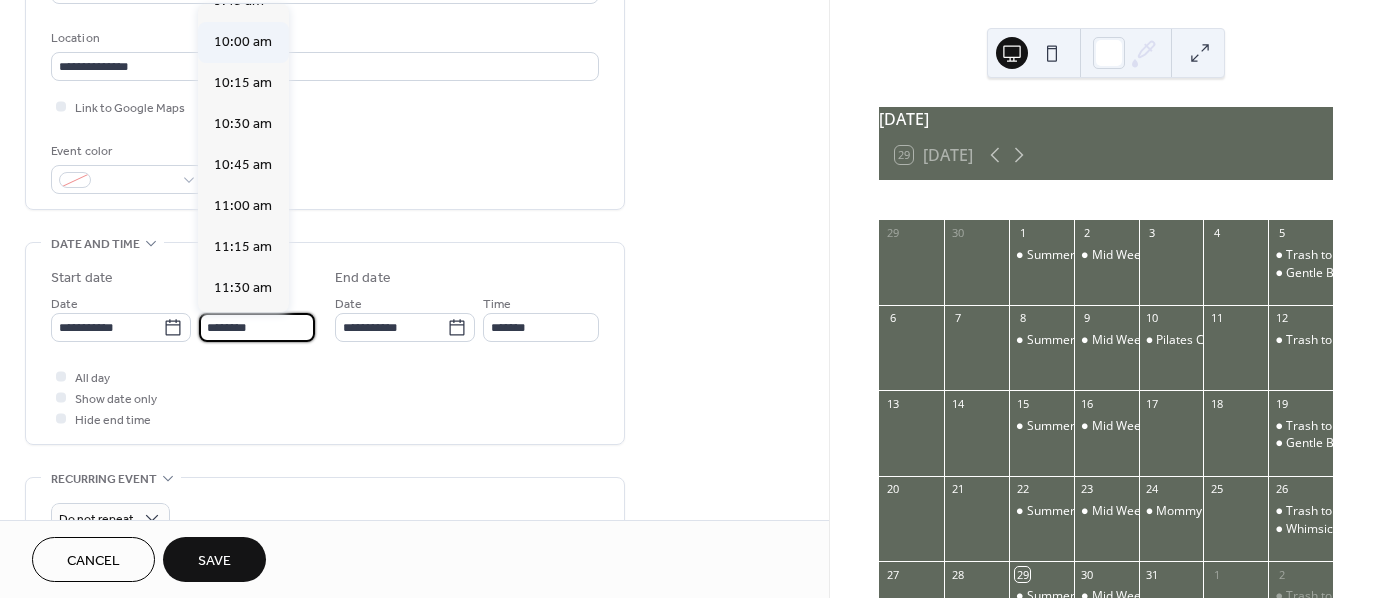 type on "********" 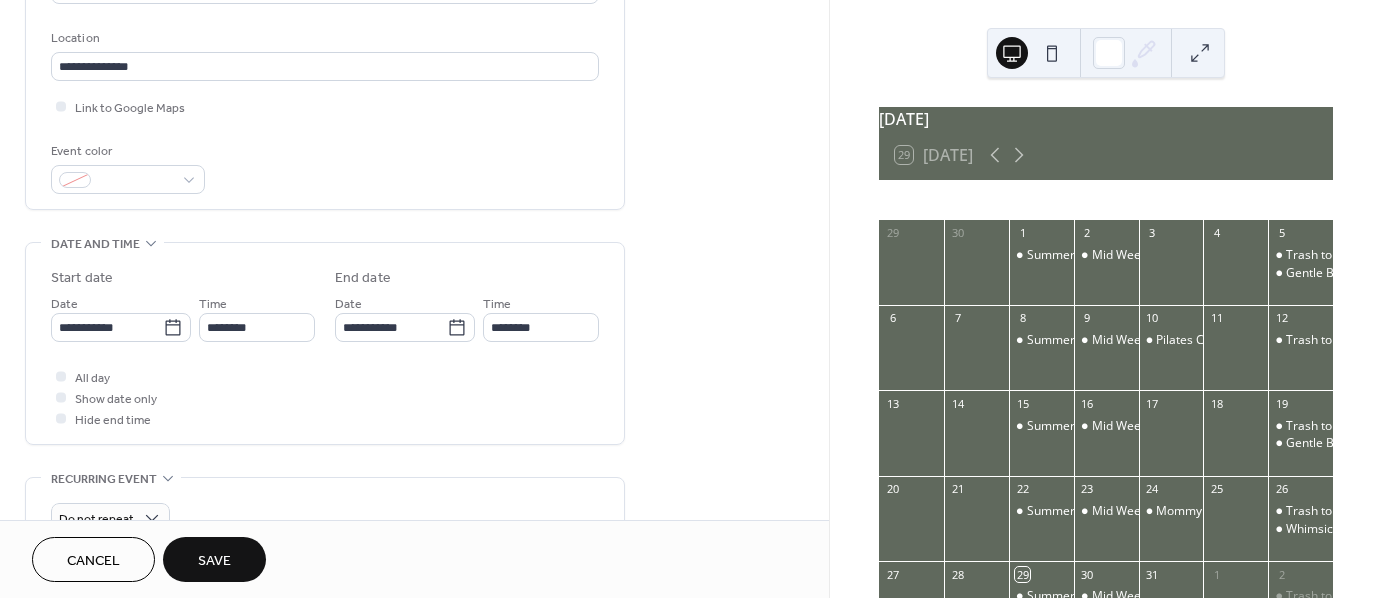 scroll, scrollTop: 1, scrollLeft: 0, axis: vertical 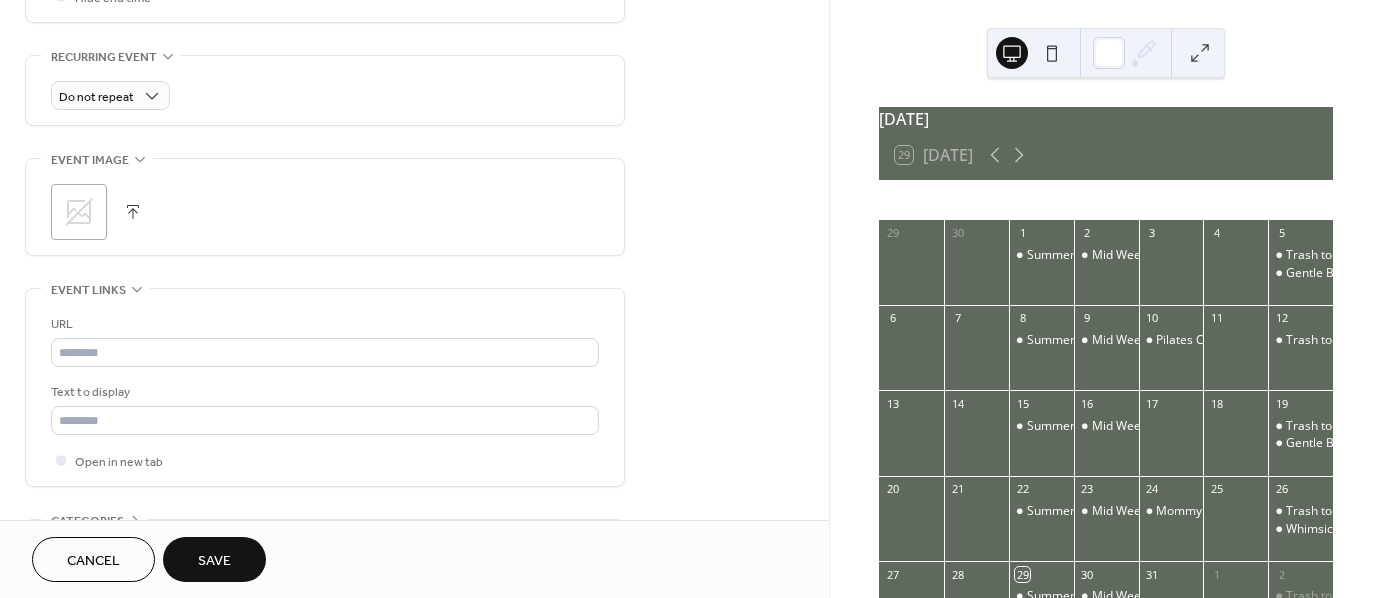 click at bounding box center [133, 212] 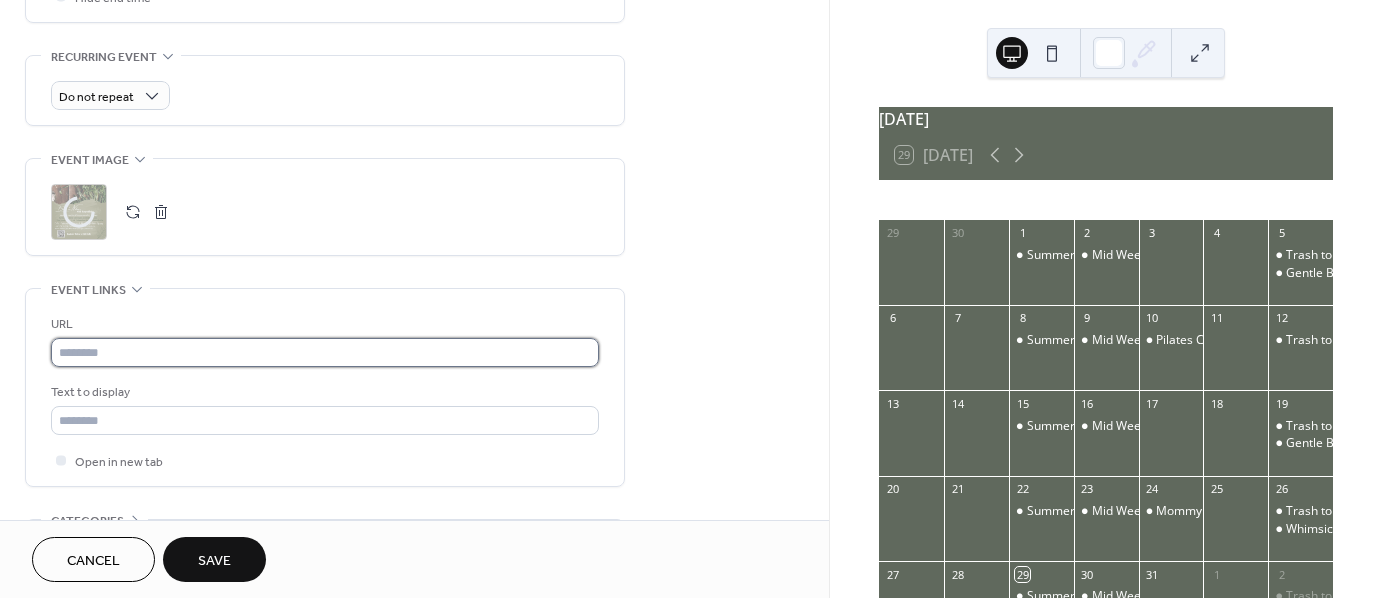 click at bounding box center (325, 352) 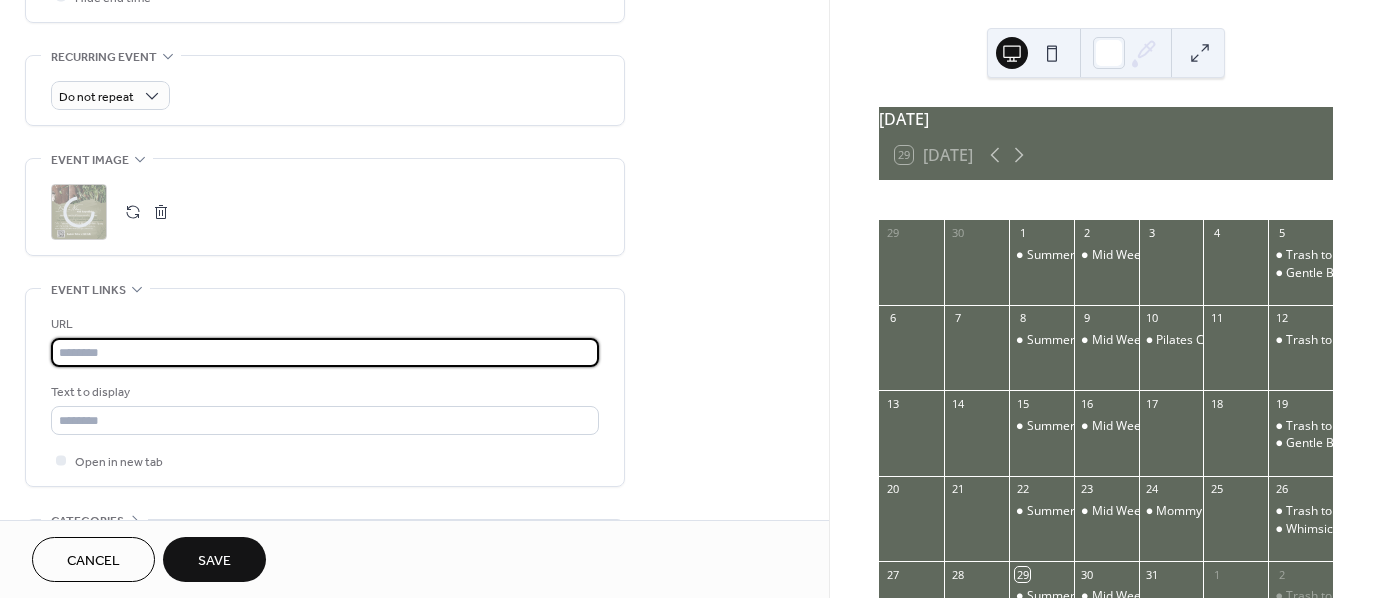 click at bounding box center (325, 352) 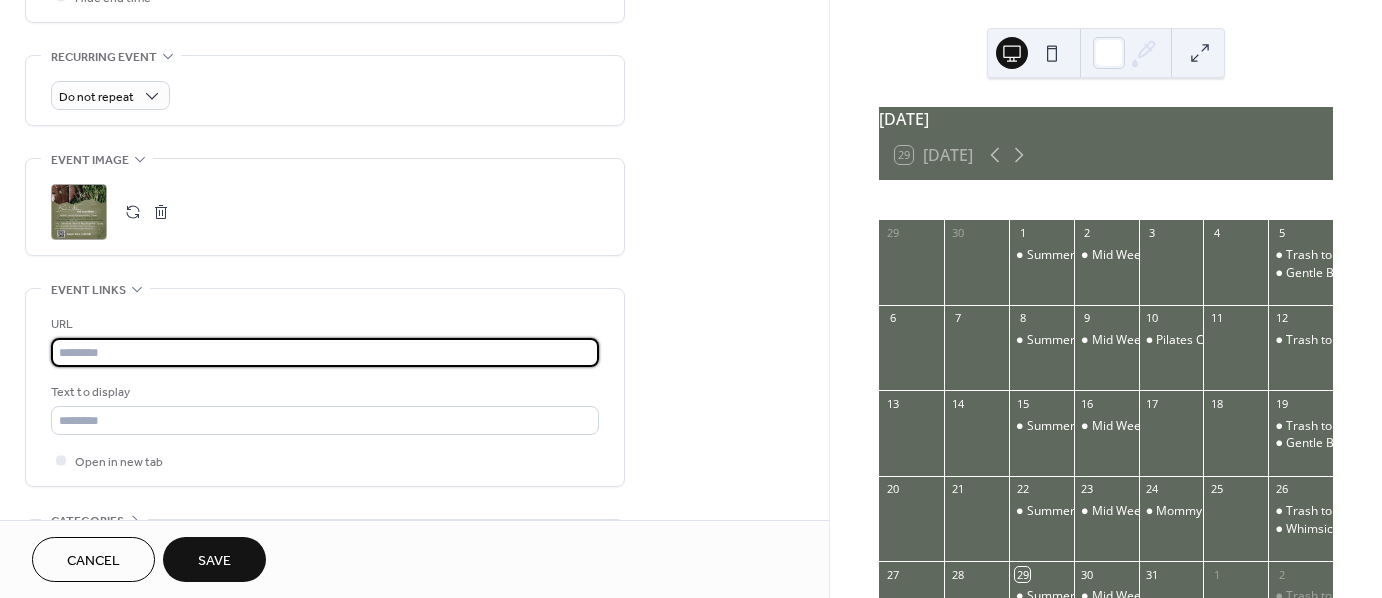 paste on "**********" 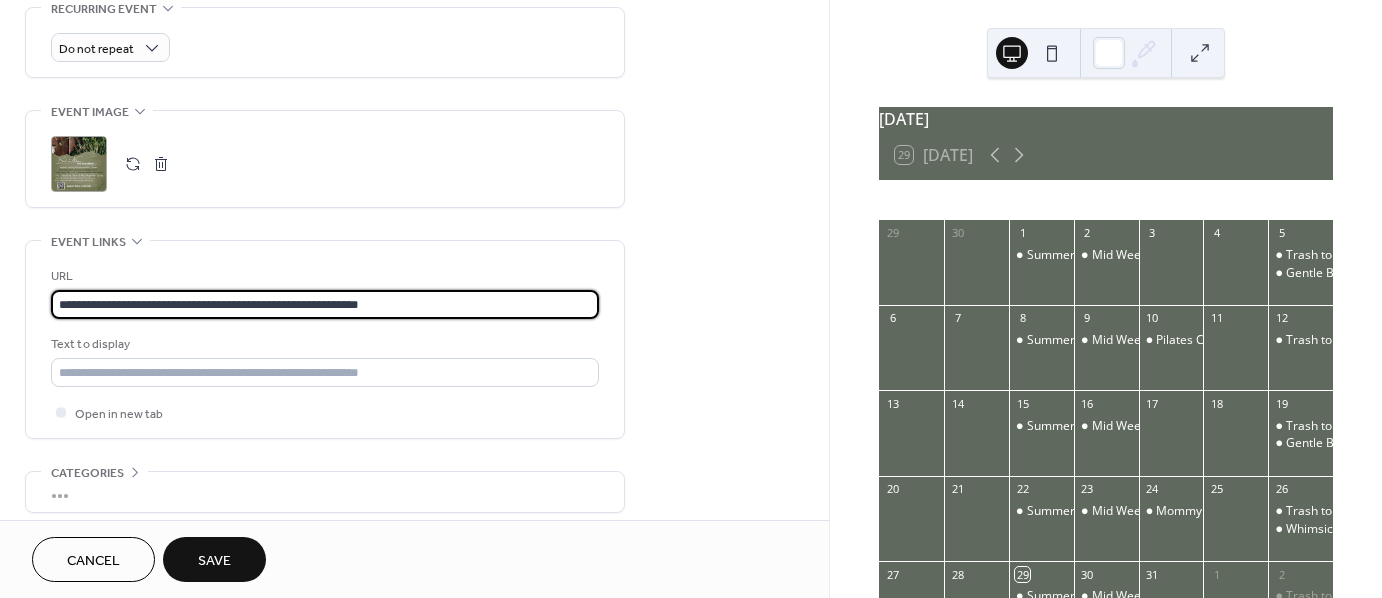 scroll, scrollTop: 880, scrollLeft: 0, axis: vertical 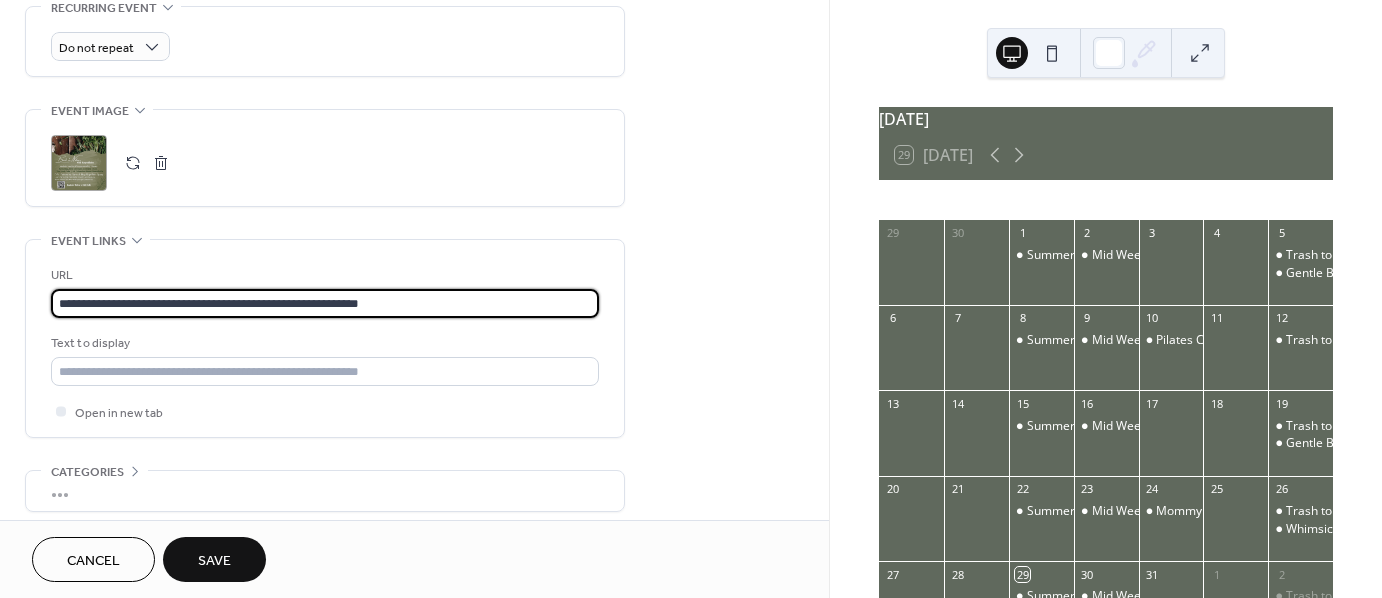 type on "**********" 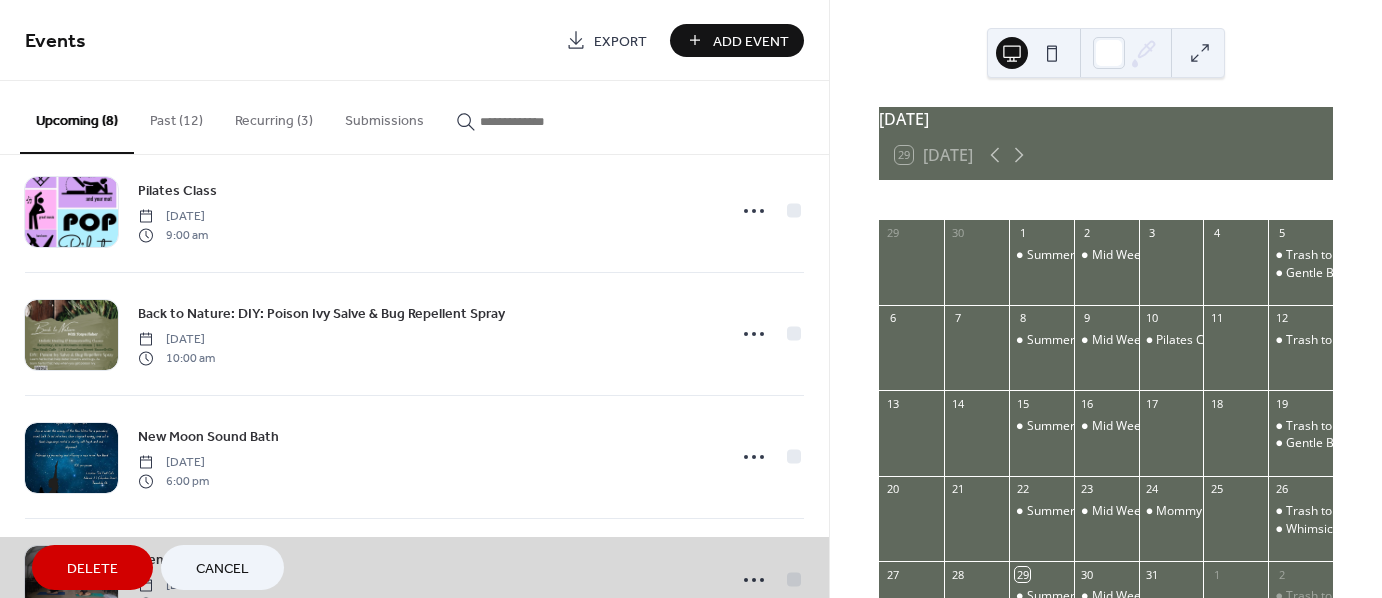 scroll, scrollTop: 405, scrollLeft: 0, axis: vertical 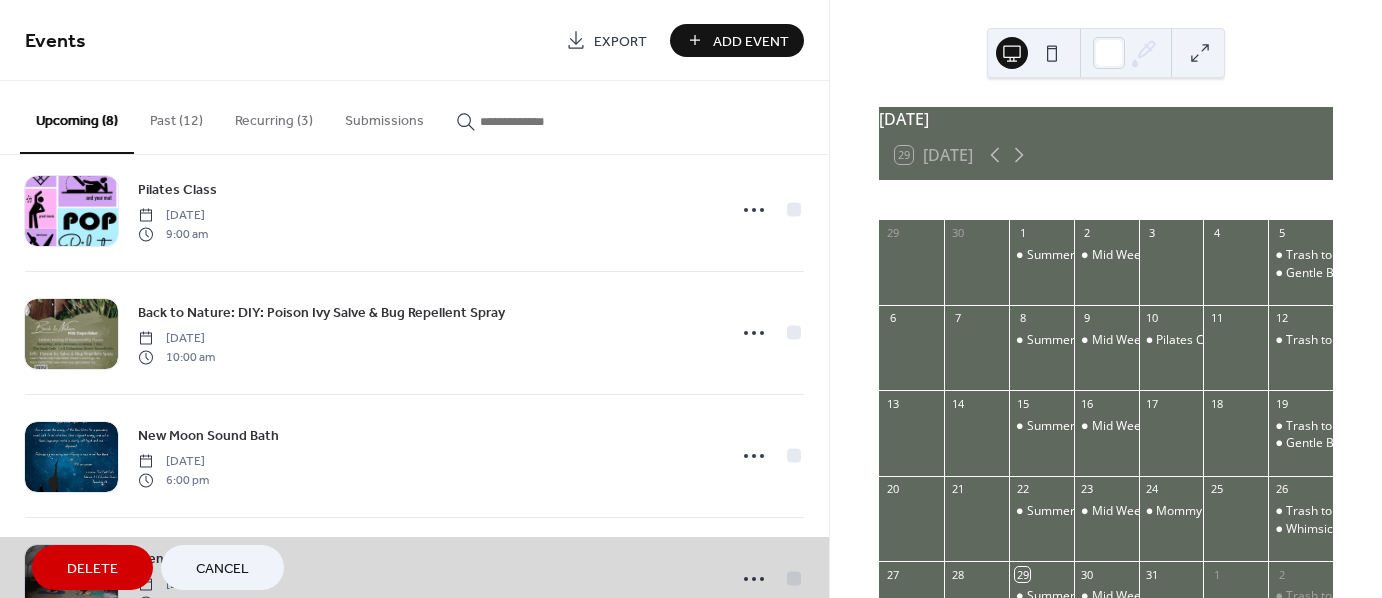 click on "Add Event" at bounding box center (751, 41) 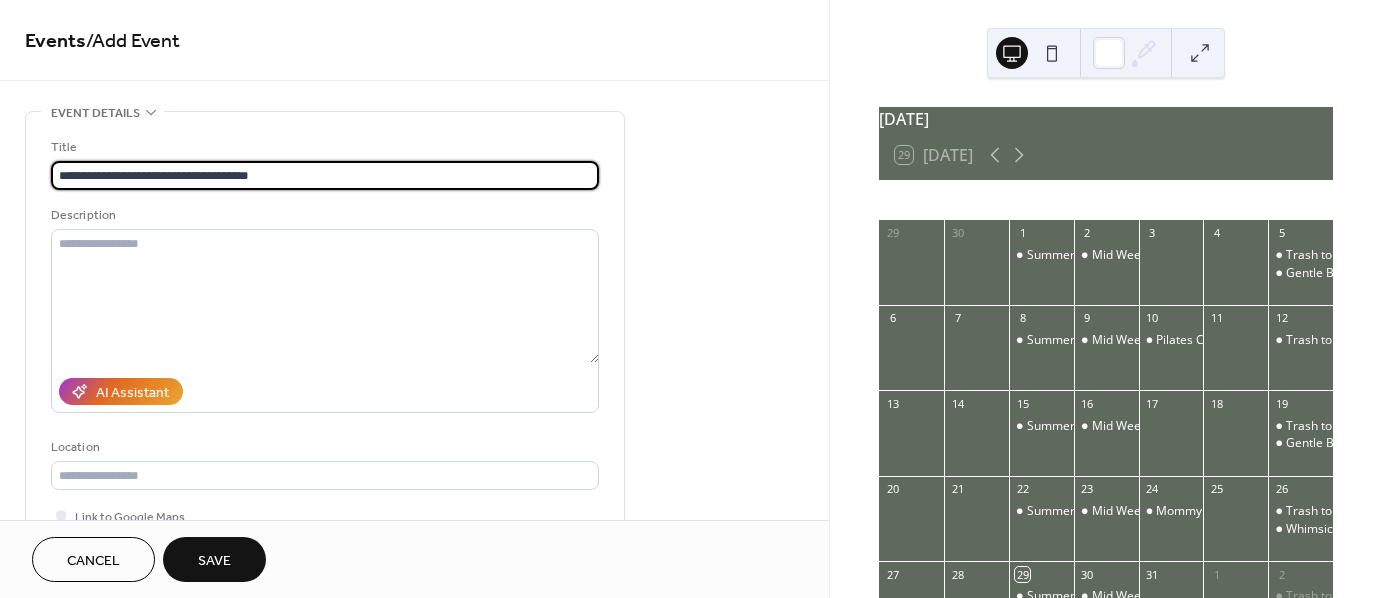type on "**********" 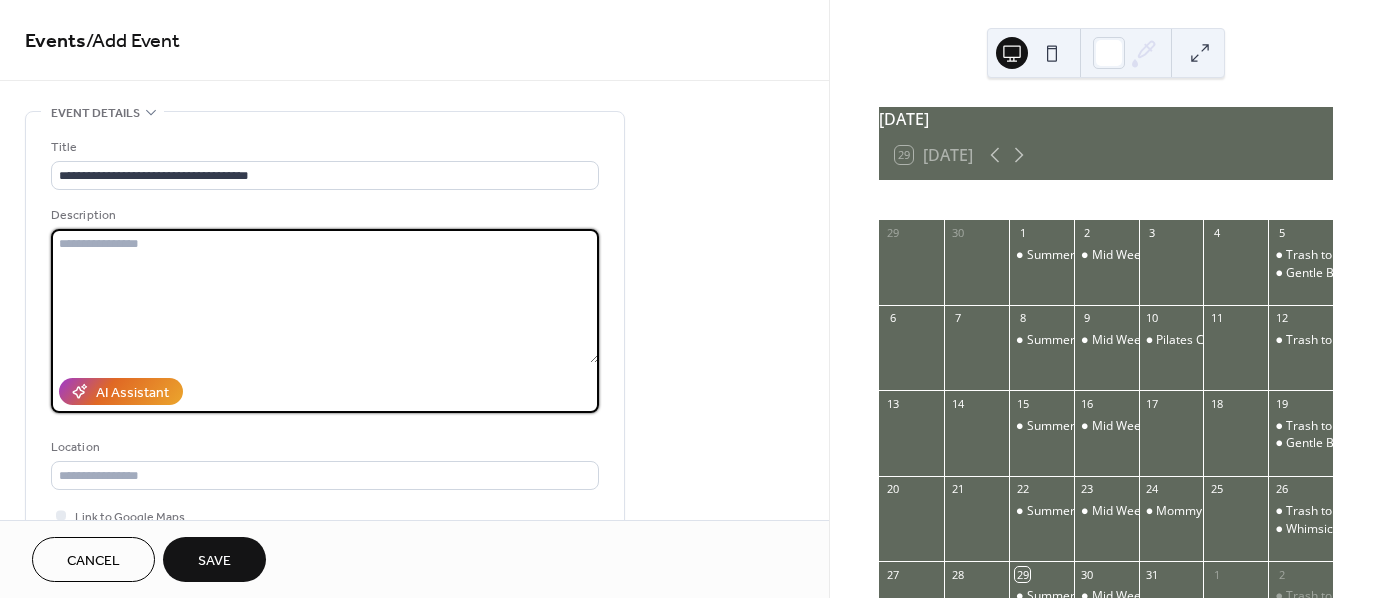 click at bounding box center (325, 296) 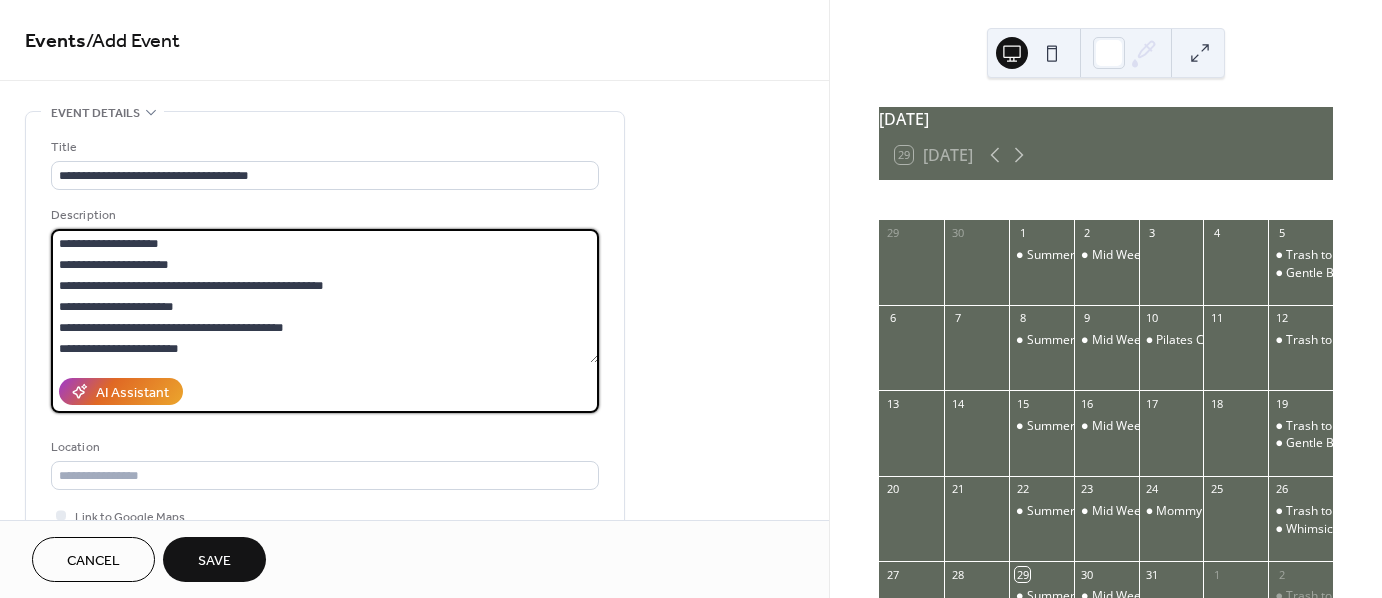 scroll, scrollTop: 81, scrollLeft: 0, axis: vertical 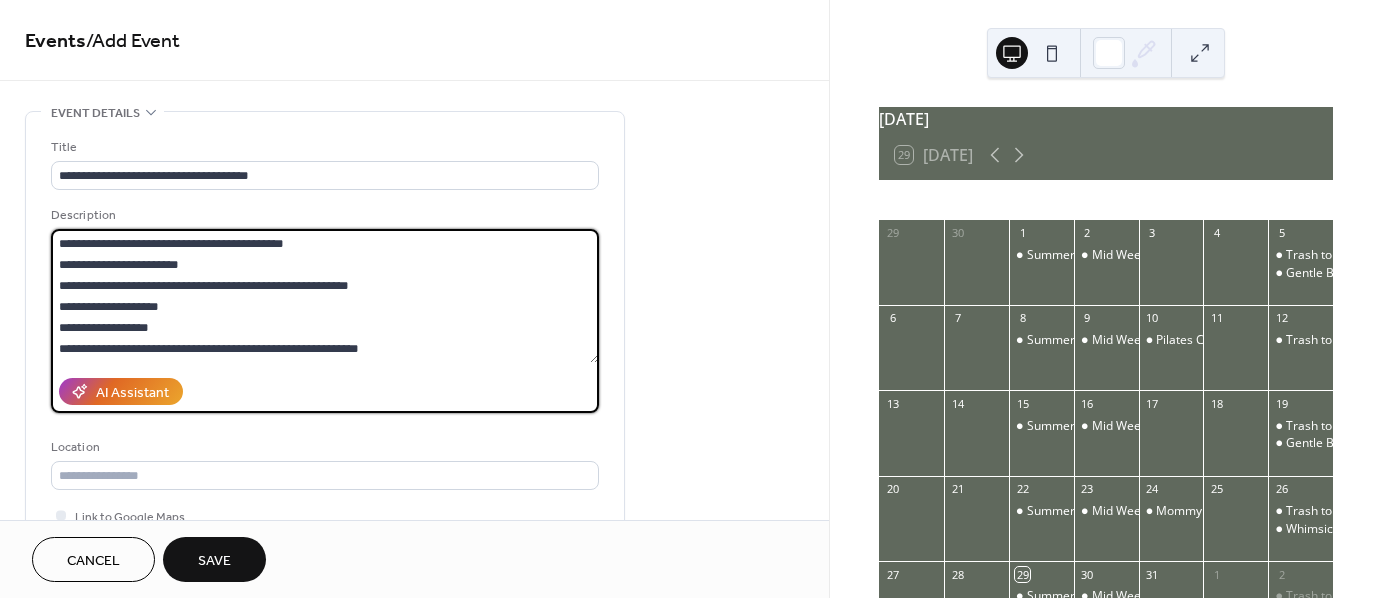 drag, startPoint x: 417, startPoint y: 349, endPoint x: 50, endPoint y: 353, distance: 367.0218 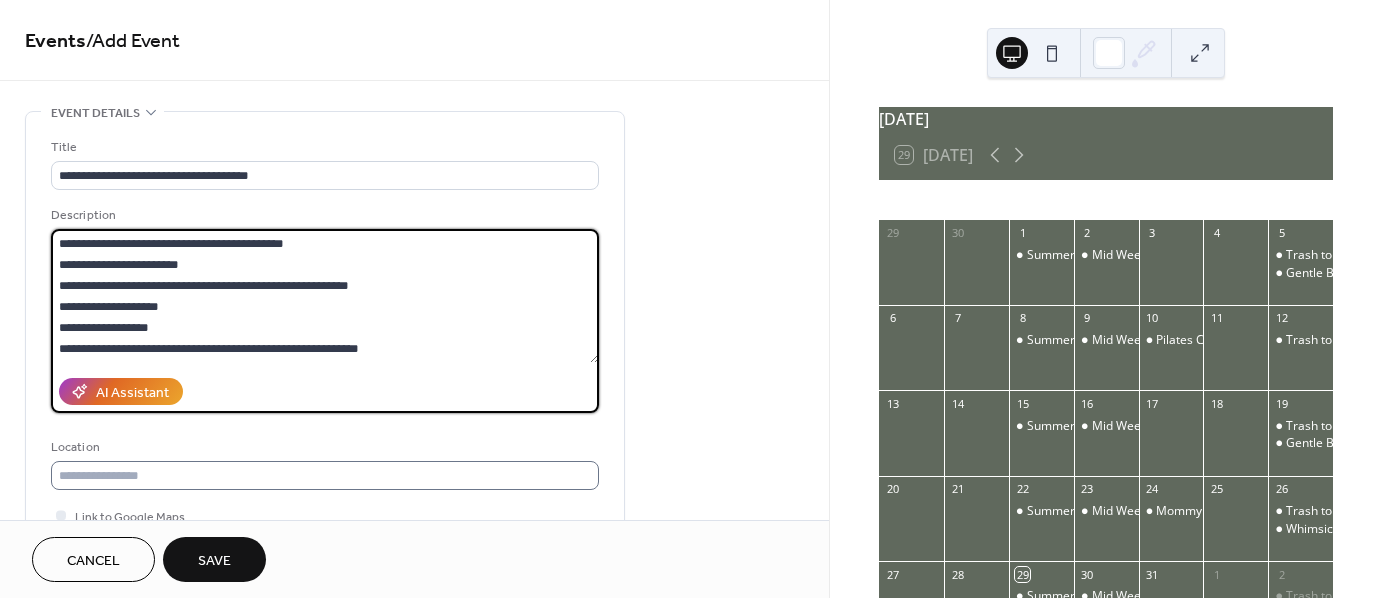 type on "**********" 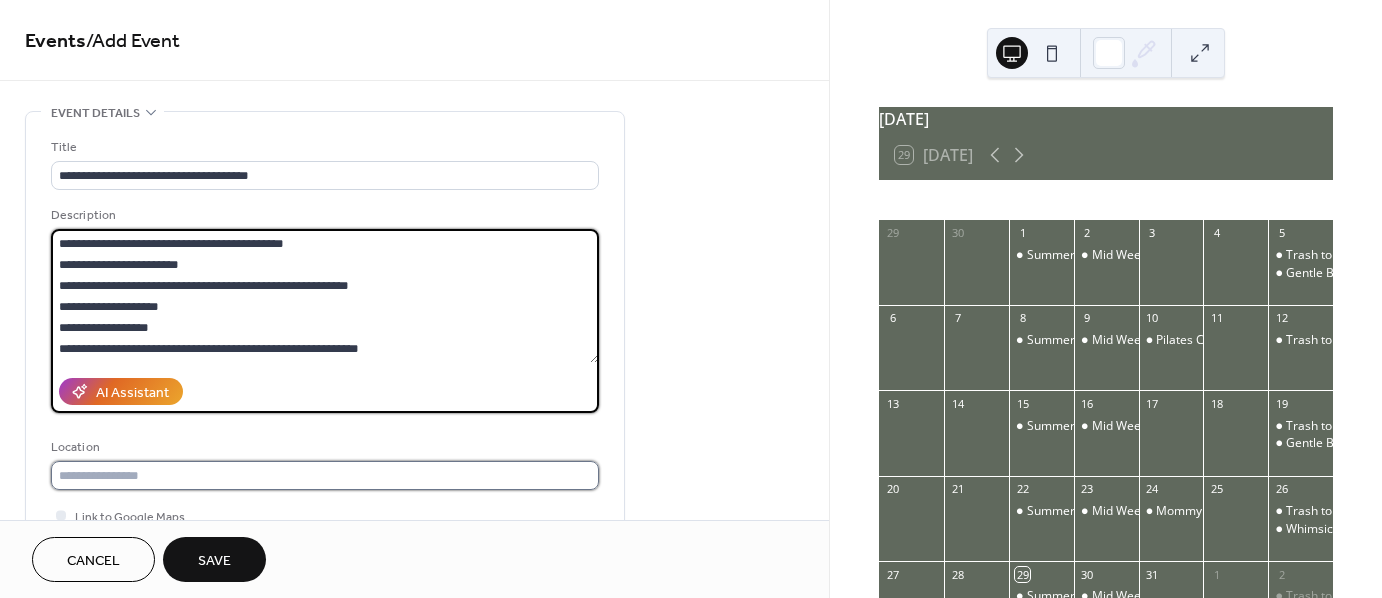 click at bounding box center (325, 475) 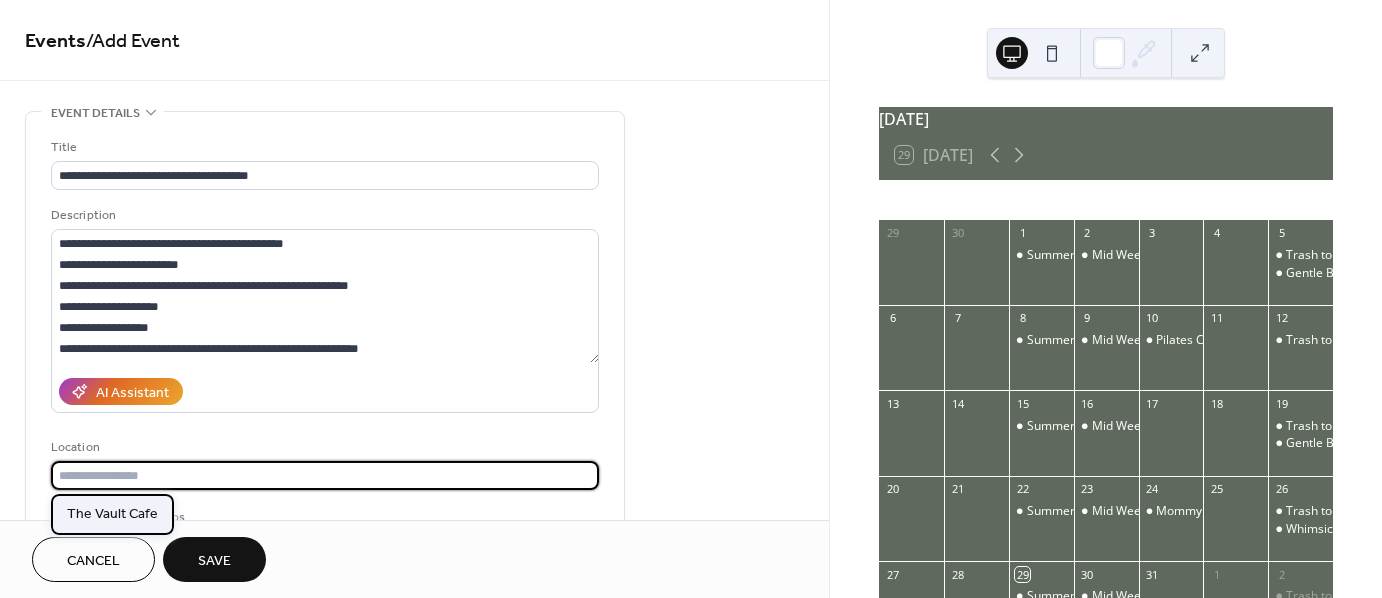 click on "The Vault Cafe" at bounding box center (112, 513) 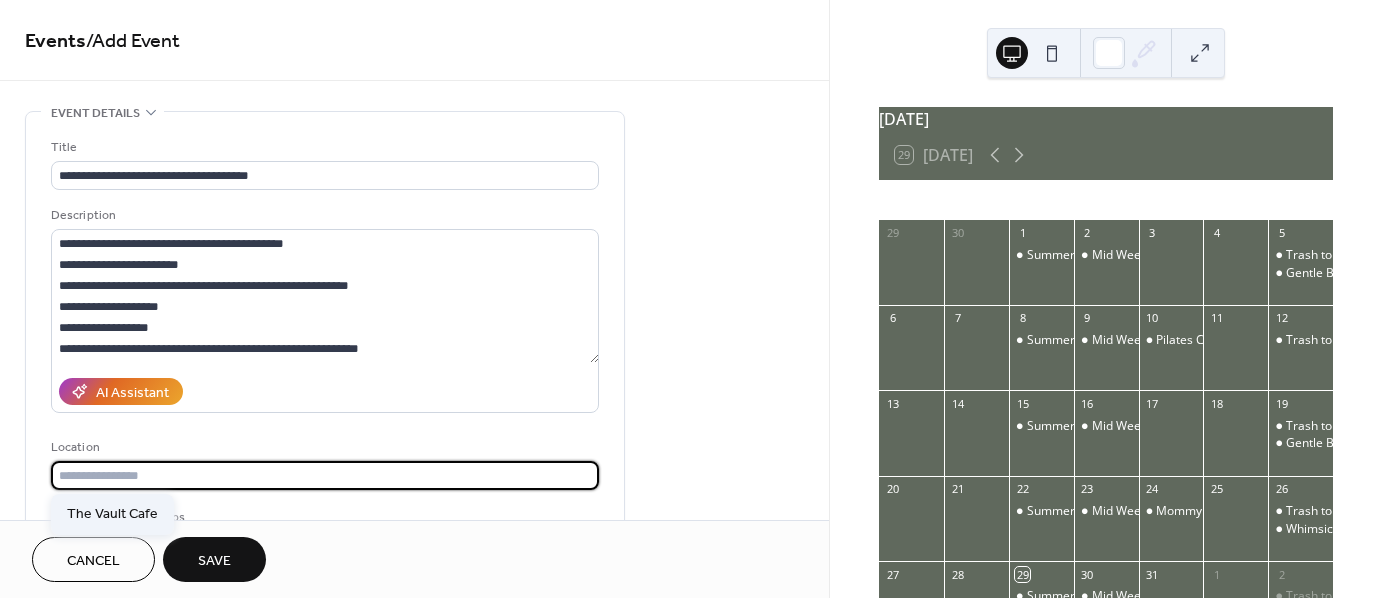 type on "**********" 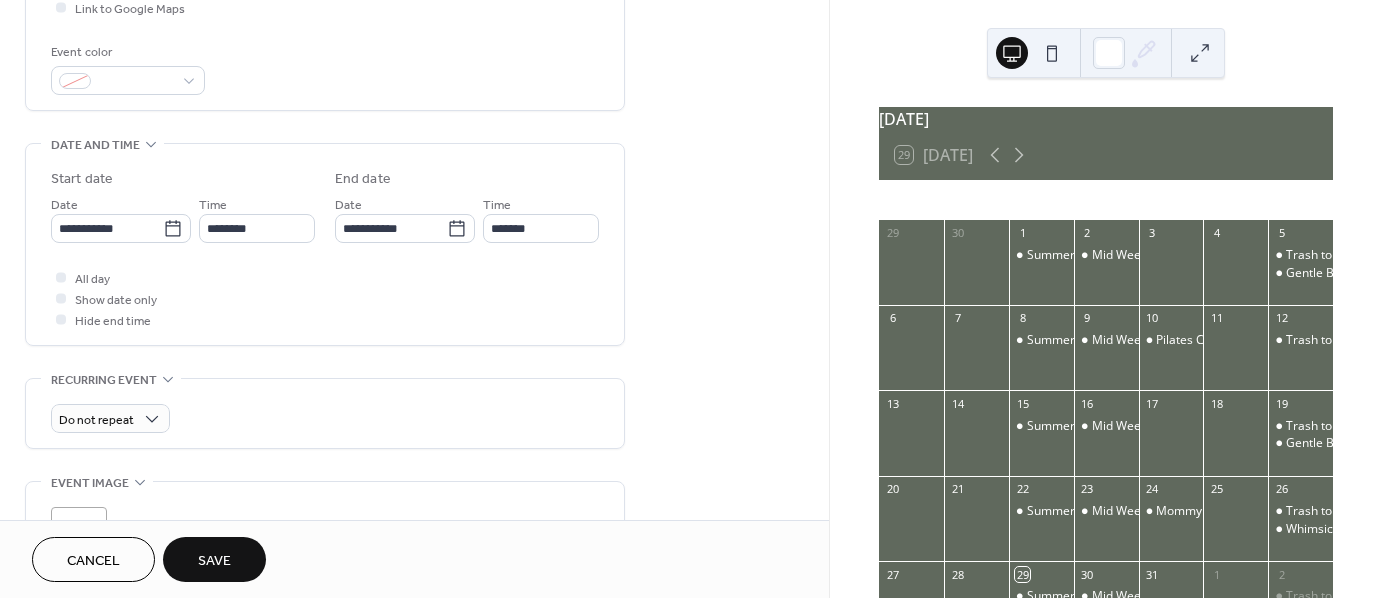 scroll, scrollTop: 516, scrollLeft: 0, axis: vertical 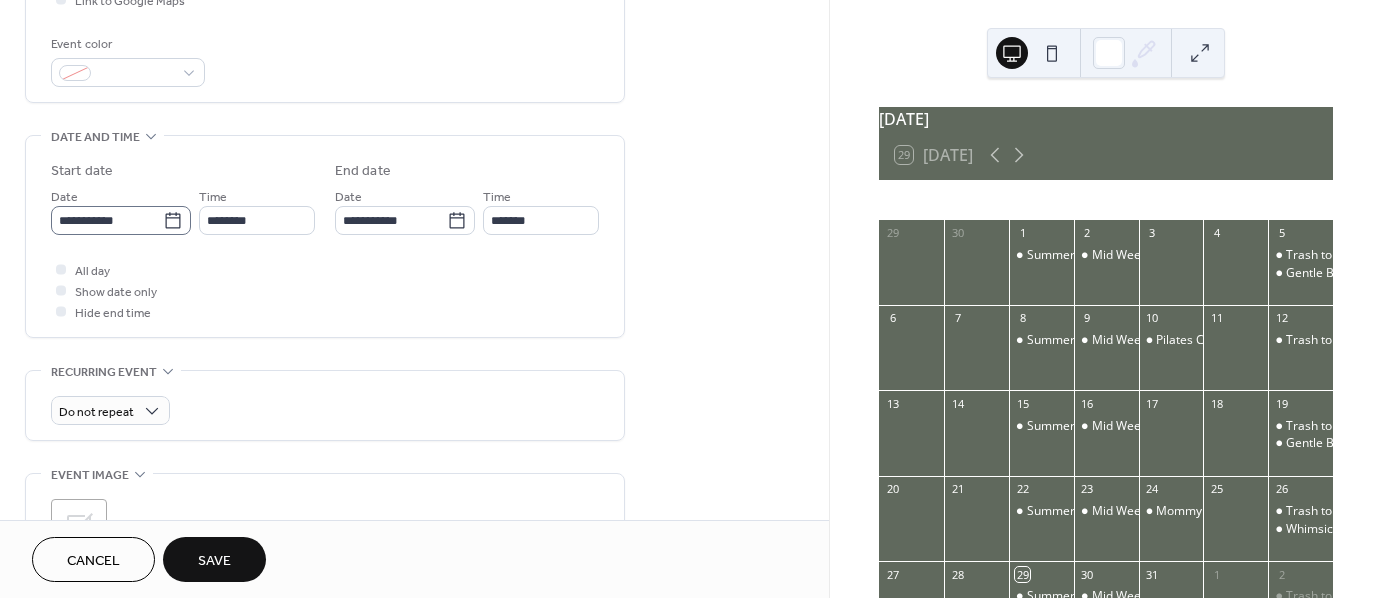 click 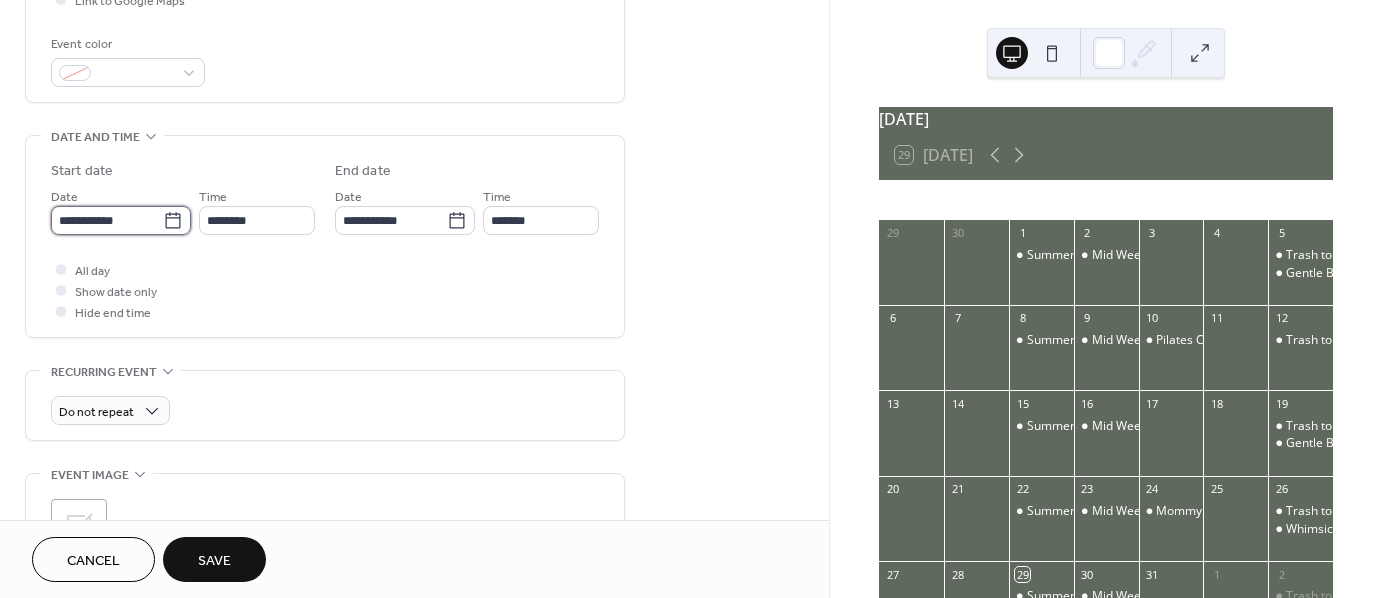 click on "**********" at bounding box center [107, 220] 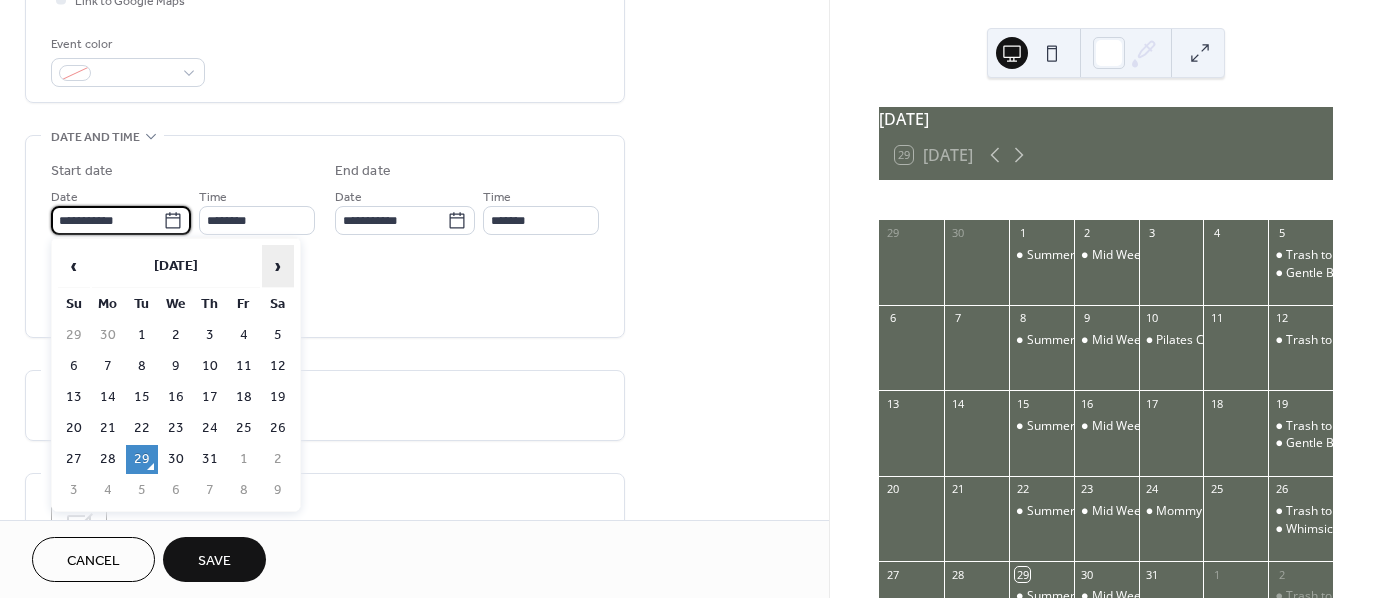 click on "›" at bounding box center (278, 266) 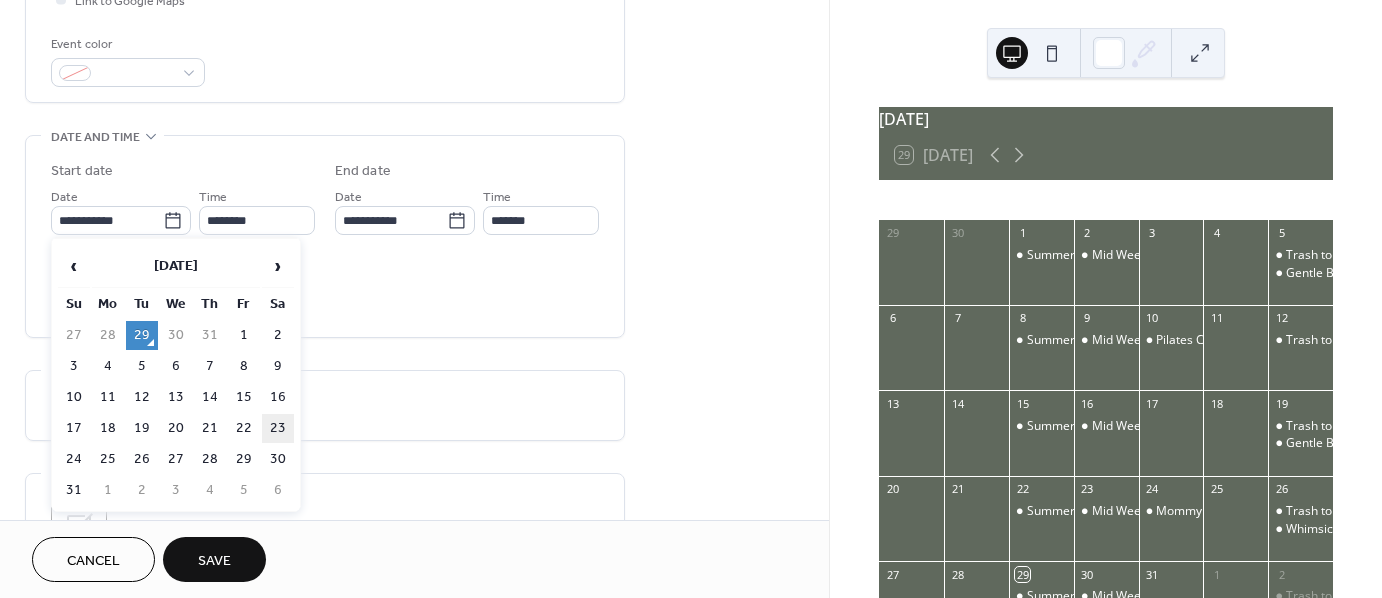 click on "23" at bounding box center (278, 428) 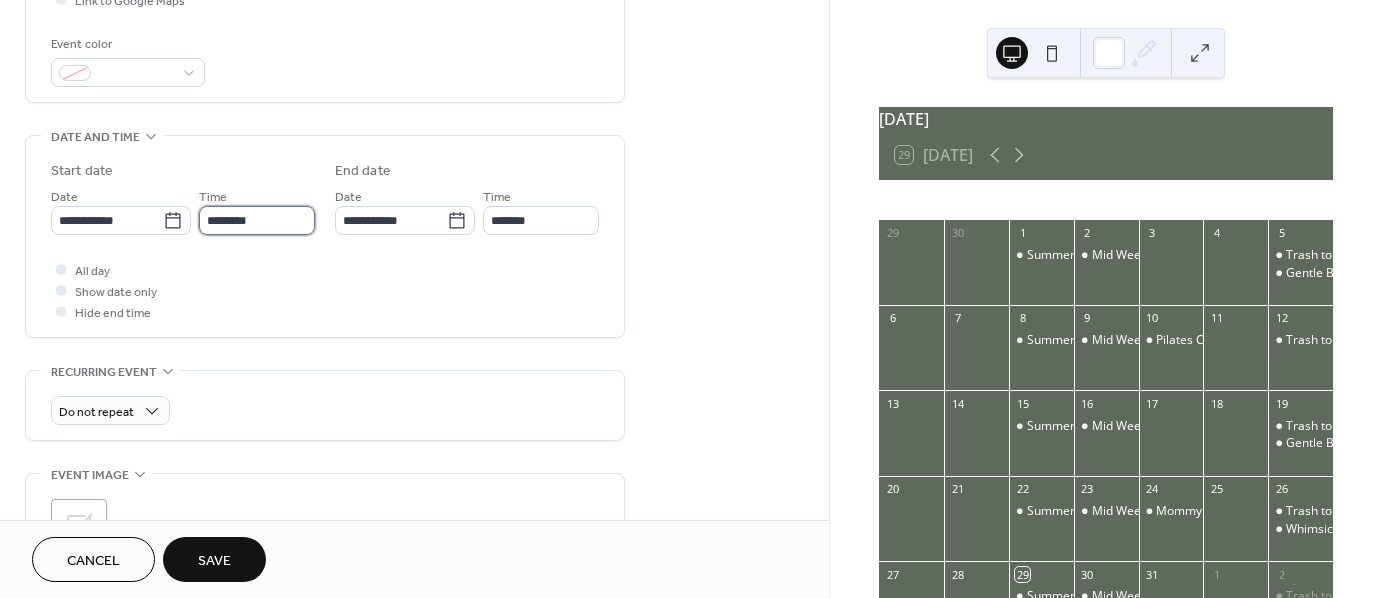 click on "********" at bounding box center [257, 220] 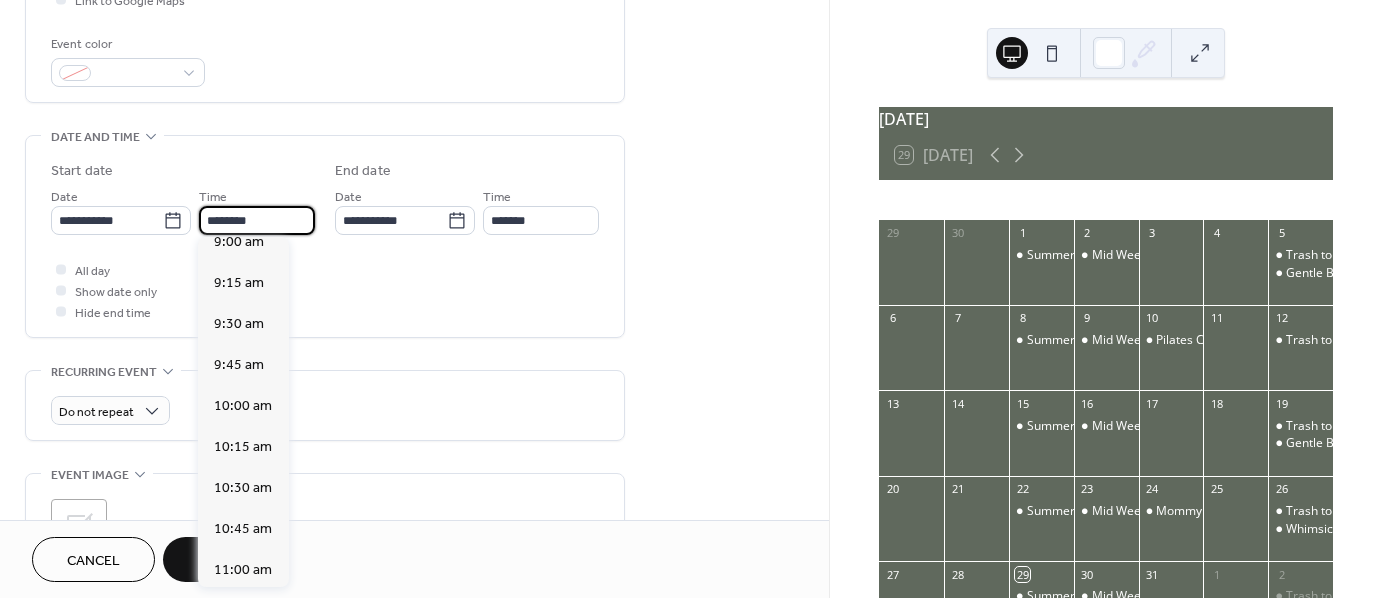scroll, scrollTop: 1486, scrollLeft: 0, axis: vertical 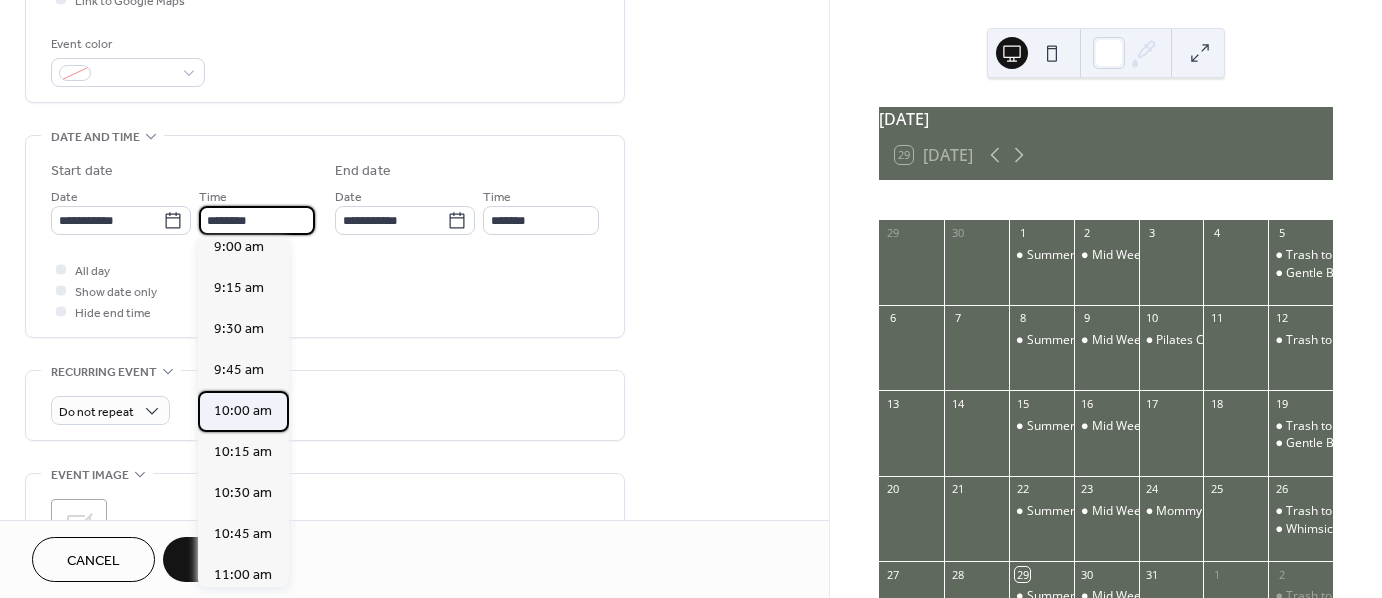 click on "10:00 am" at bounding box center [243, 411] 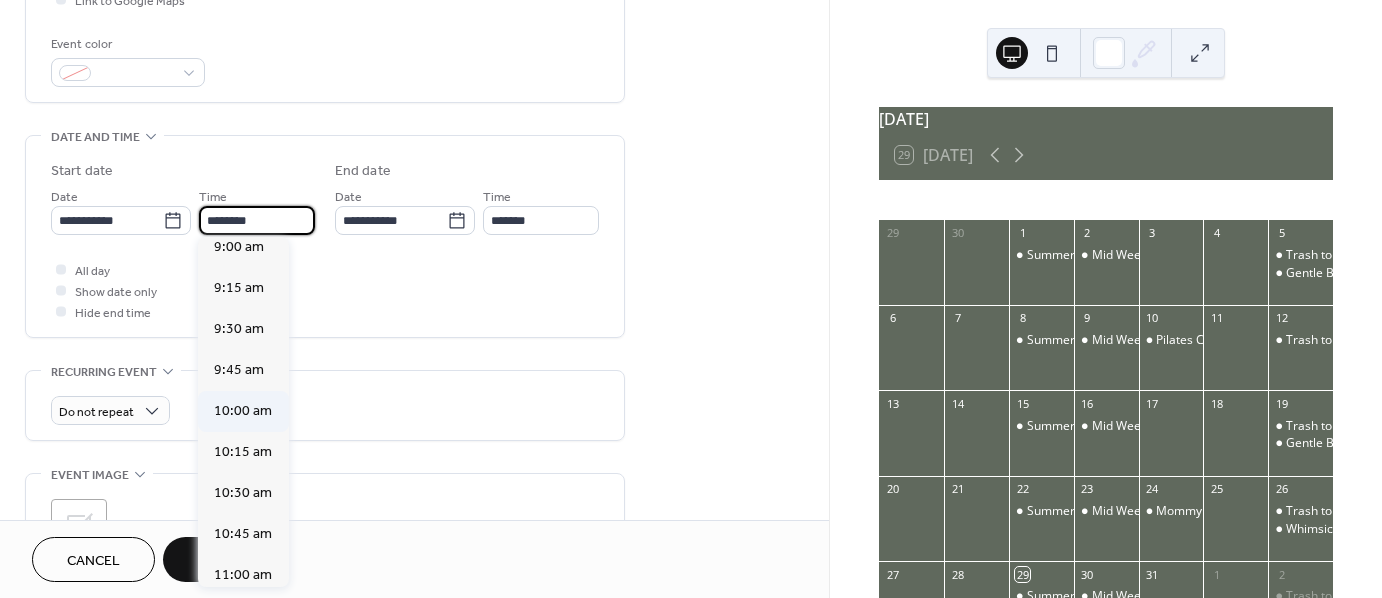 type on "********" 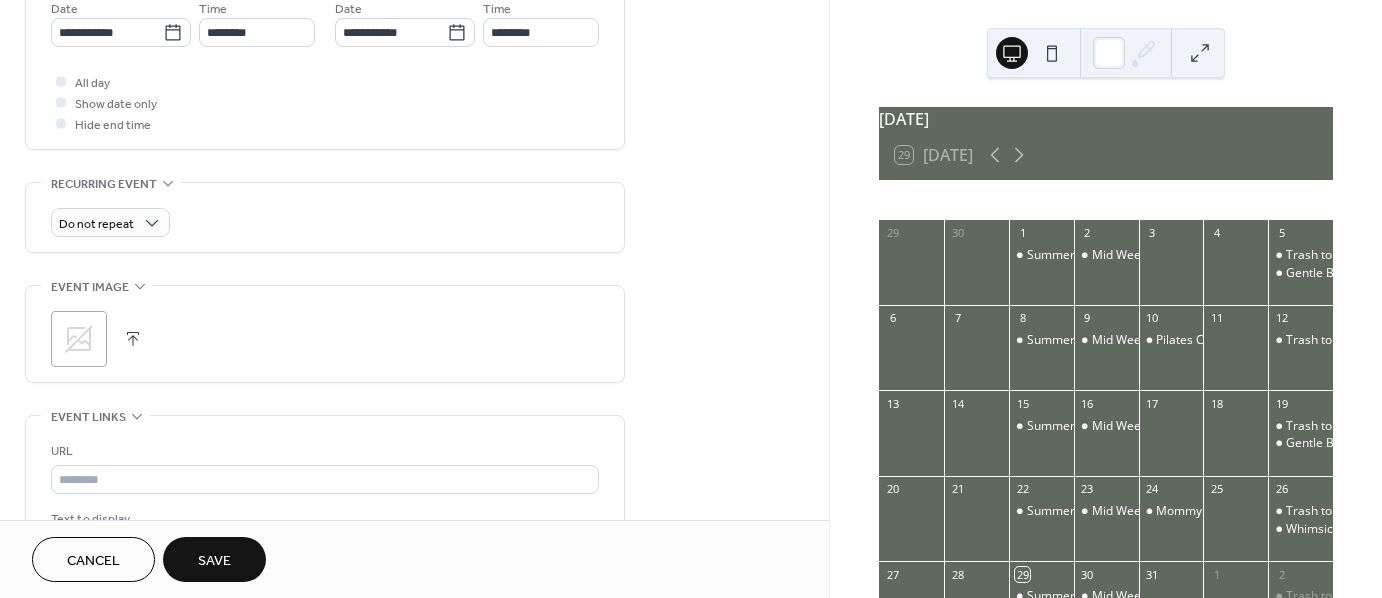 scroll, scrollTop: 784, scrollLeft: 0, axis: vertical 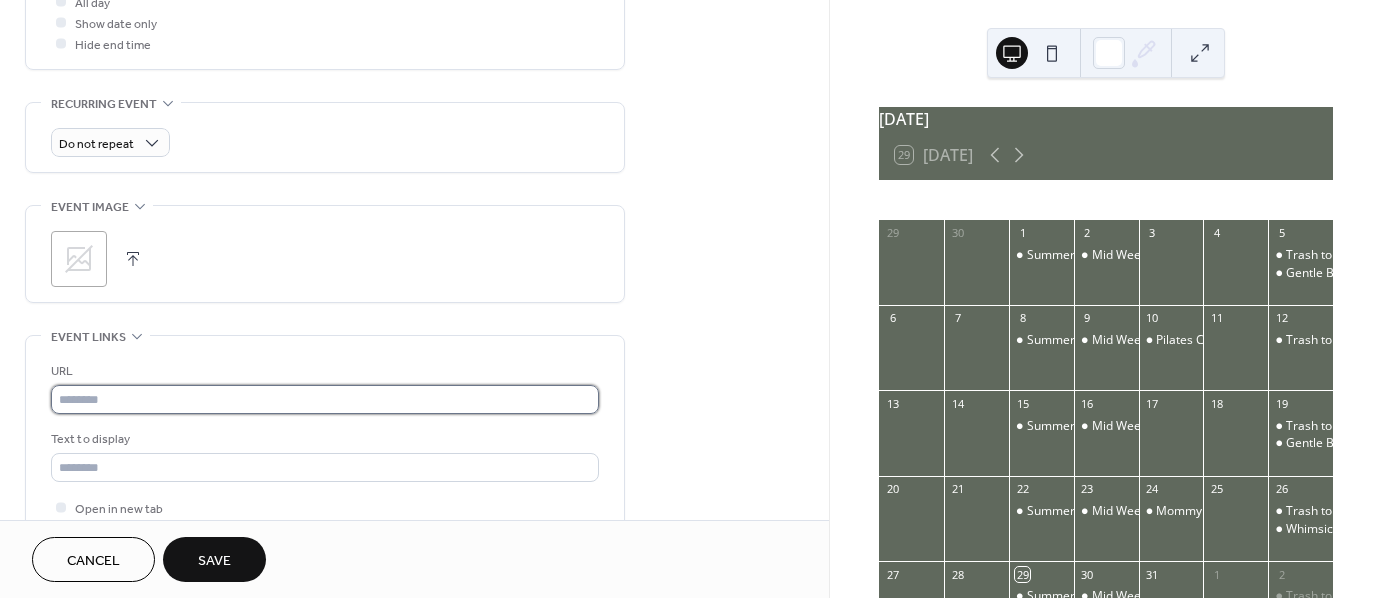 click at bounding box center (325, 399) 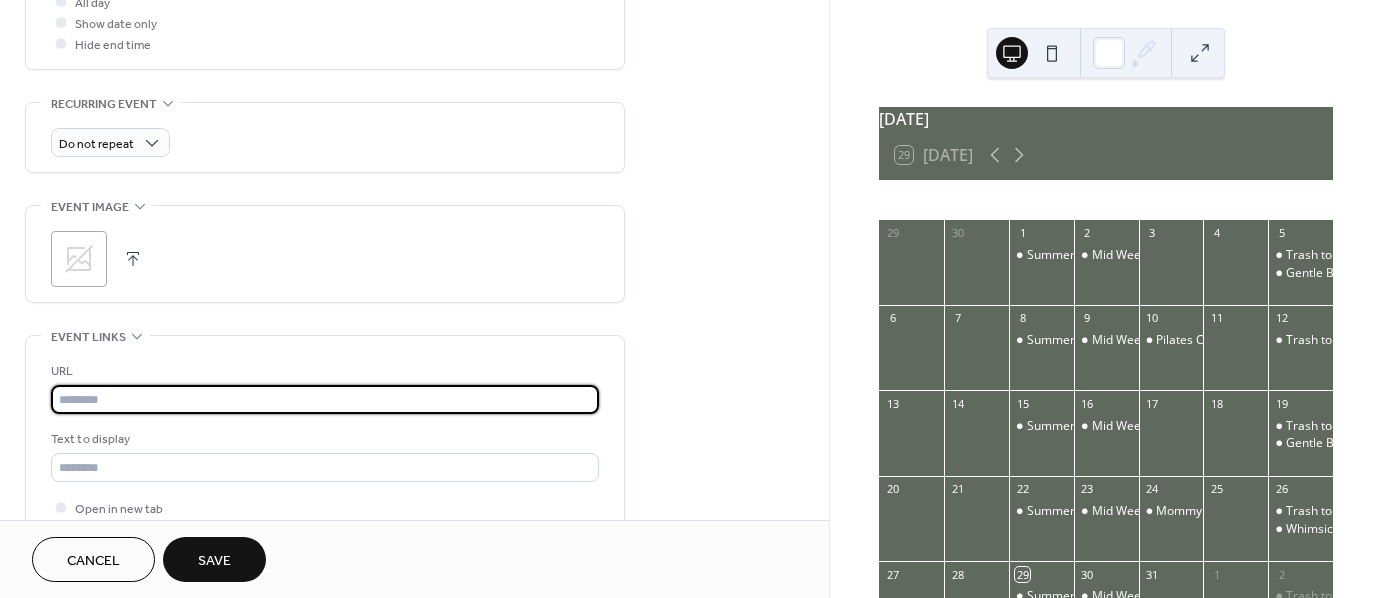 paste on "**********" 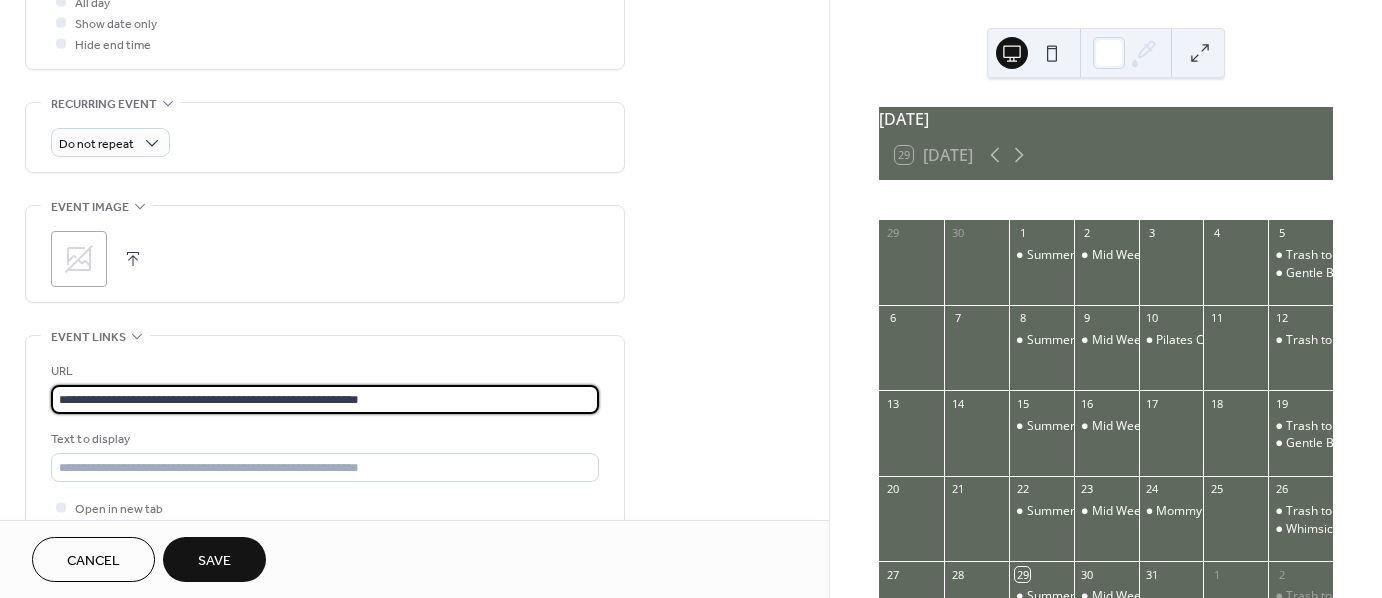 type on "**********" 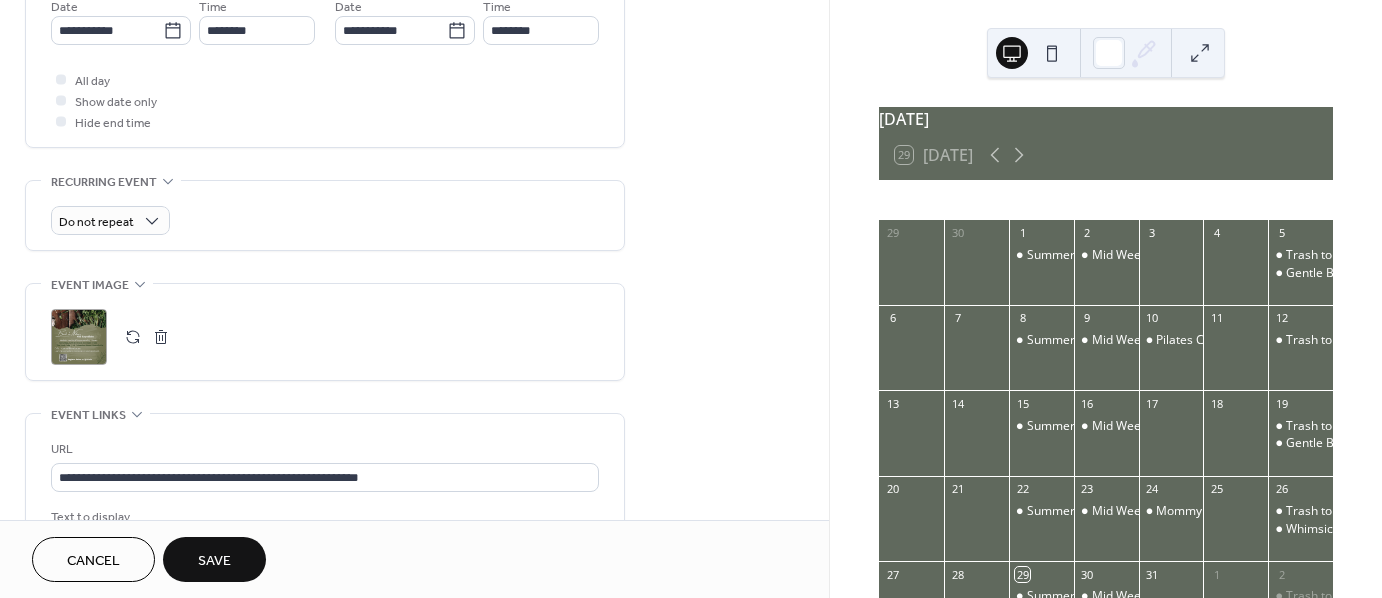scroll, scrollTop: 963, scrollLeft: 0, axis: vertical 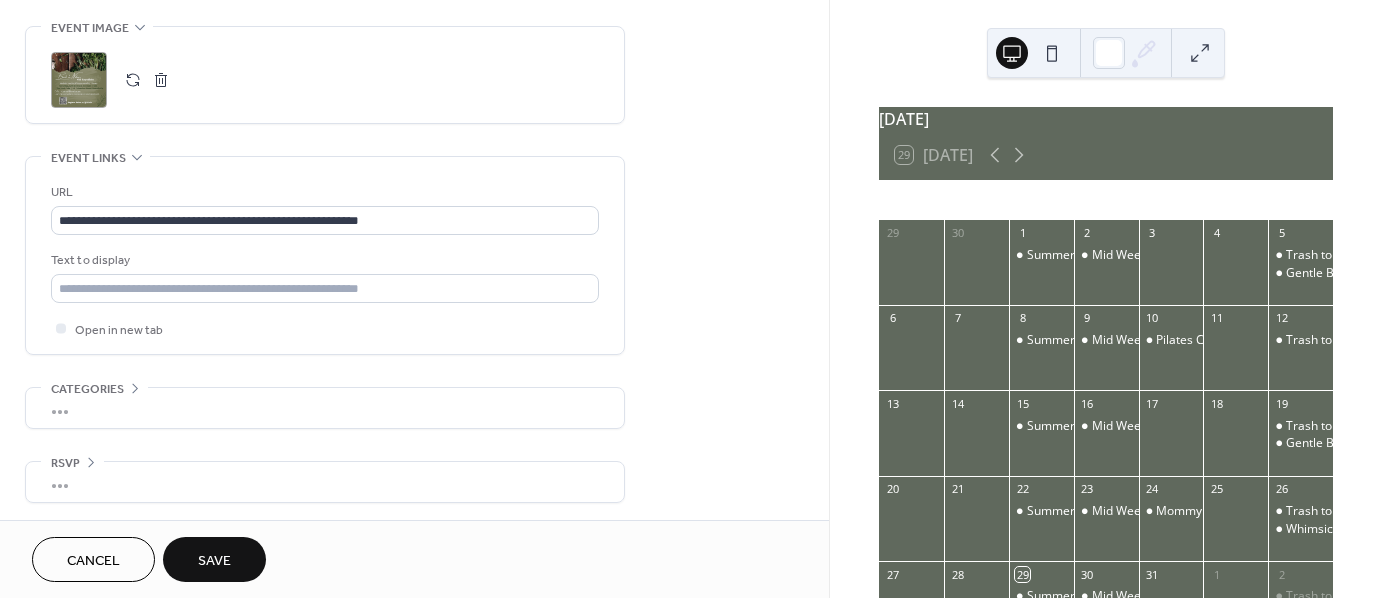 click on "Save" at bounding box center [214, 559] 